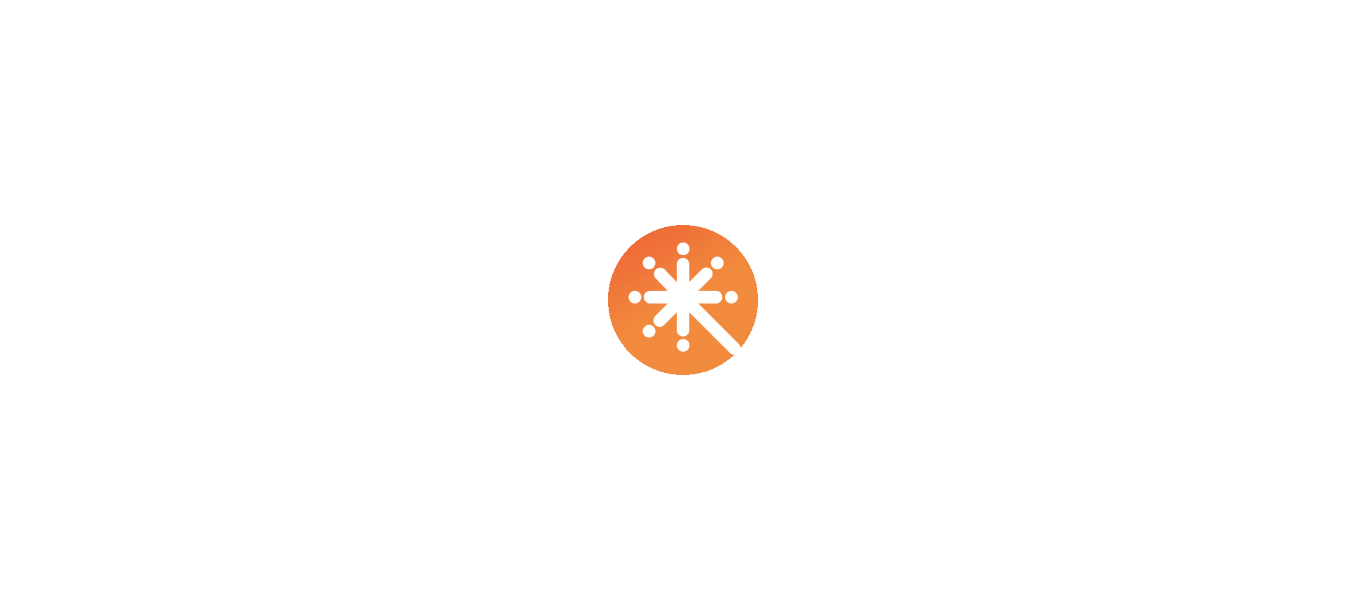 scroll, scrollTop: 0, scrollLeft: 0, axis: both 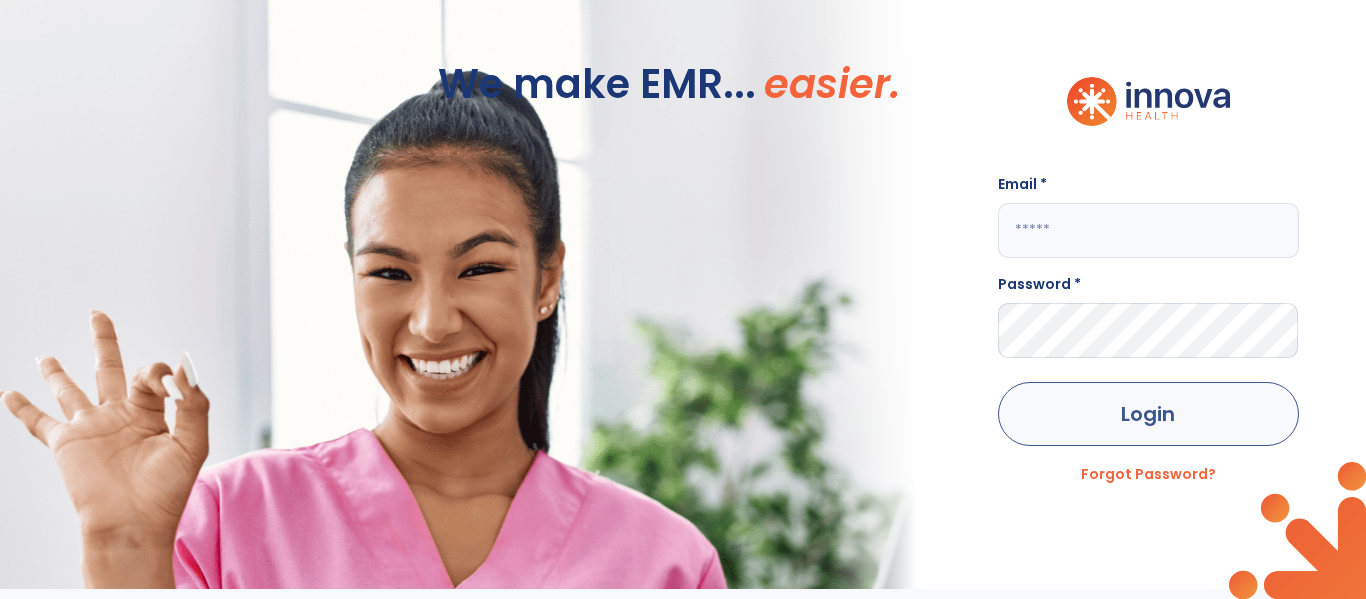 type on "**********" 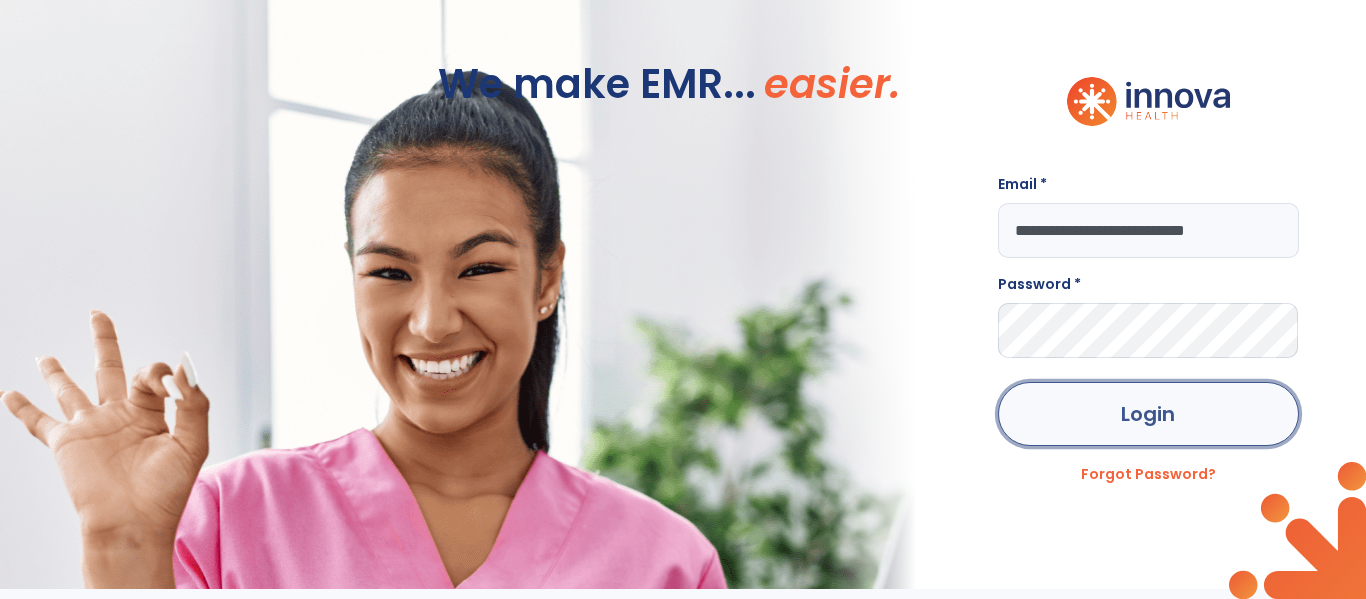 click on "Login" 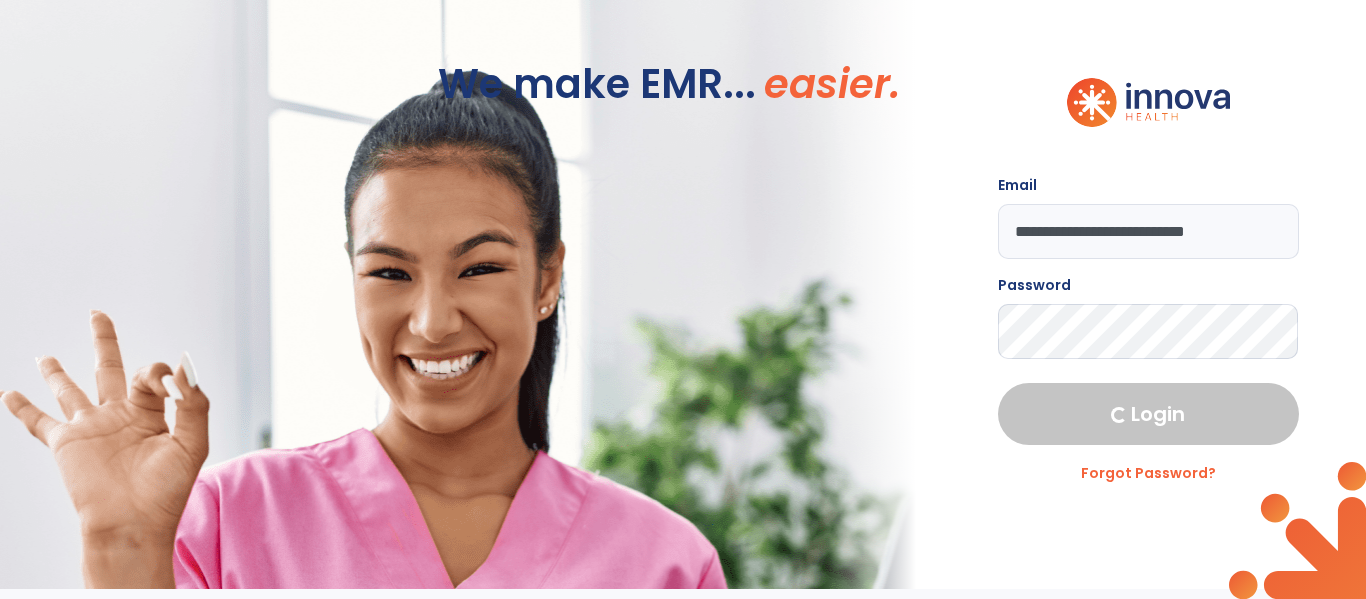 select on "****" 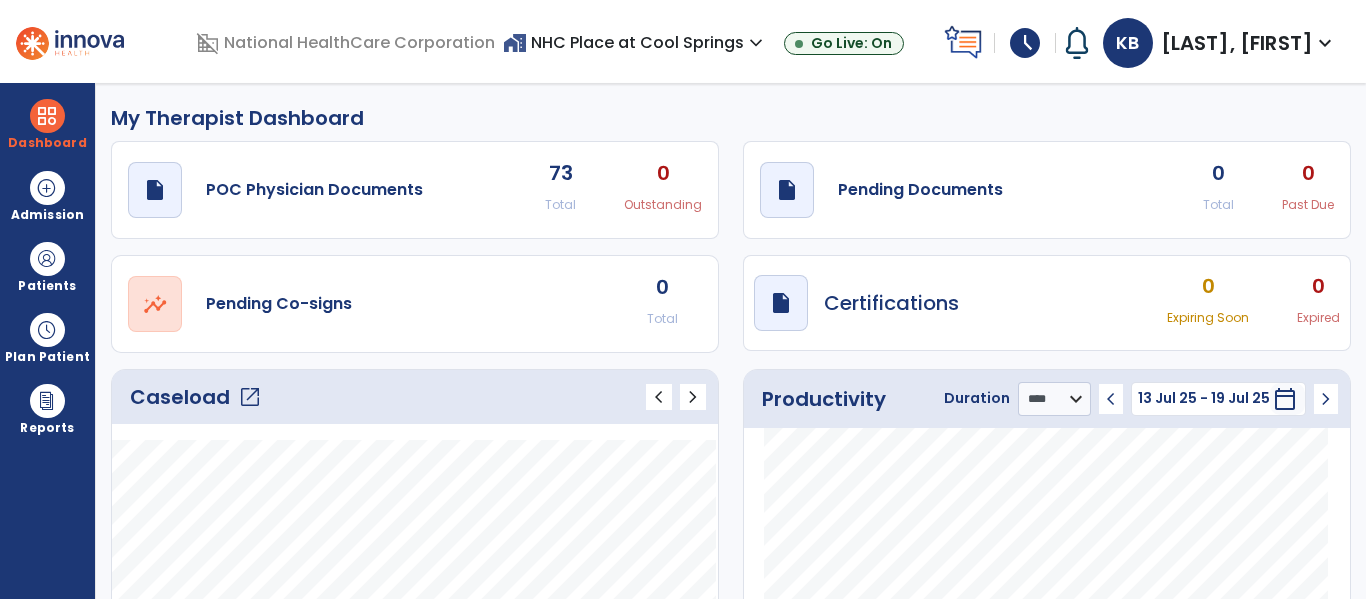 click on "schedule" at bounding box center [1025, 43] 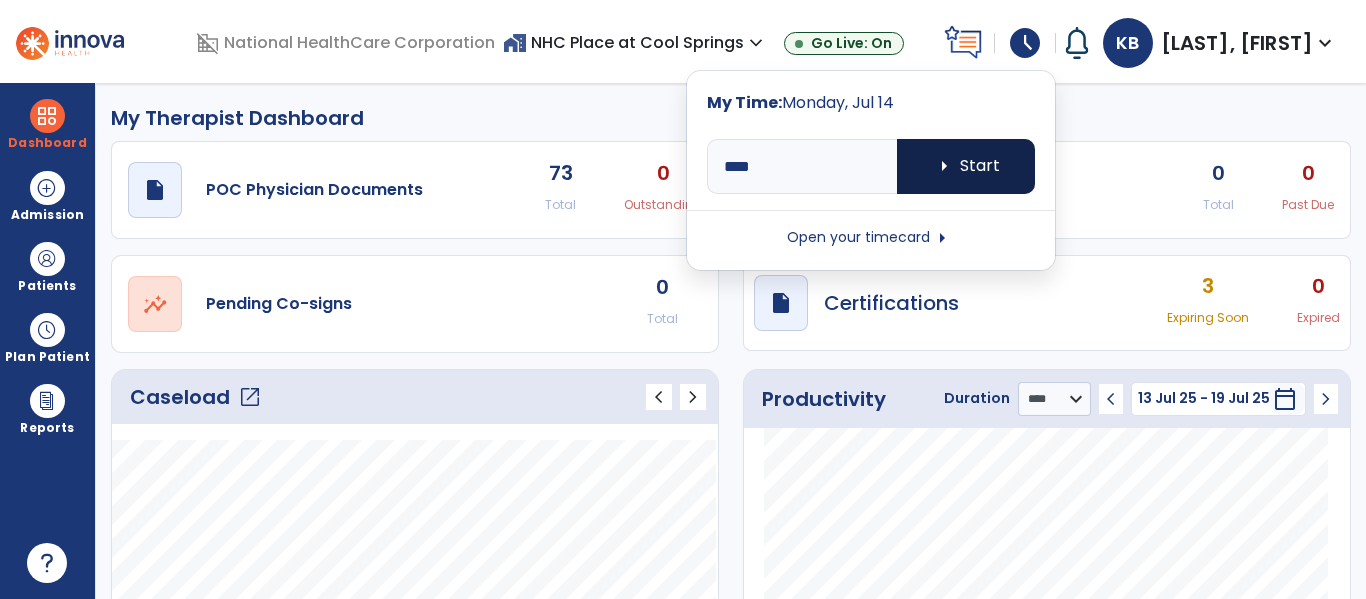 click on "arrow_right  Start" at bounding box center [966, 166] 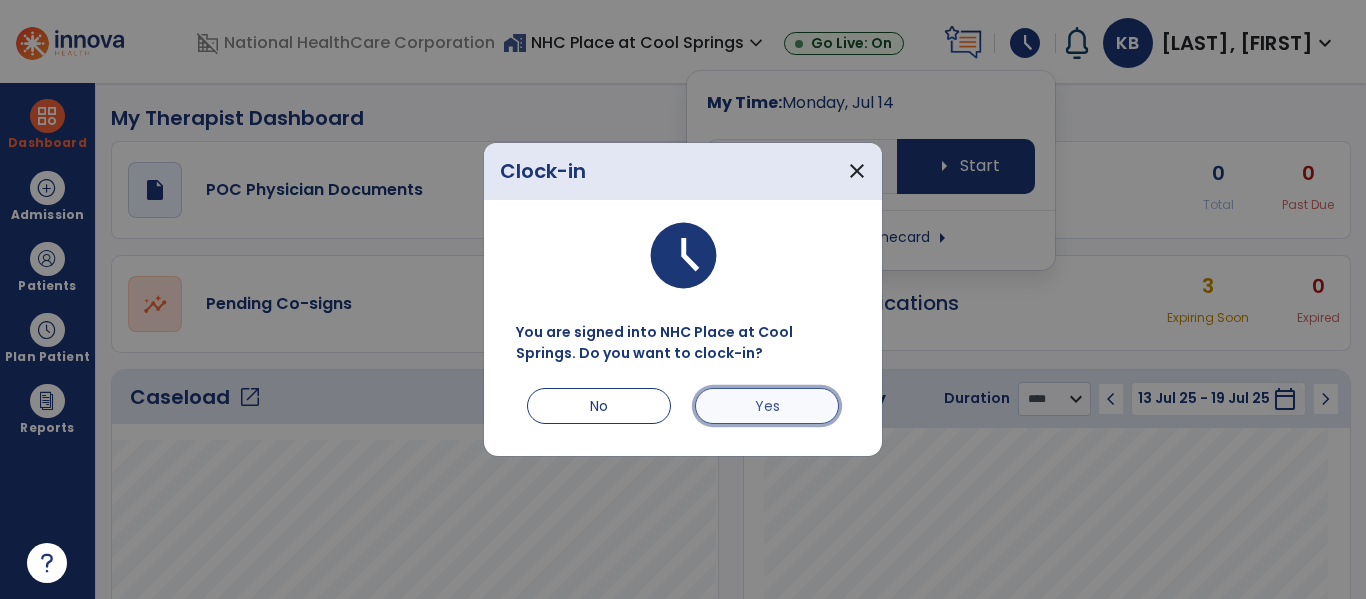 click on "Yes" at bounding box center (767, 406) 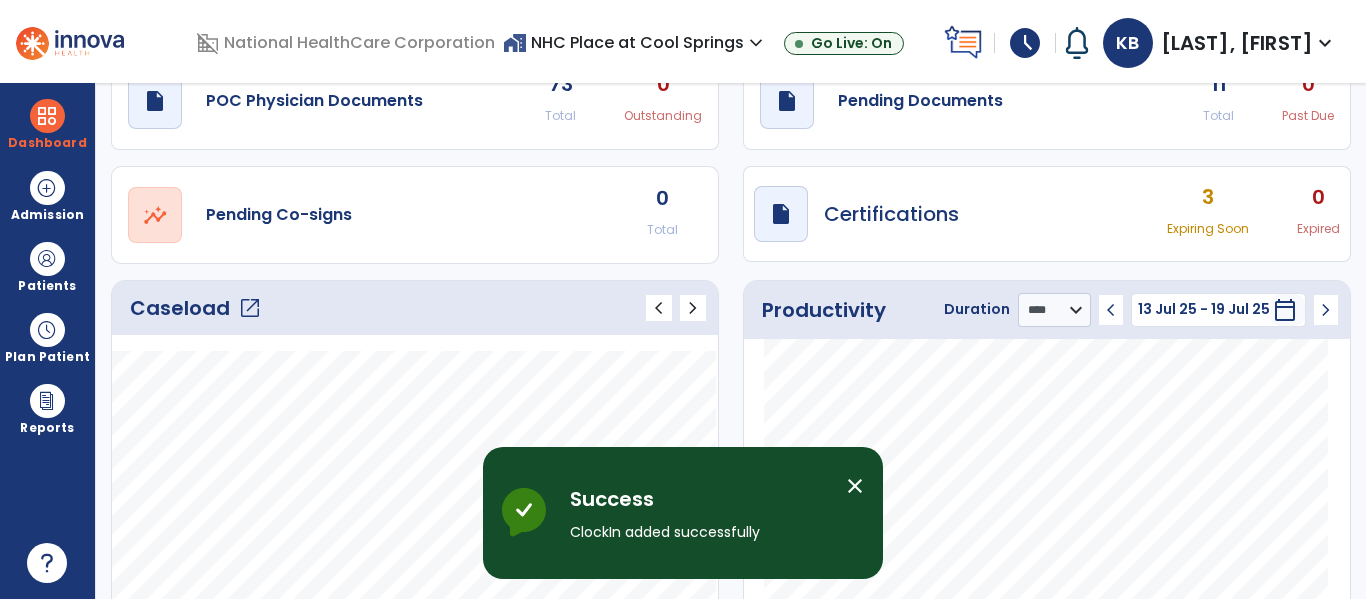 scroll, scrollTop: 0, scrollLeft: 0, axis: both 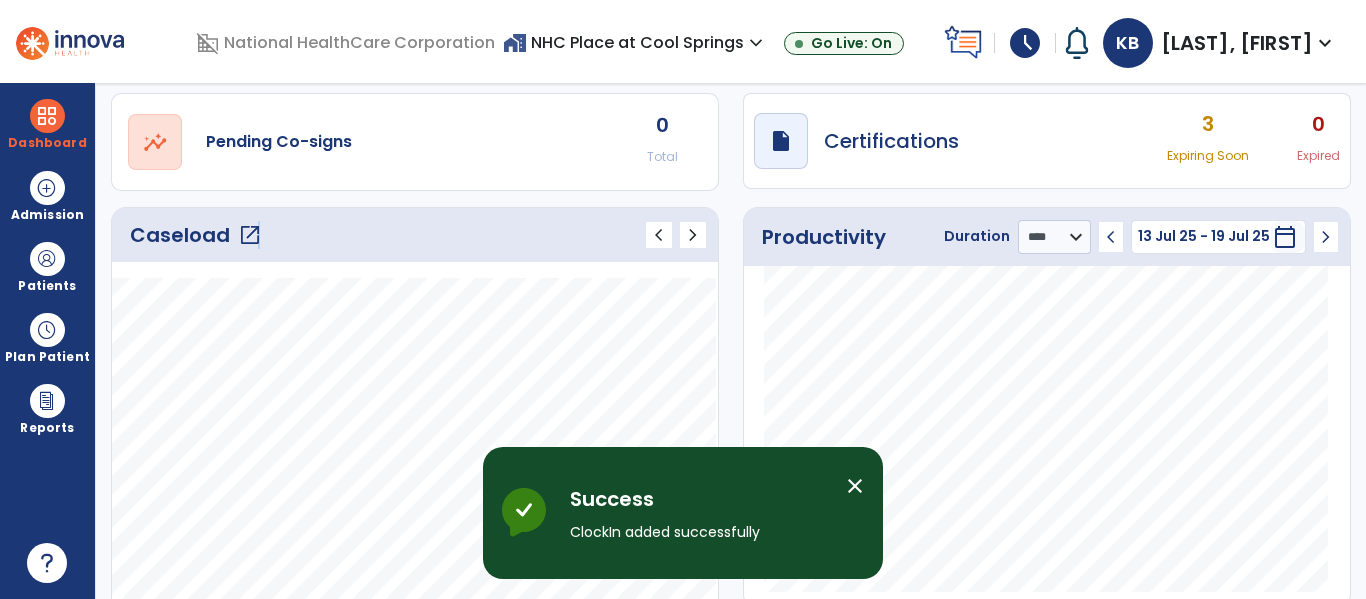click on "open_in_new" 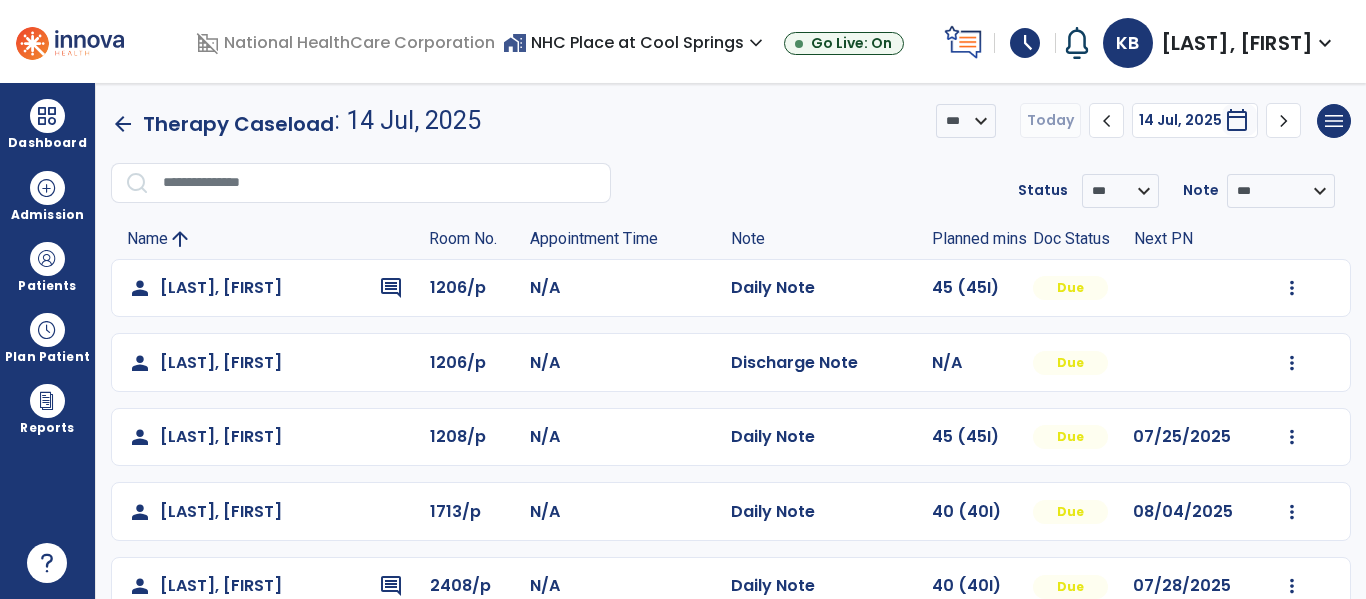 scroll, scrollTop: 2, scrollLeft: 0, axis: vertical 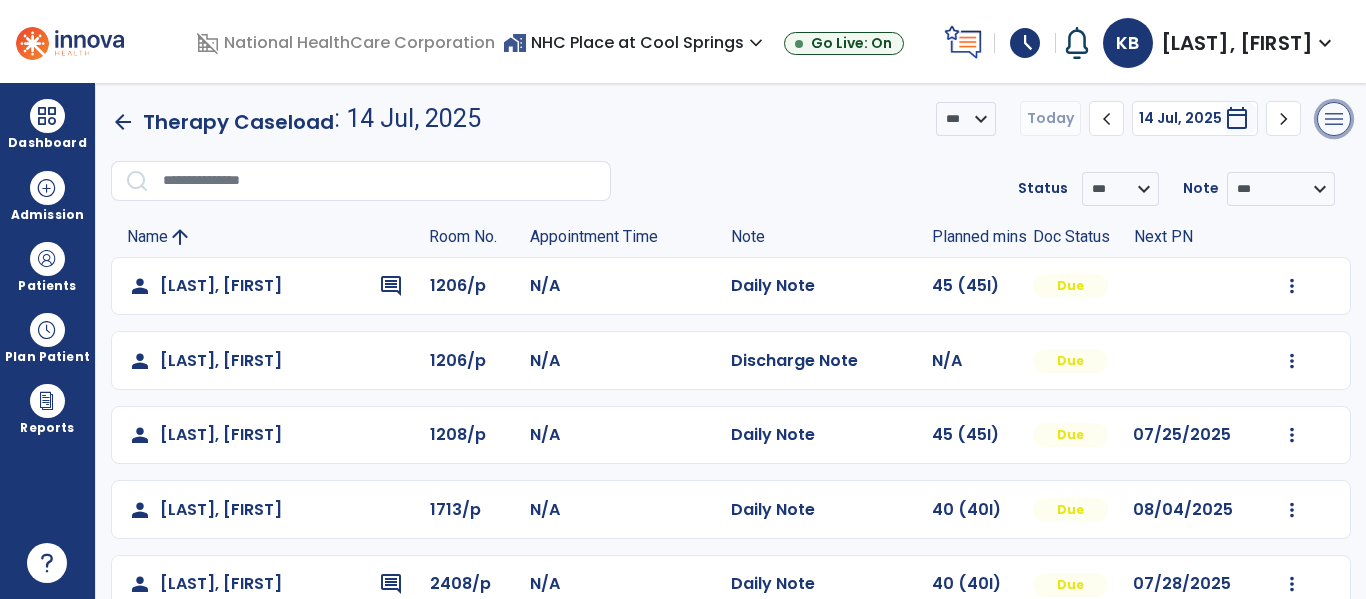 click on "menu" at bounding box center [1334, 119] 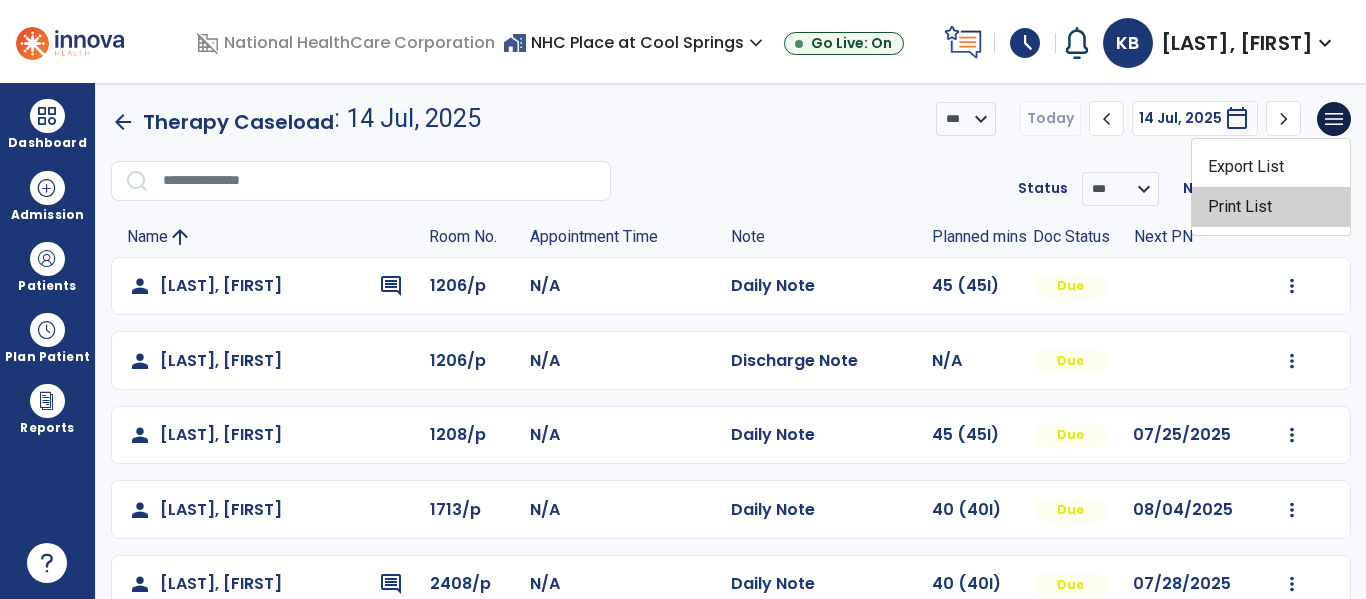 click on "Print List" 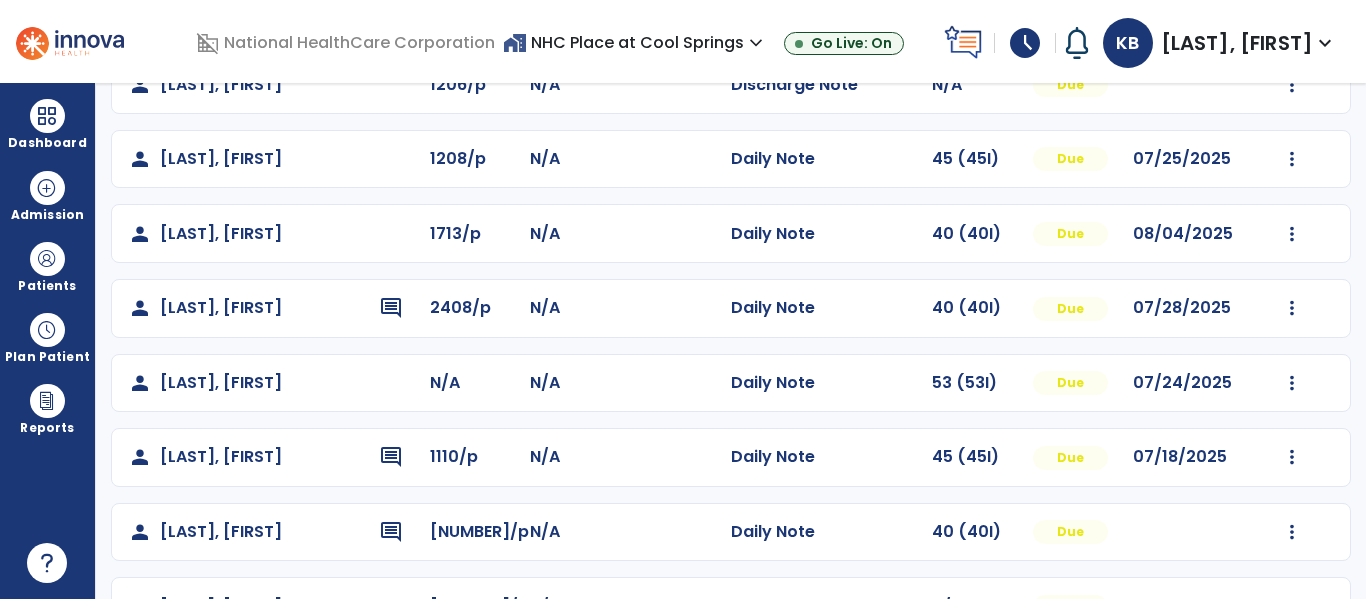 scroll, scrollTop: 0, scrollLeft: 0, axis: both 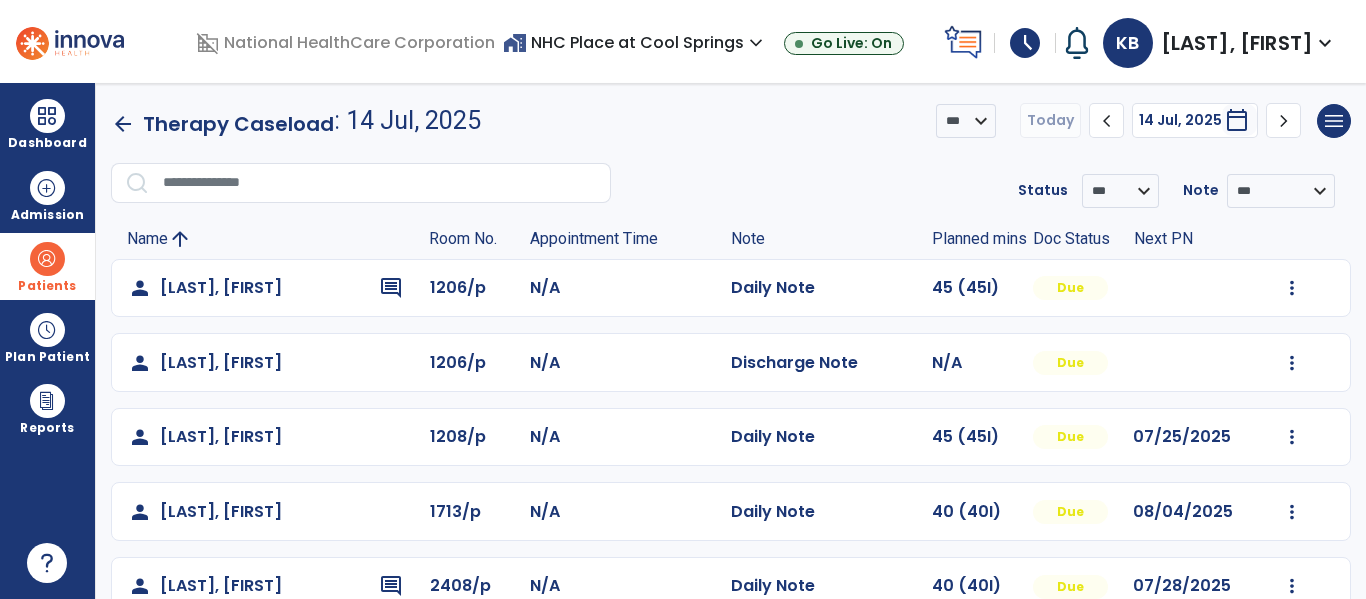 click on "Patients" at bounding box center (47, 266) 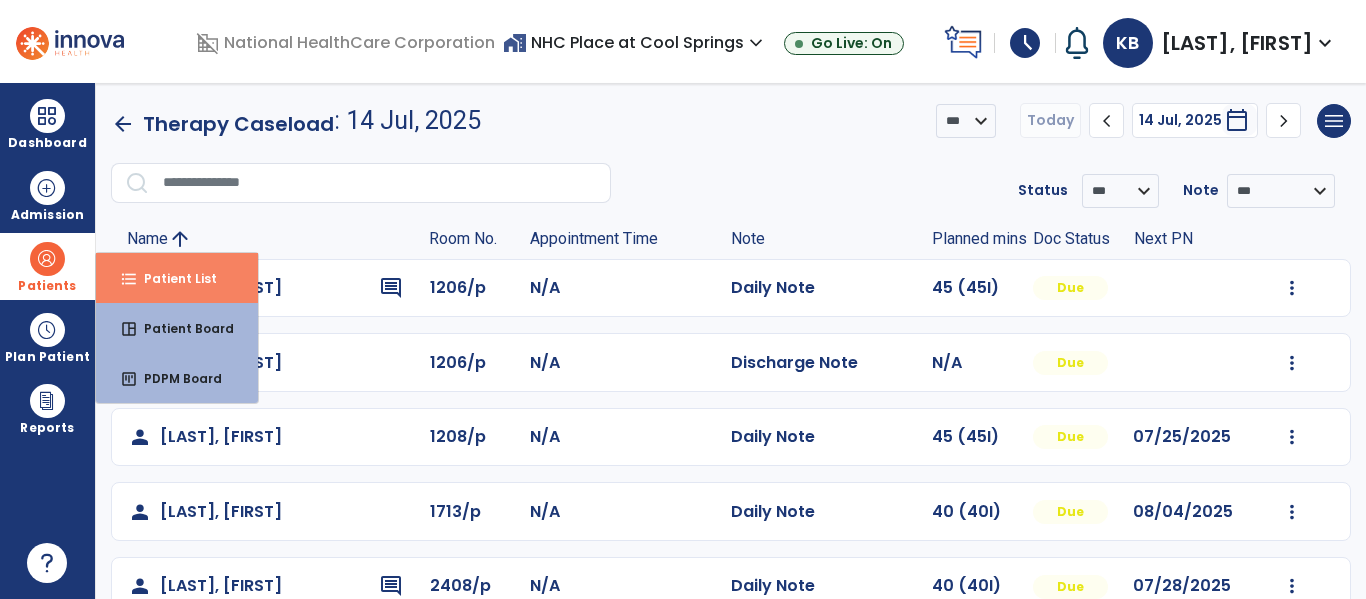click on "Patient List" at bounding box center [172, 278] 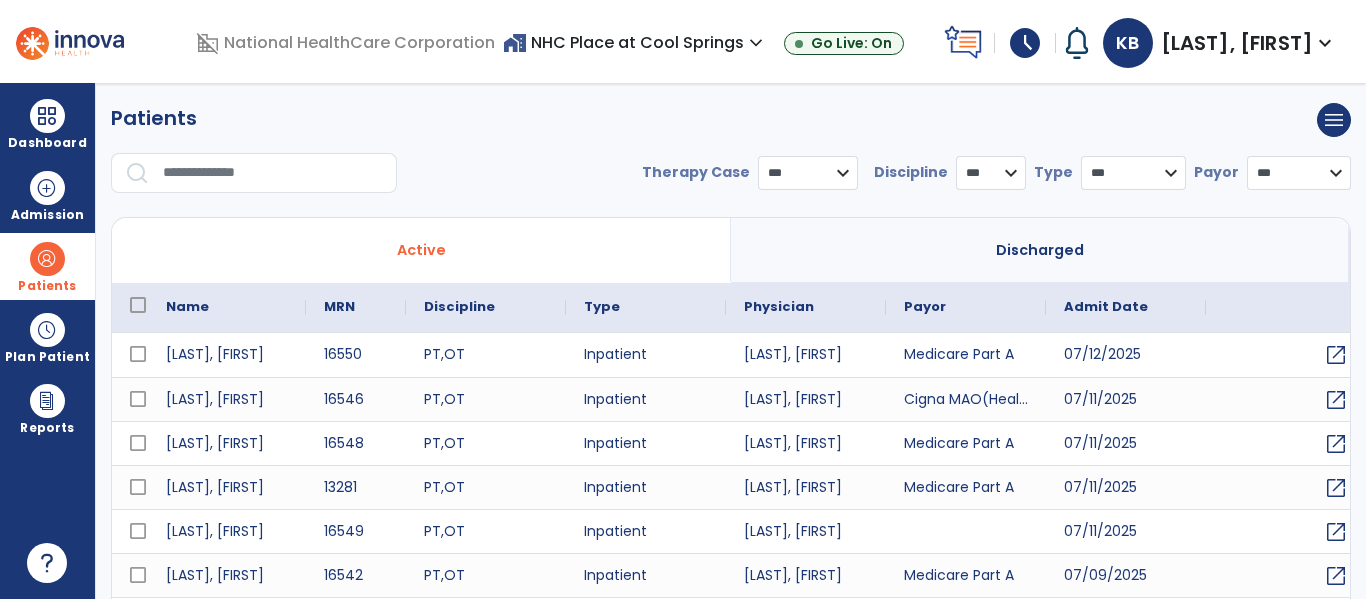 select on "***" 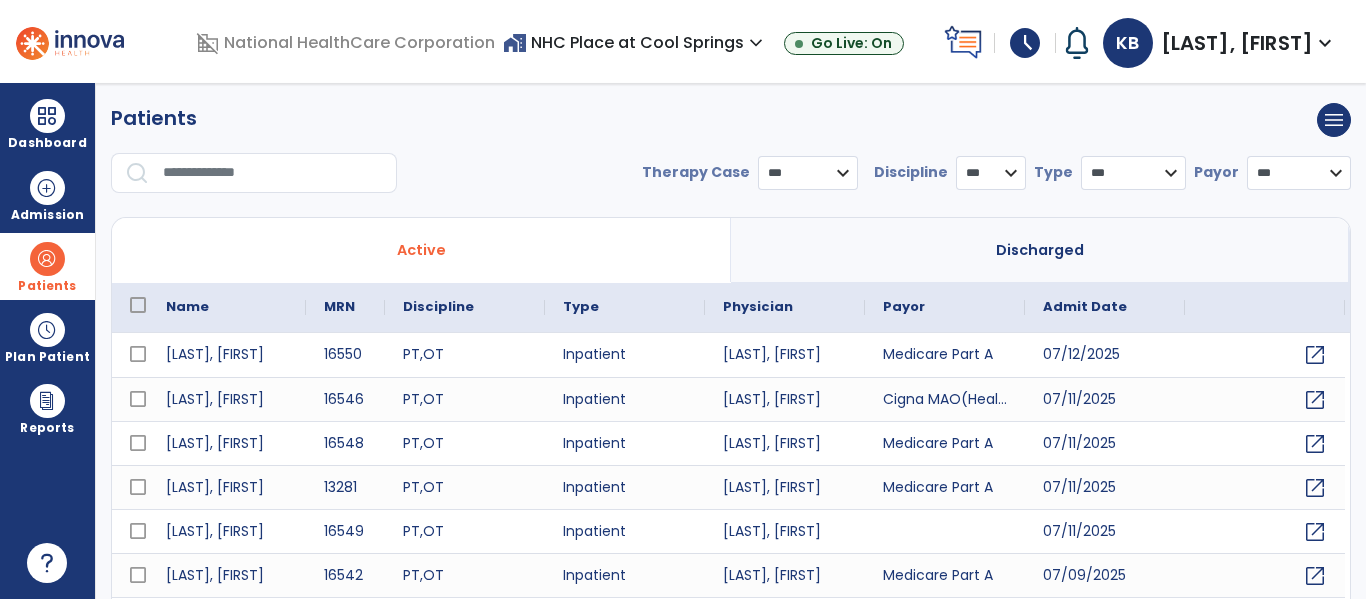 click at bounding box center (273, 173) 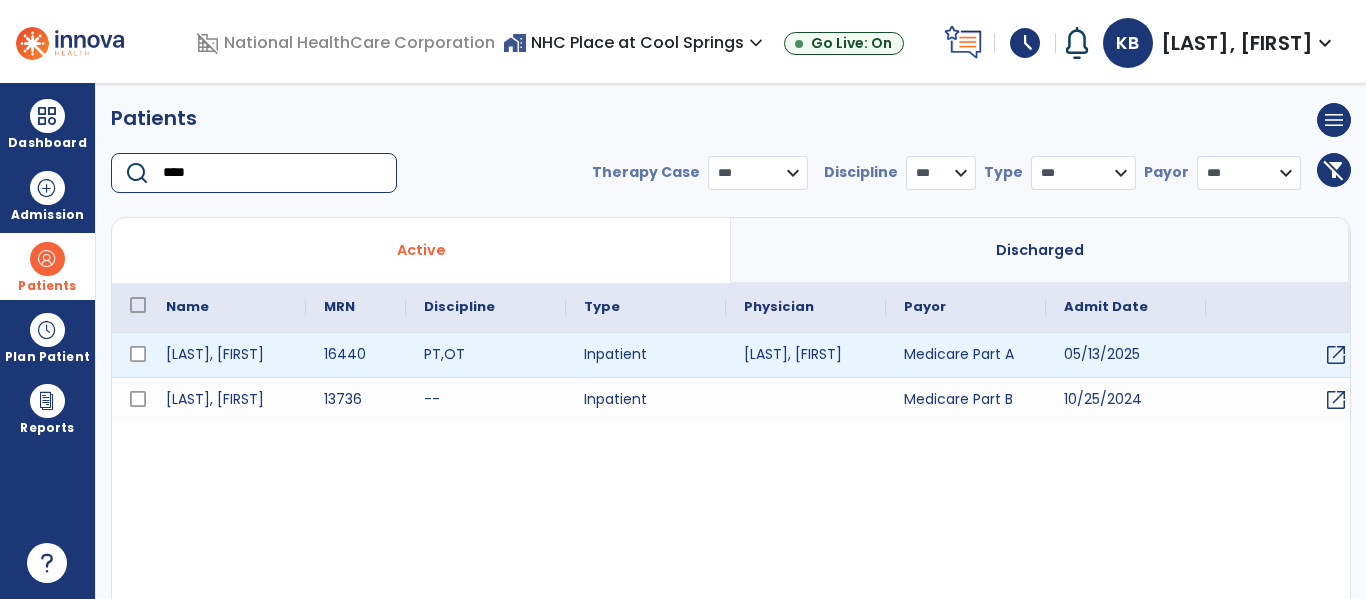 type on "****" 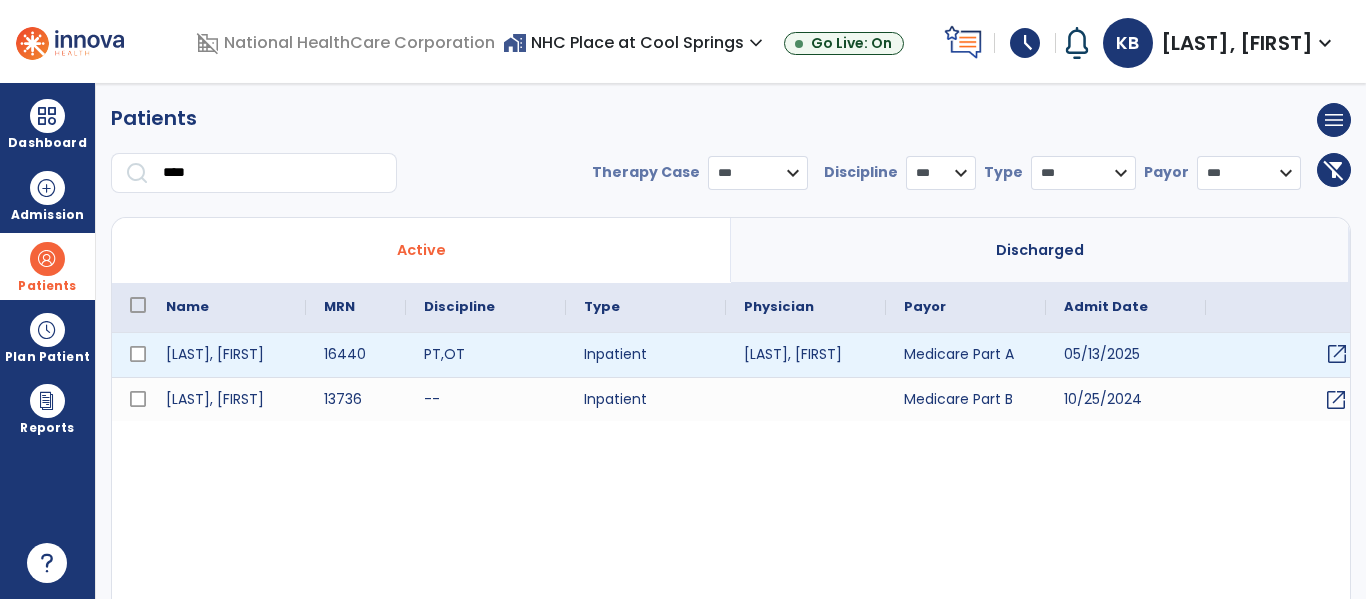 click on "open_in_new" at bounding box center (1337, 354) 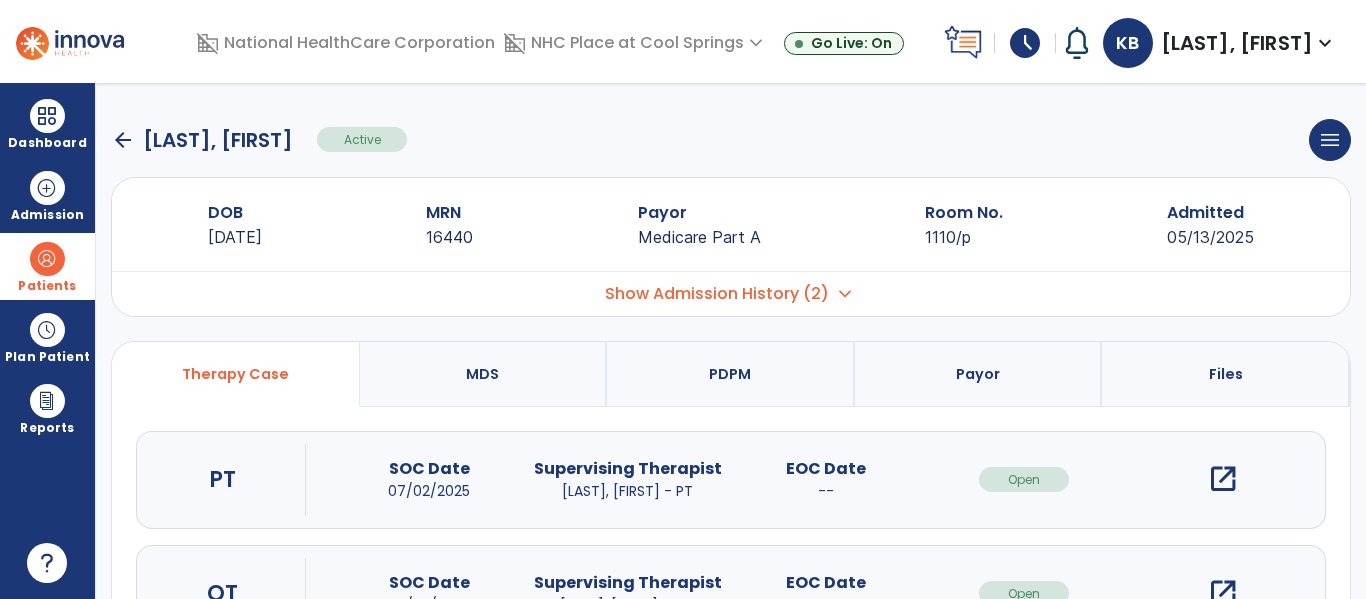 scroll, scrollTop: 90, scrollLeft: 0, axis: vertical 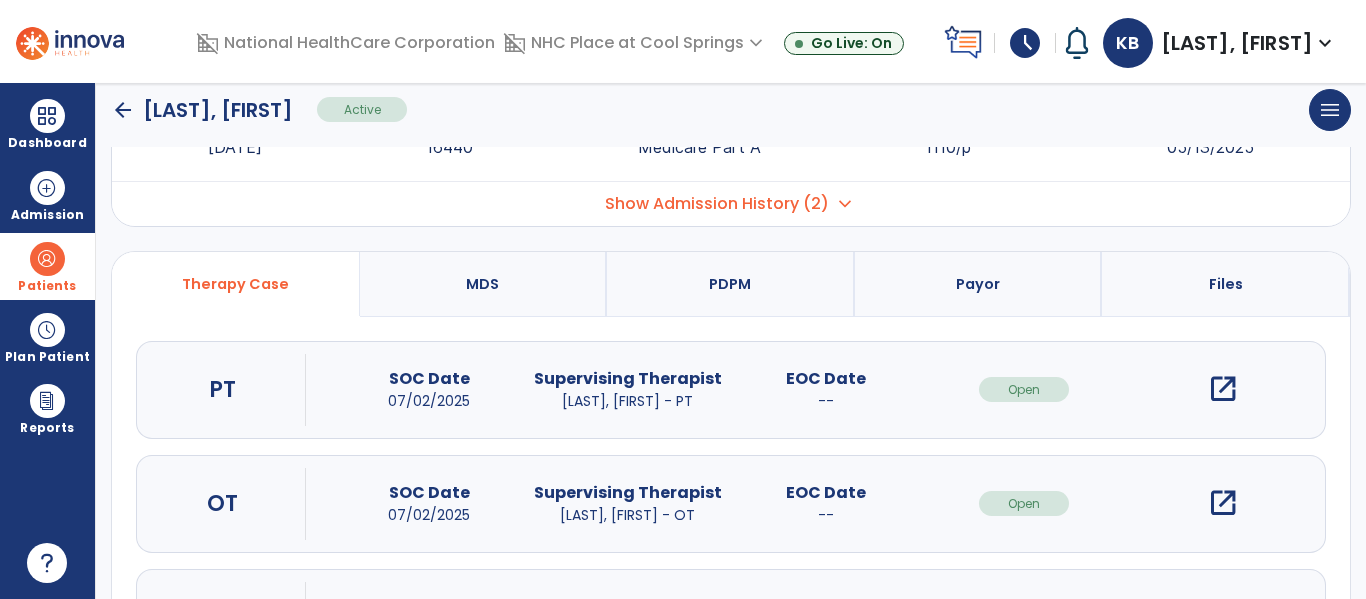 click on "open_in_new" at bounding box center (1223, 389) 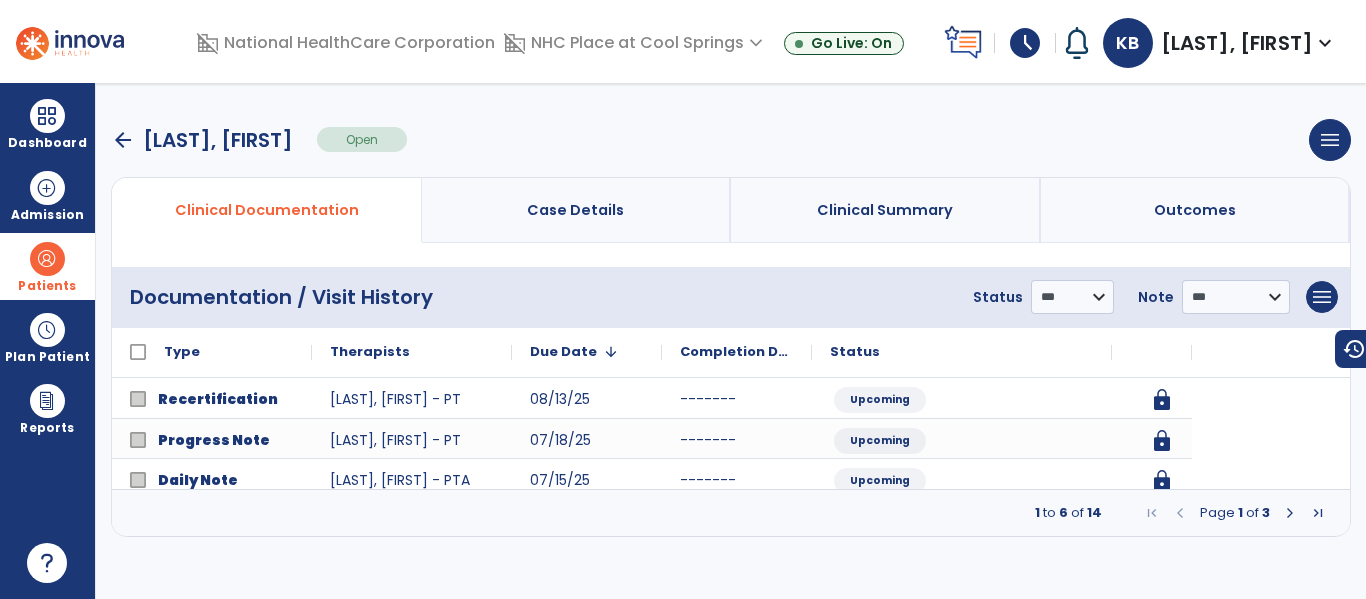 scroll, scrollTop: 0, scrollLeft: 0, axis: both 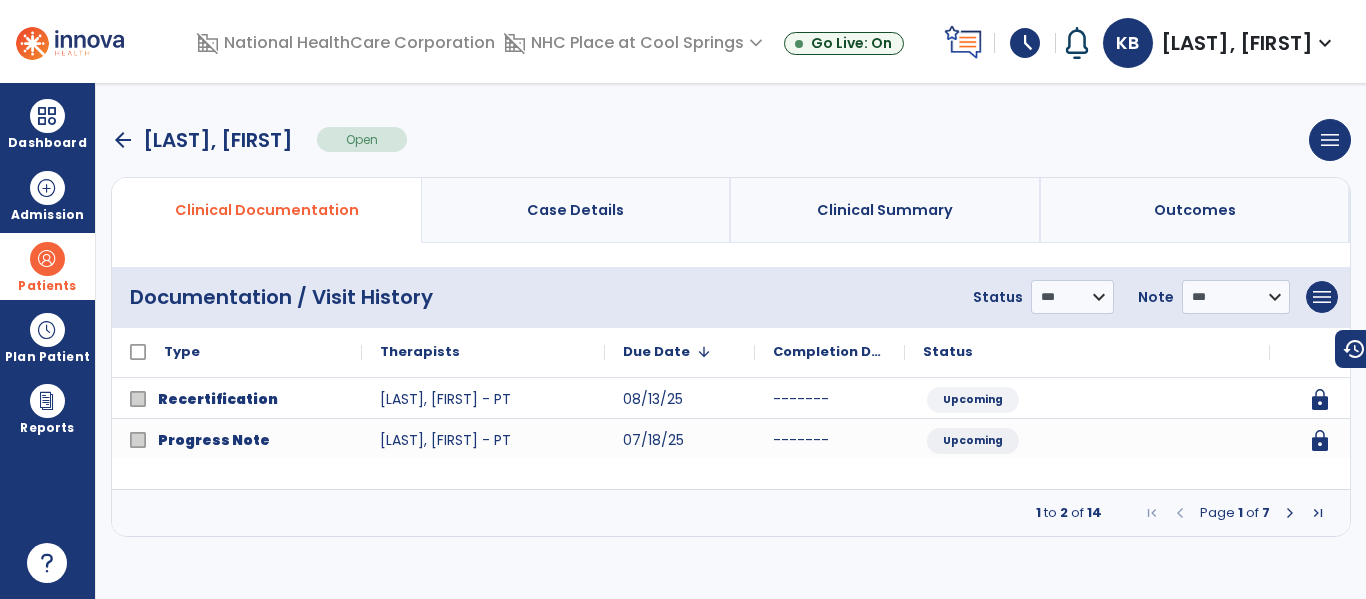 click at bounding box center (1290, 513) 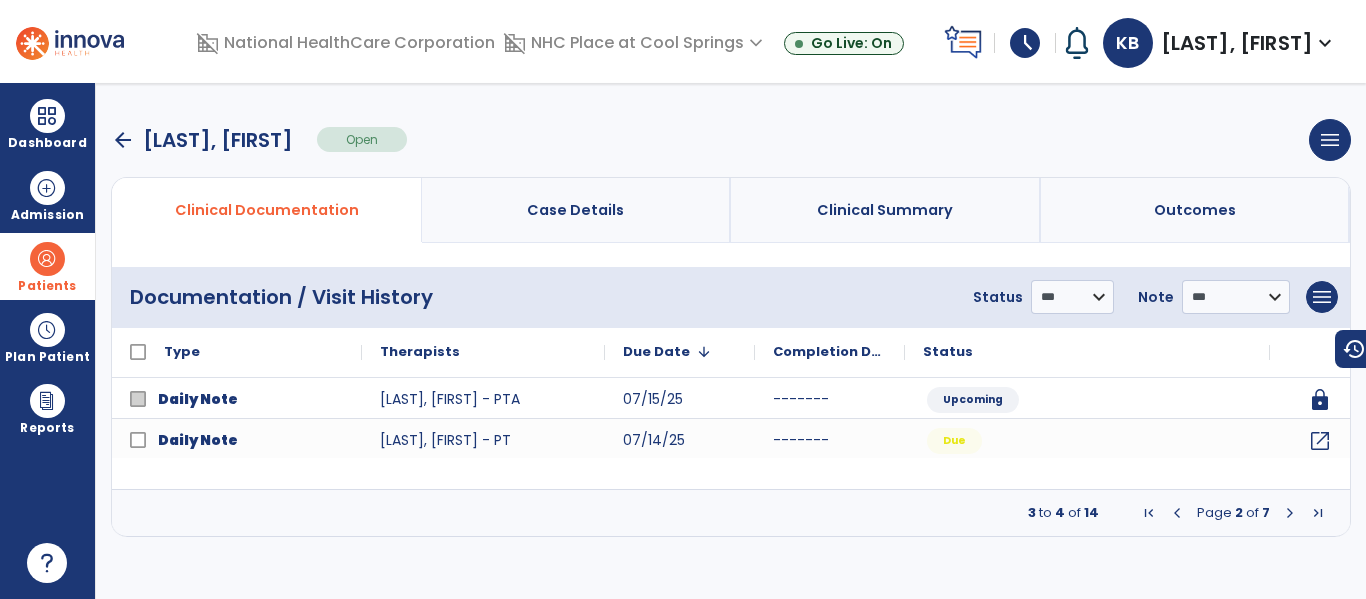 click at bounding box center (1290, 513) 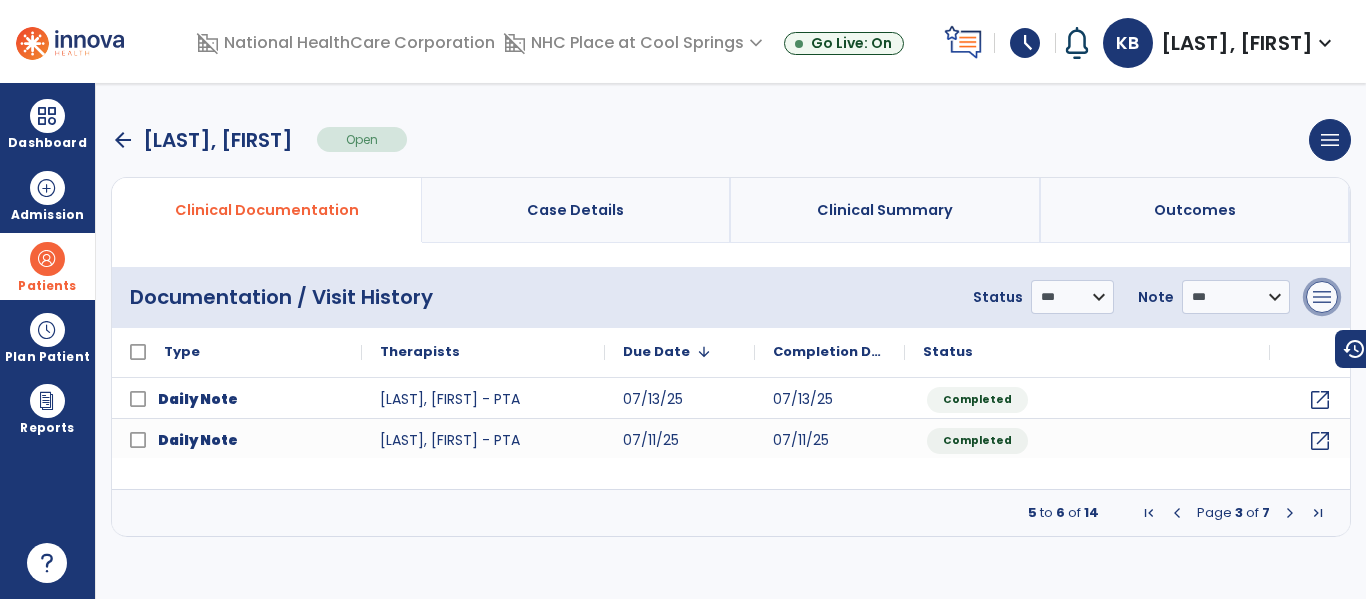 click on "menu" at bounding box center [1322, 297] 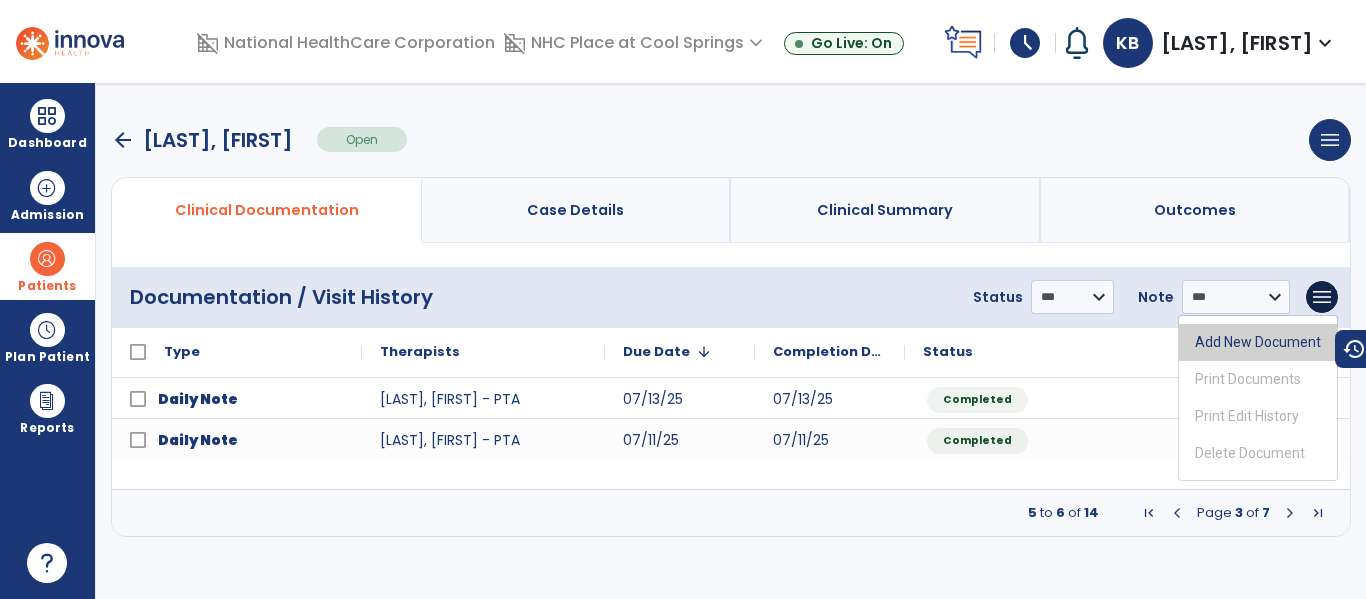 click on "Add New Document" at bounding box center (1258, 342) 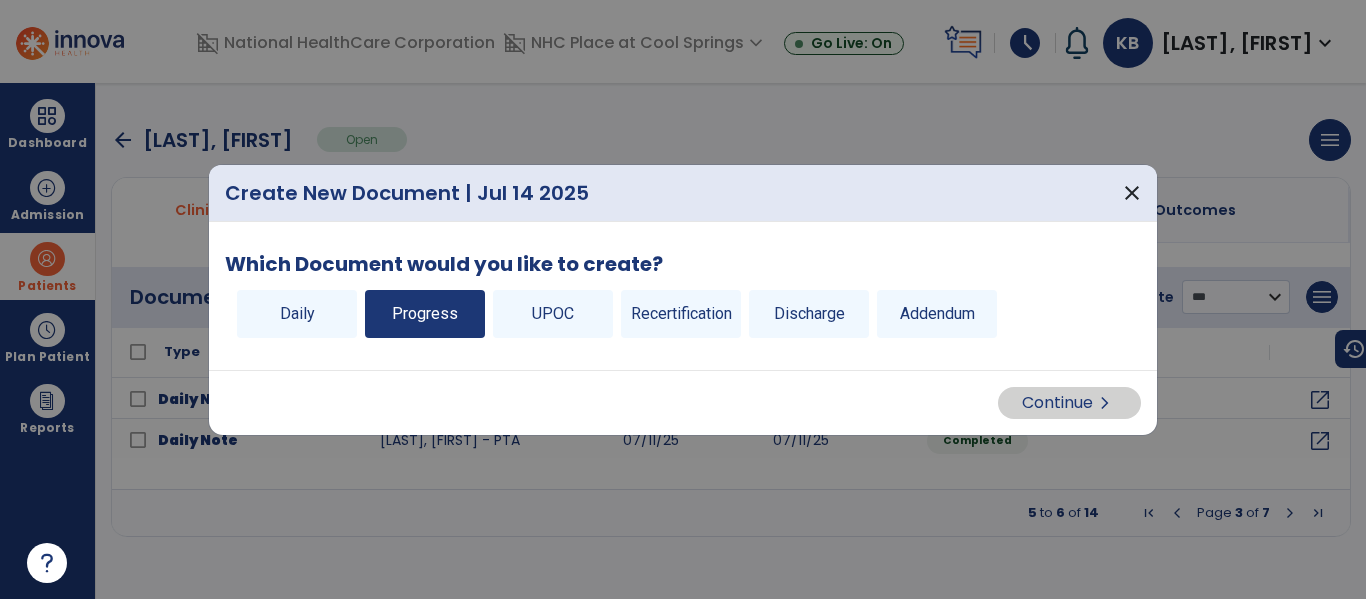 click on "Progress" at bounding box center [425, 314] 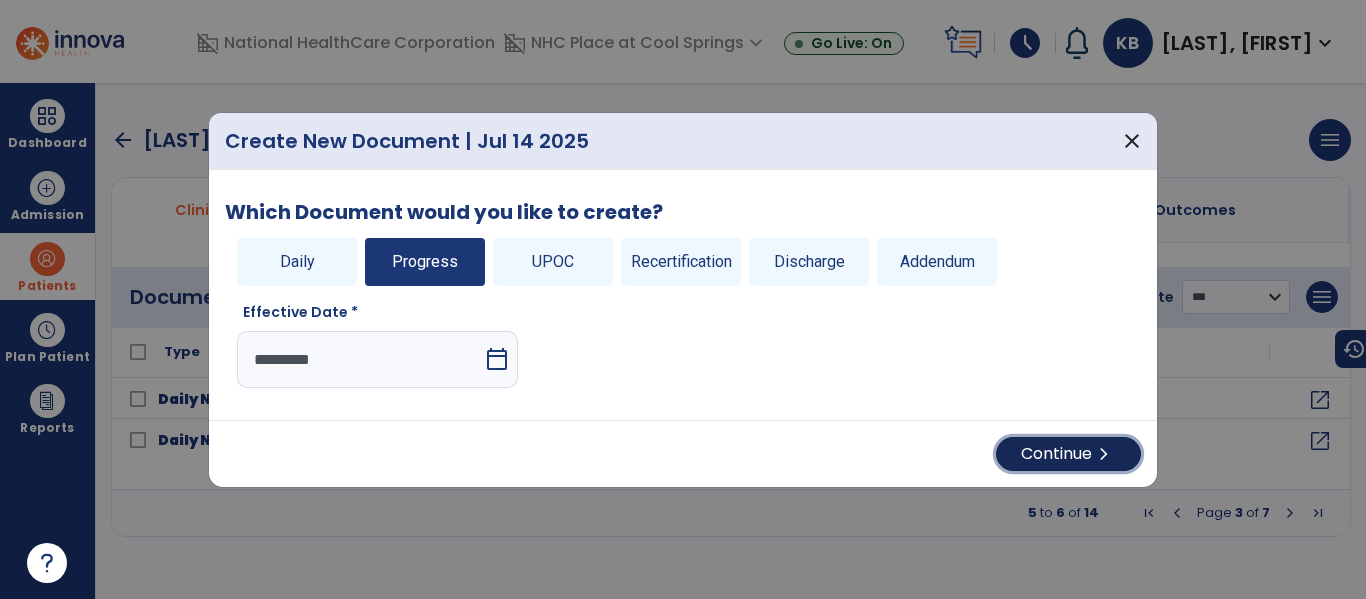 click on "Continue   chevron_right" at bounding box center (1068, 454) 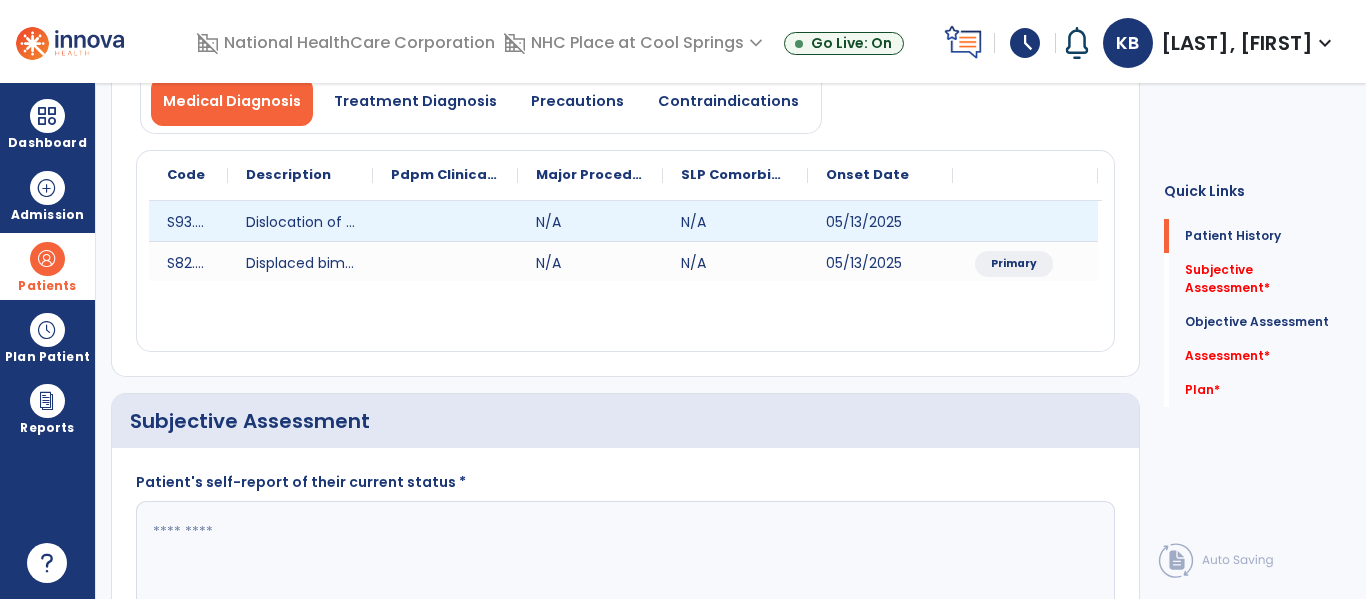 scroll, scrollTop: 0, scrollLeft: 0, axis: both 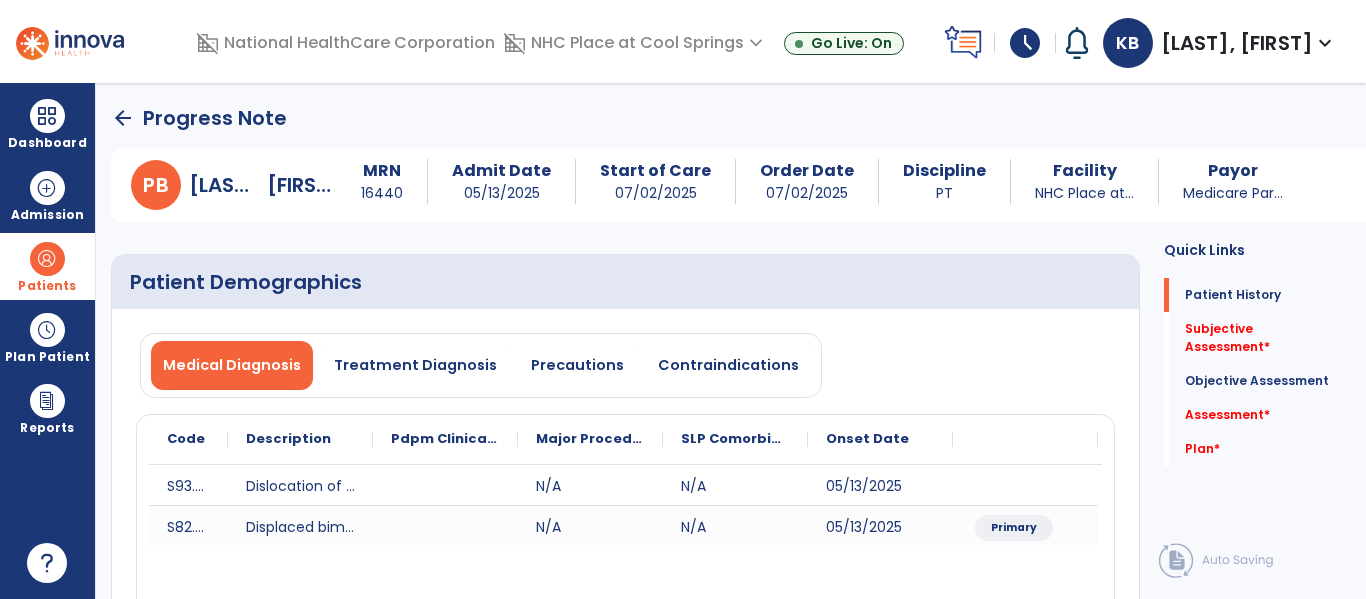 click on "arrow_back" 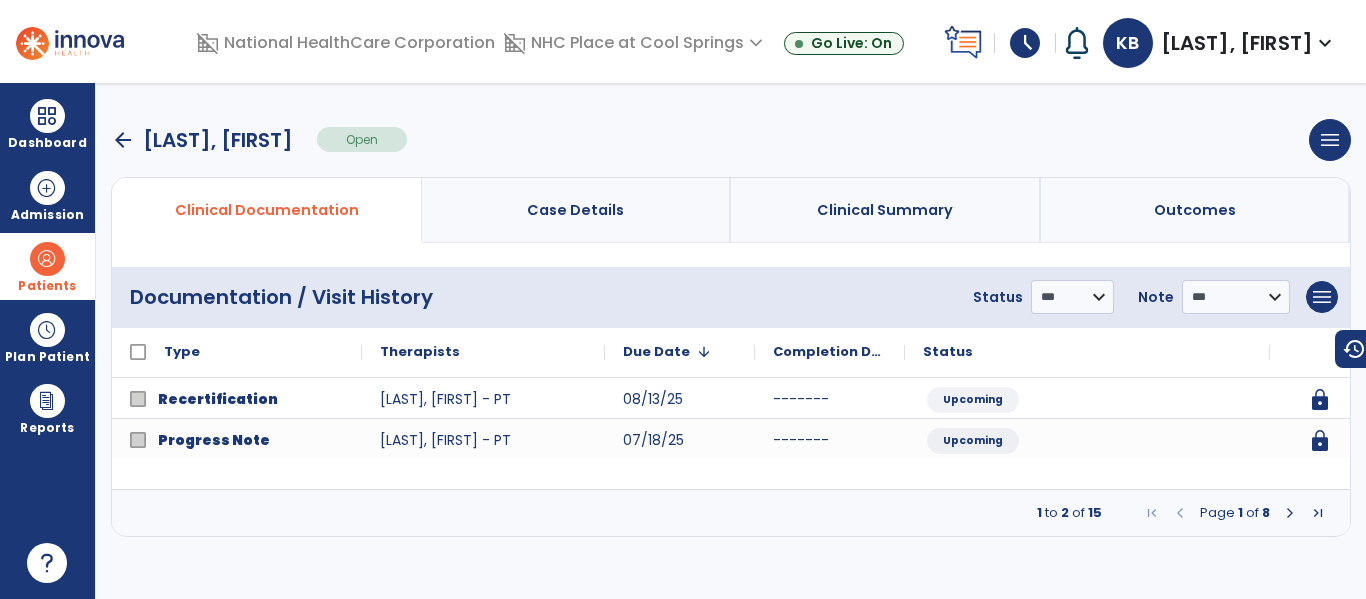 click at bounding box center (47, 259) 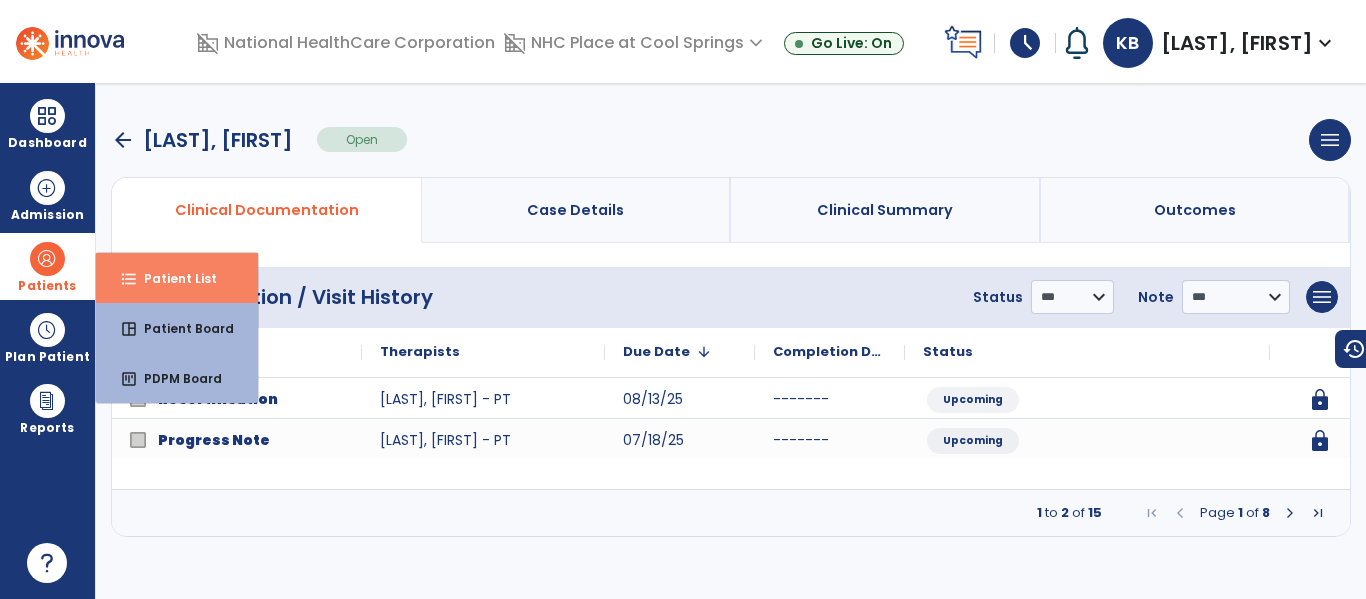 click on "Patient List" at bounding box center [172, 278] 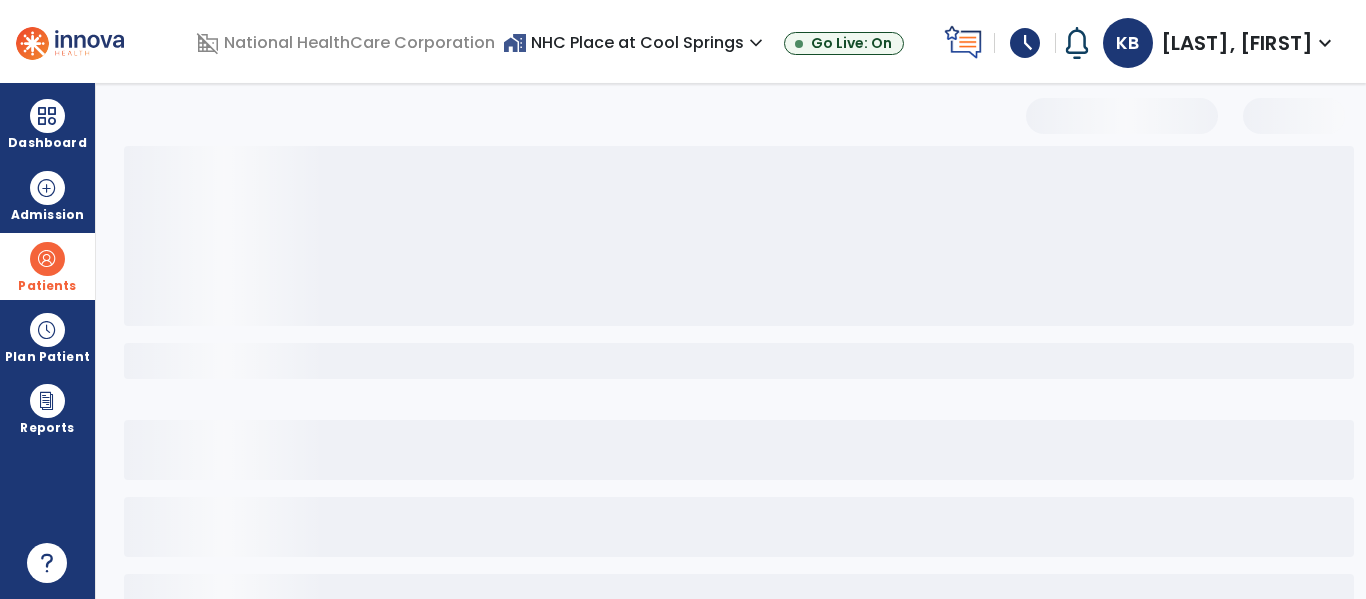 select on "***" 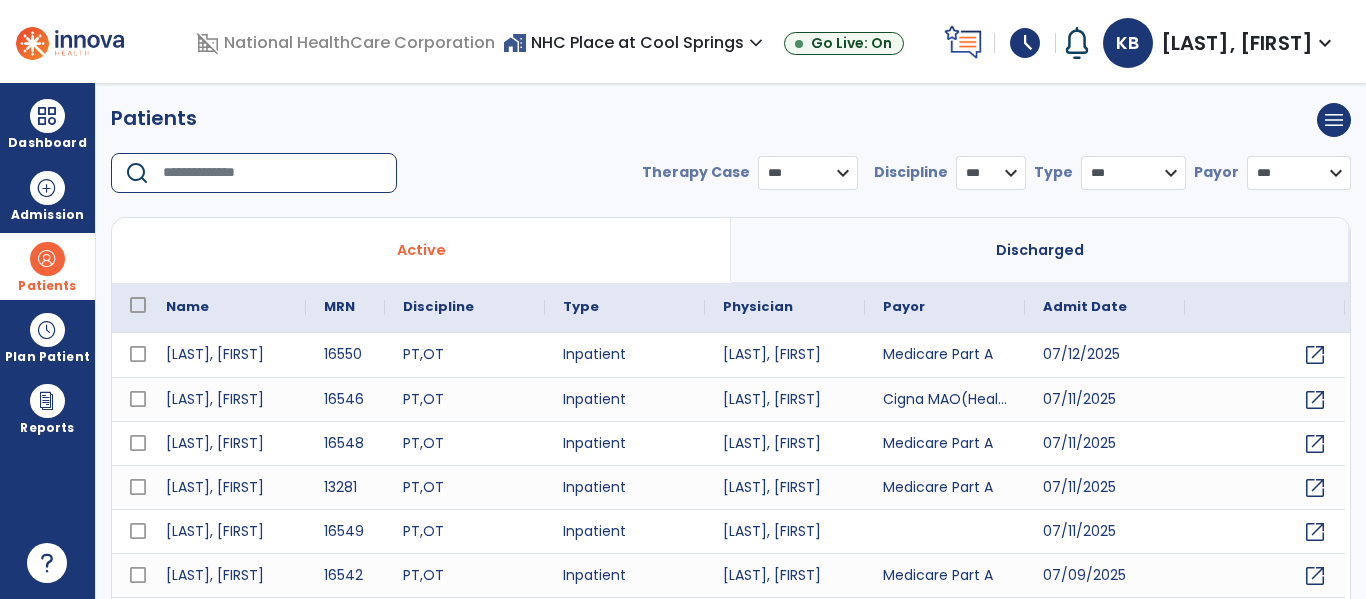 click at bounding box center (273, 173) 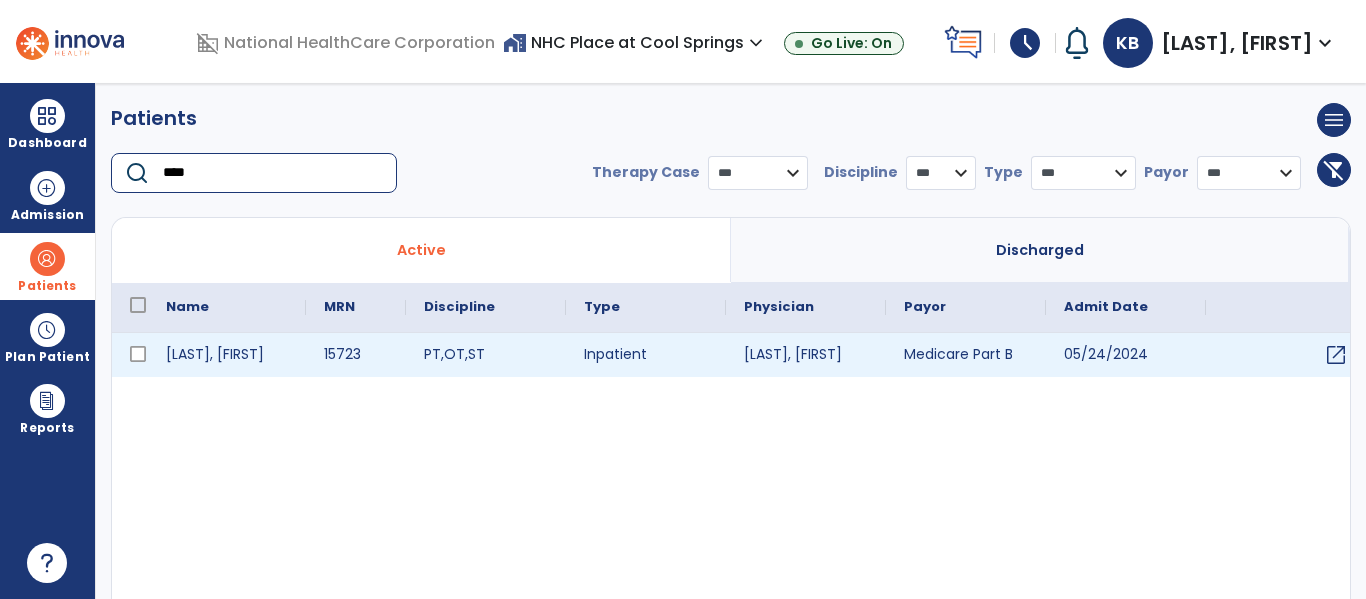 type on "****" 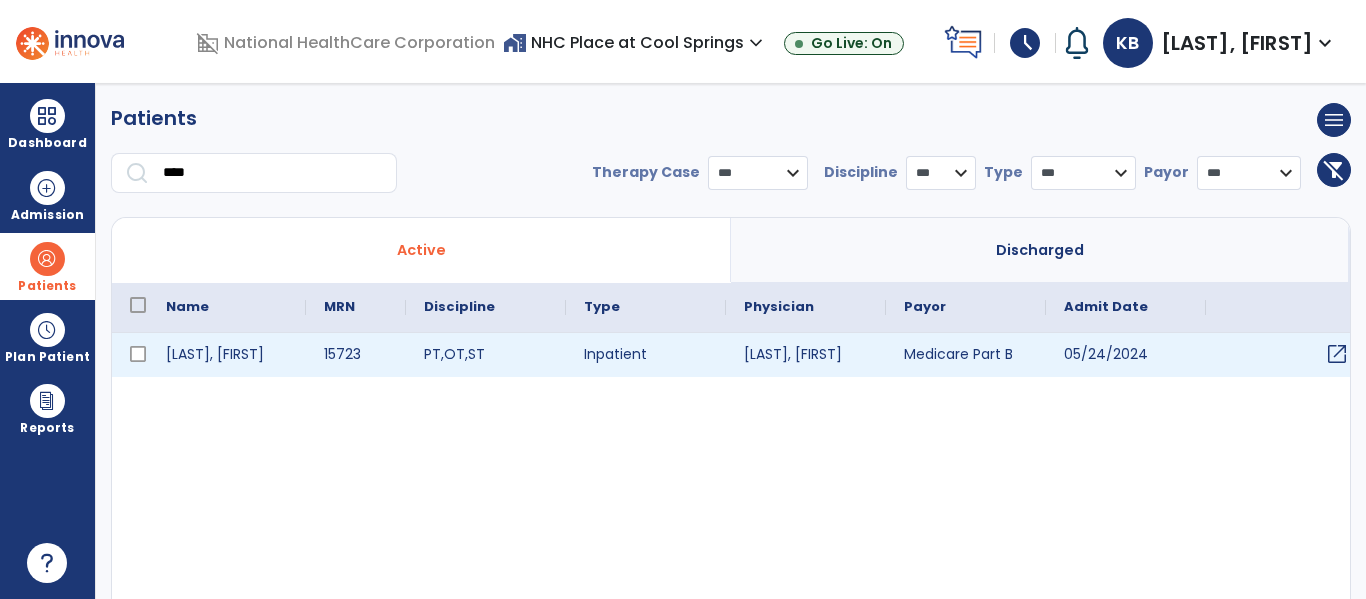 click on "open_in_new" at bounding box center (1337, 354) 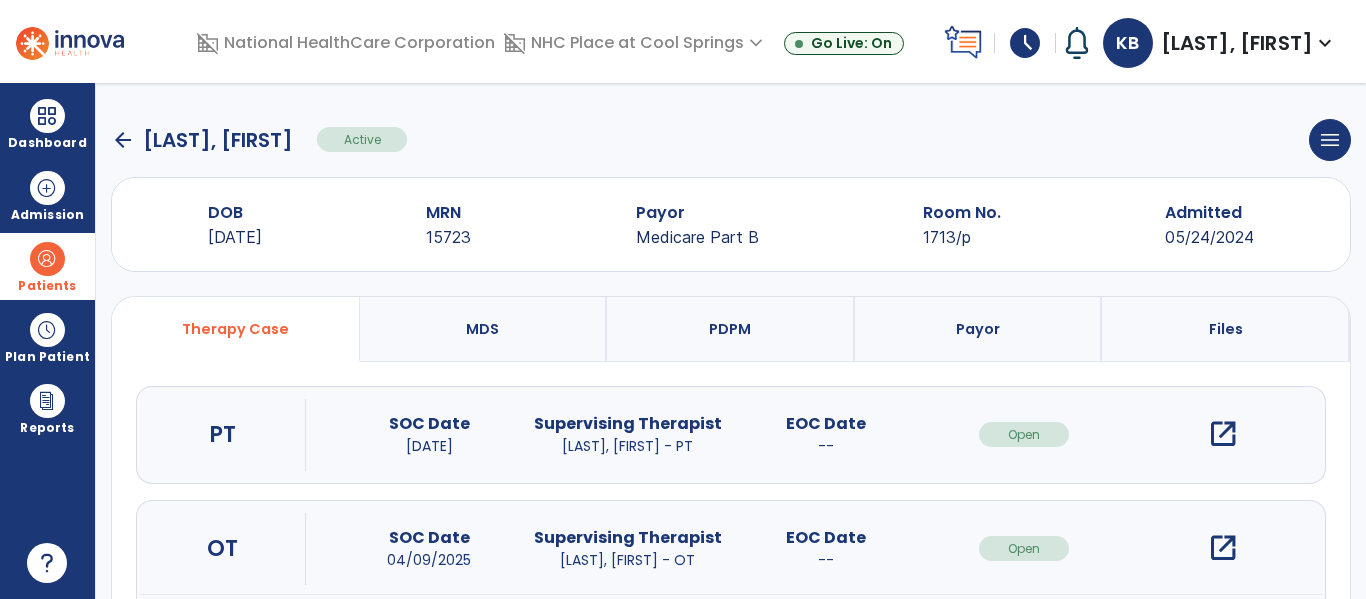click on "open_in_new" at bounding box center [1223, 434] 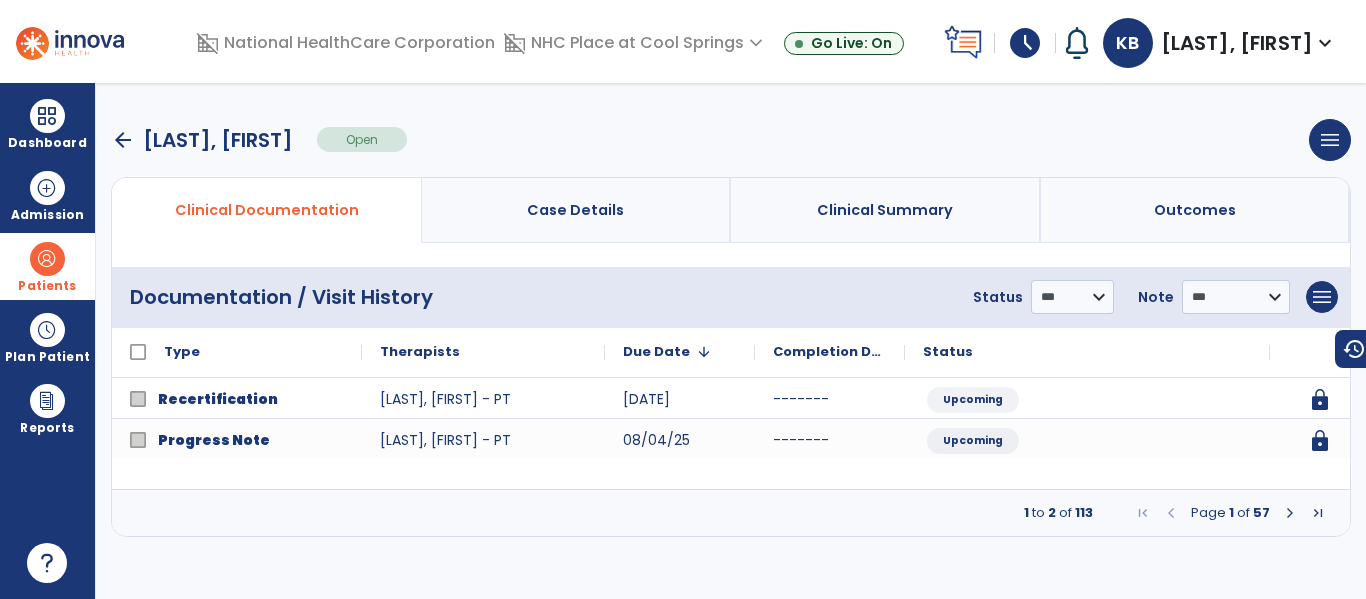 click at bounding box center [1290, 513] 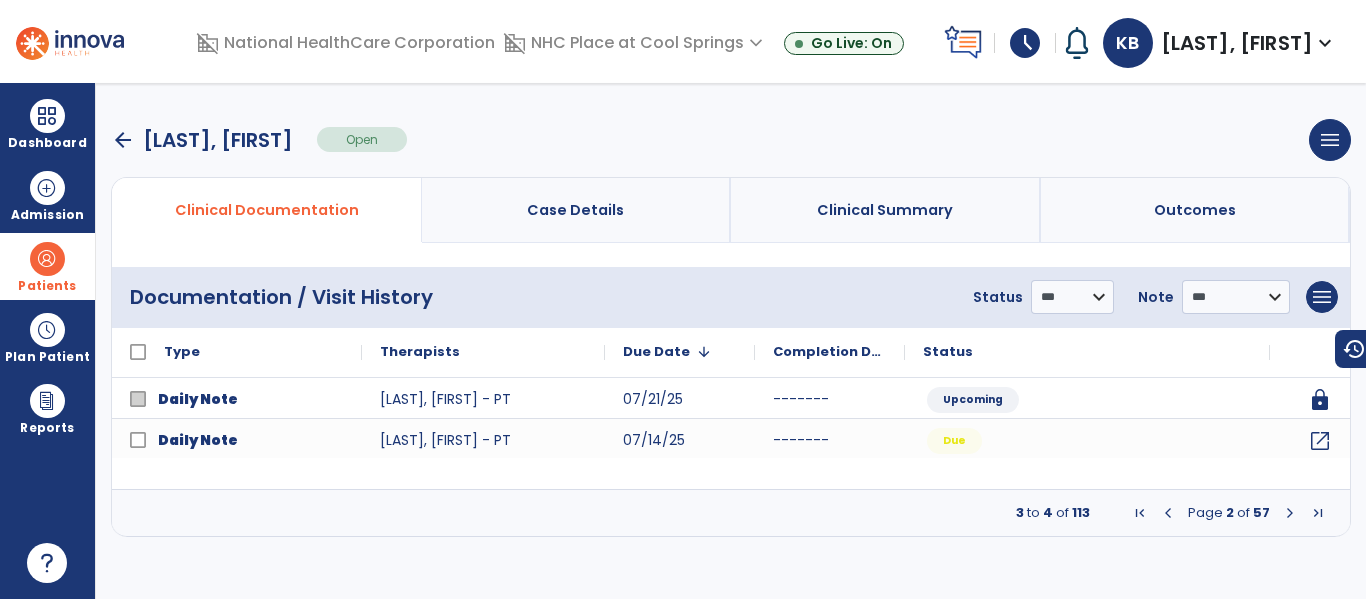 click at bounding box center [1290, 513] 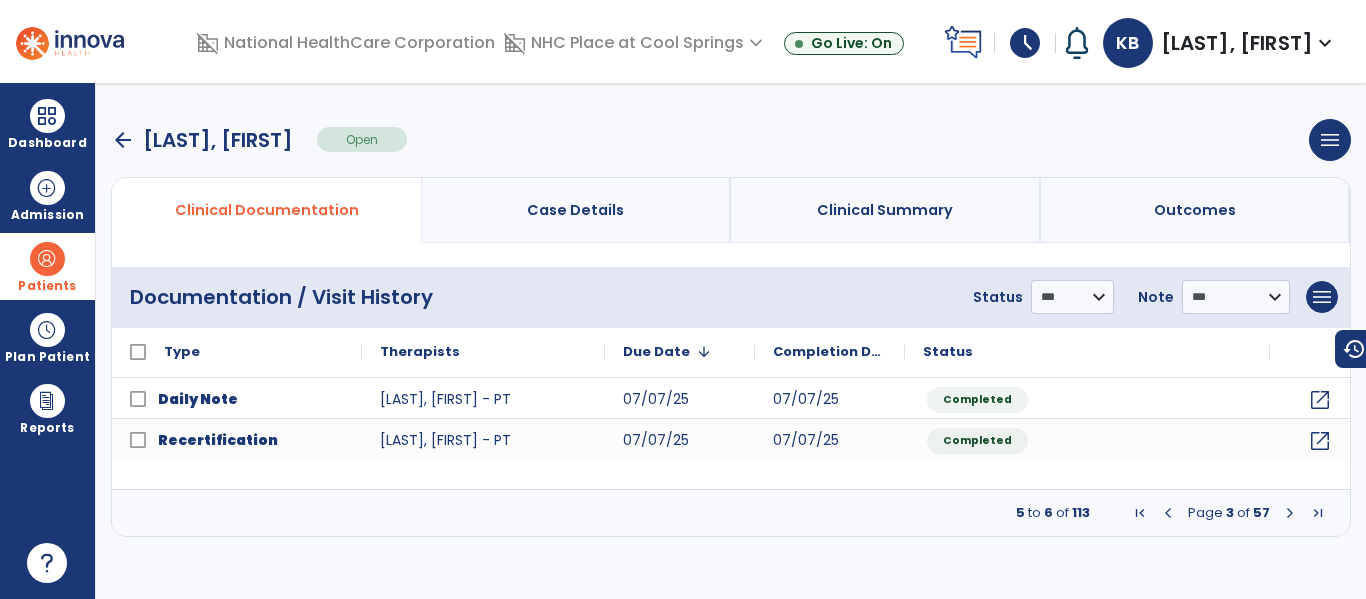 click at bounding box center [1290, 513] 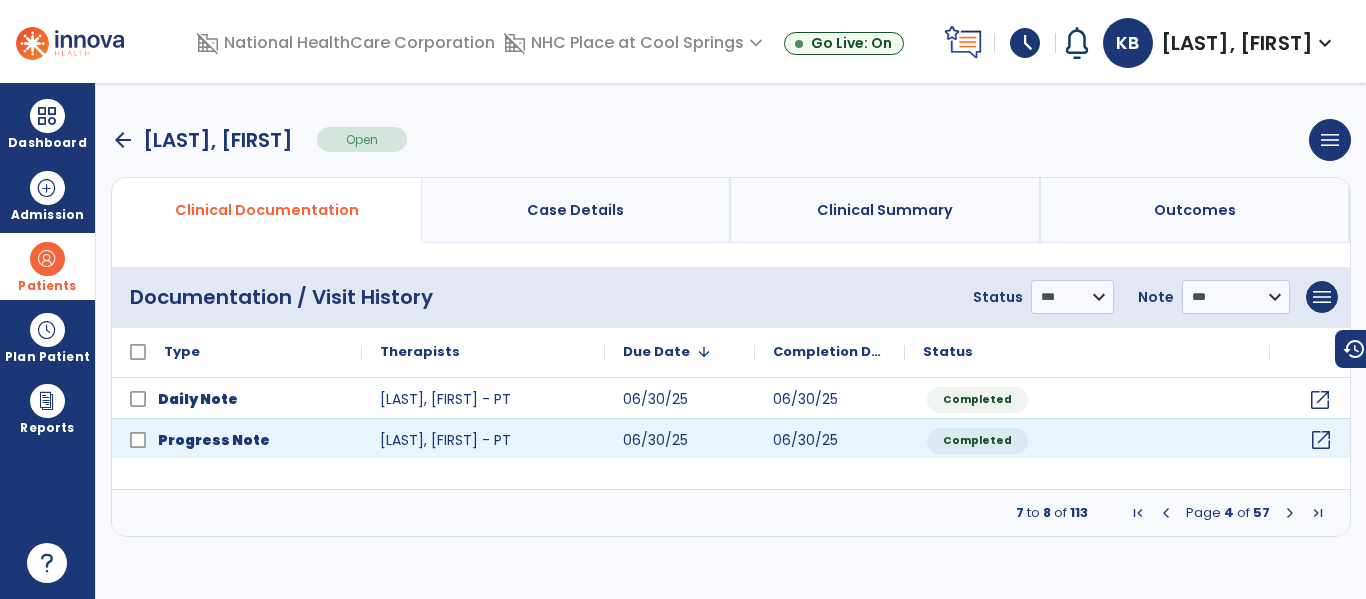 click on "open_in_new" 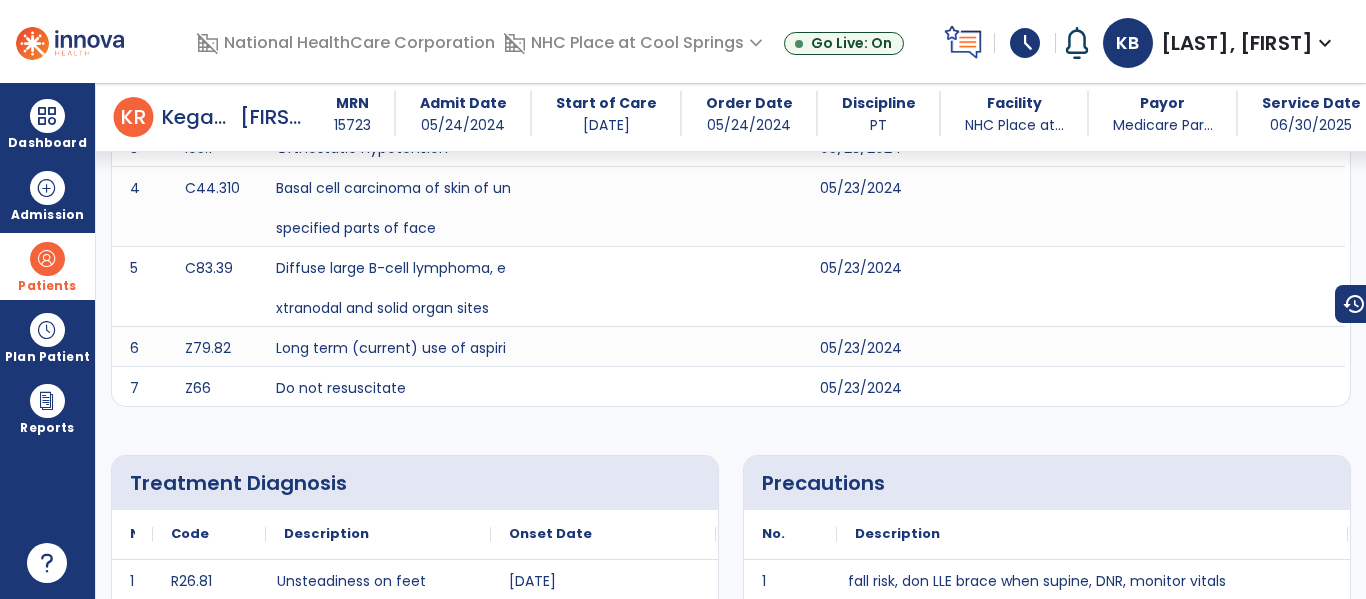 scroll, scrollTop: 0, scrollLeft: 0, axis: both 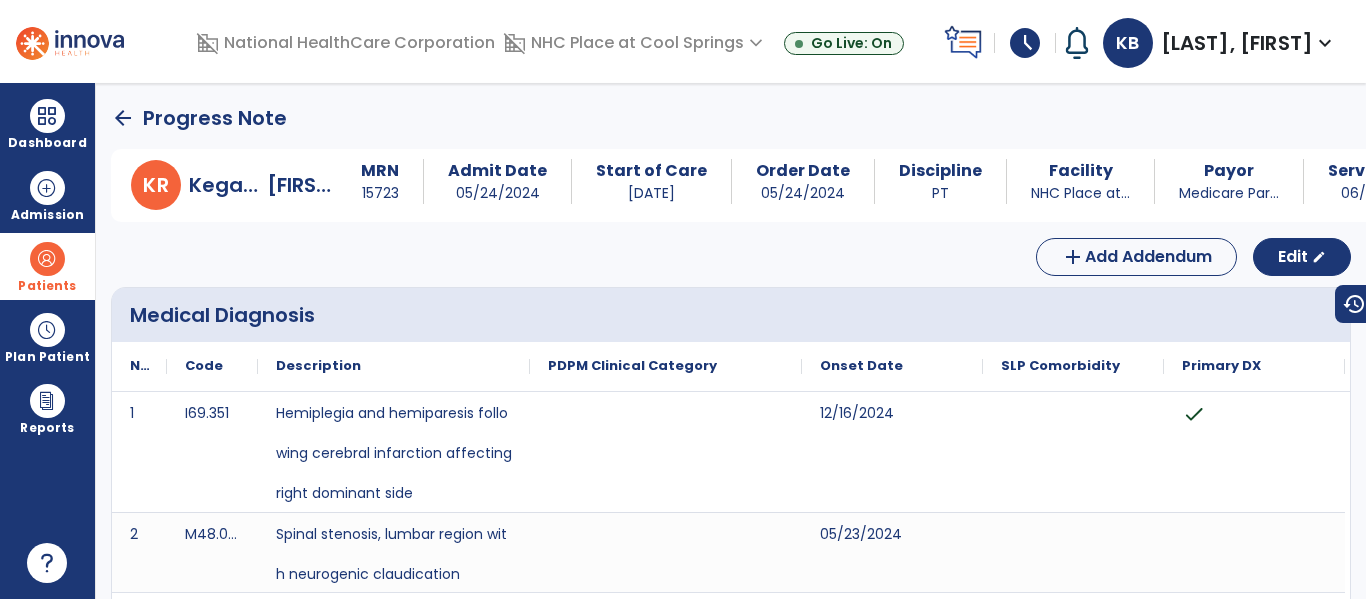click on "arrow_back" 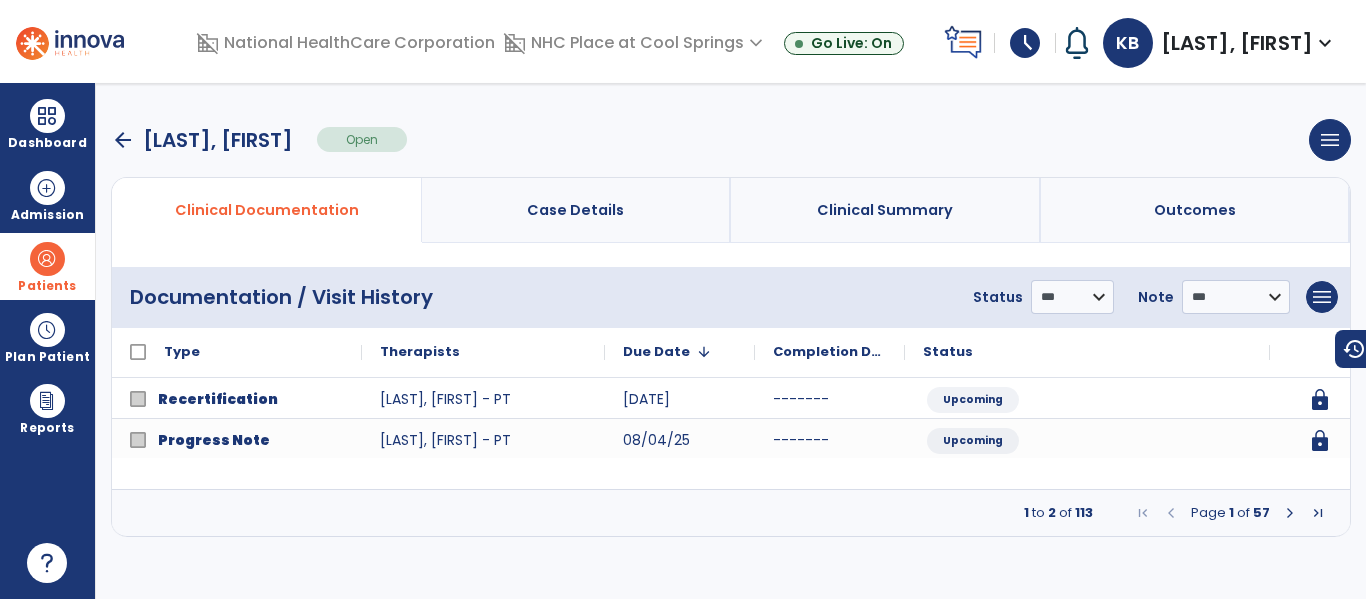 click at bounding box center (1290, 513) 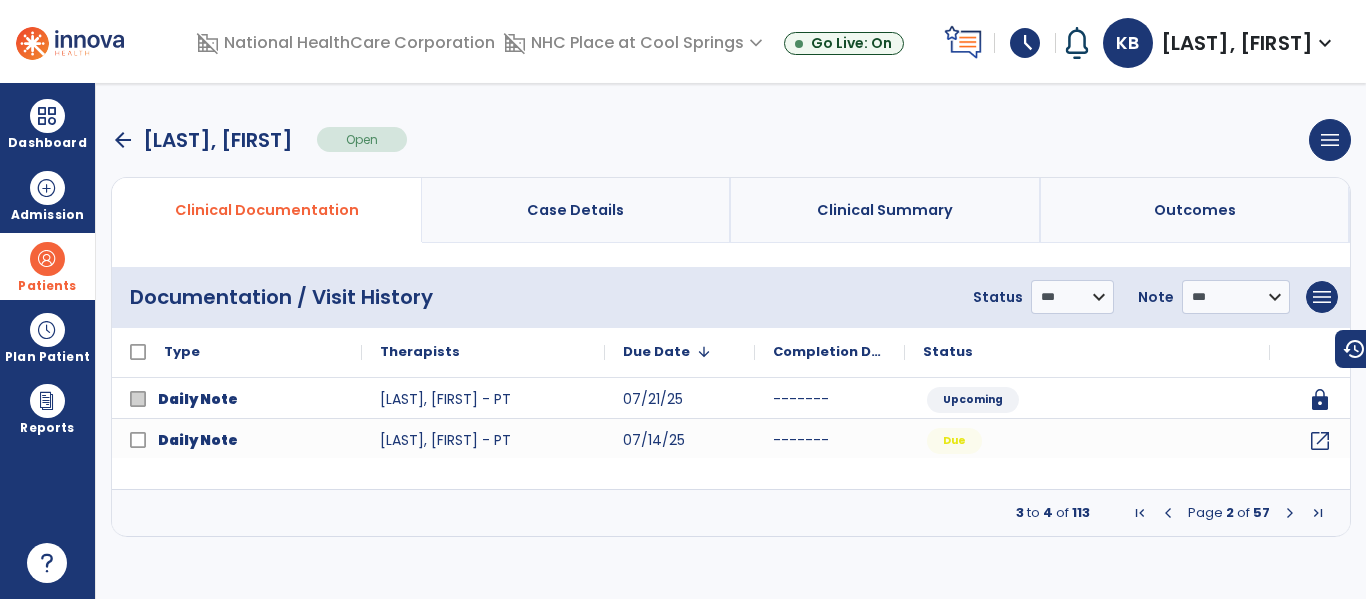 click at bounding box center (1290, 513) 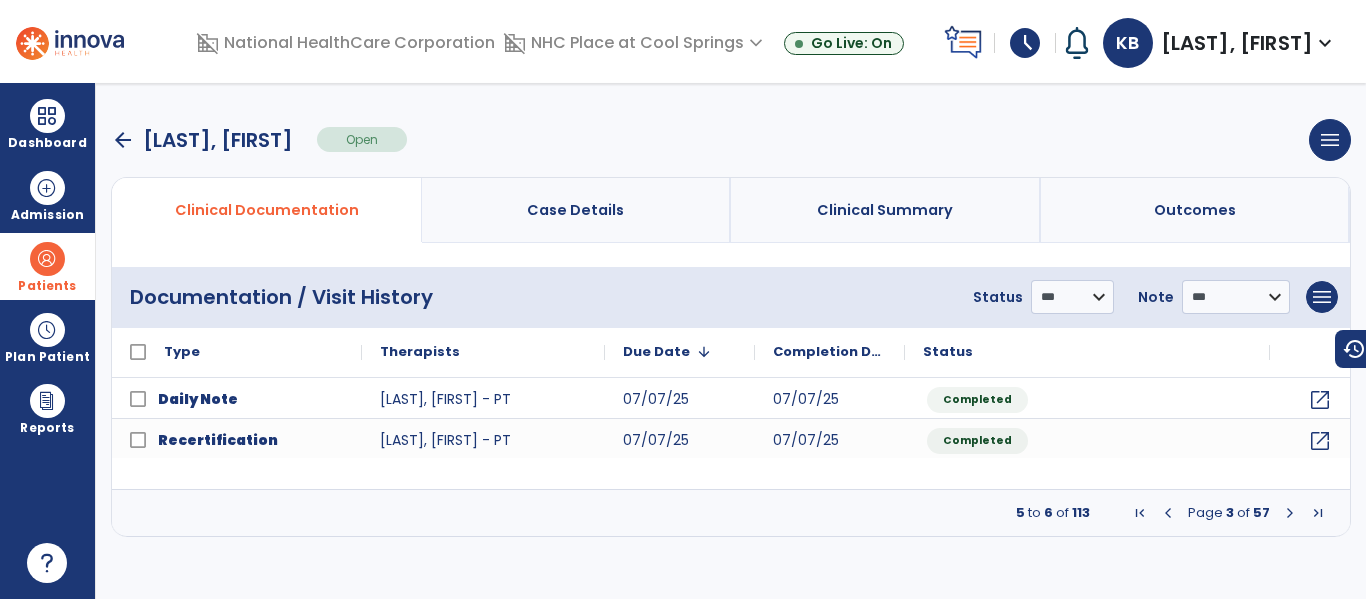 click at bounding box center (1290, 513) 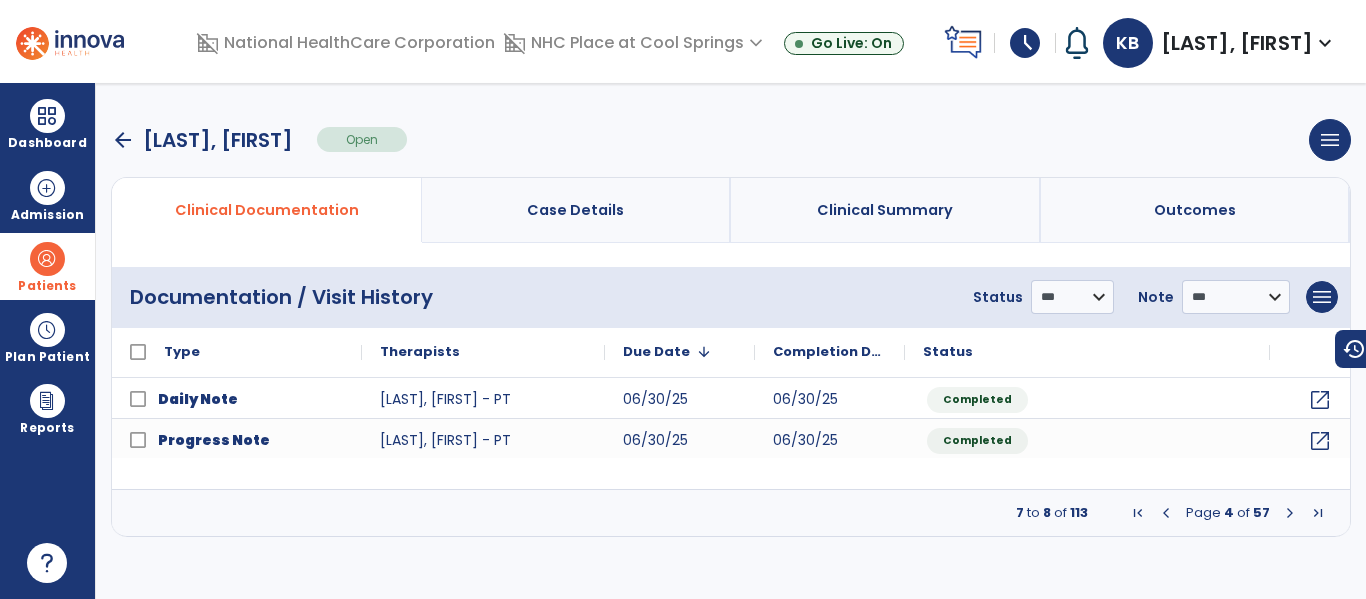 click at bounding box center (1290, 513) 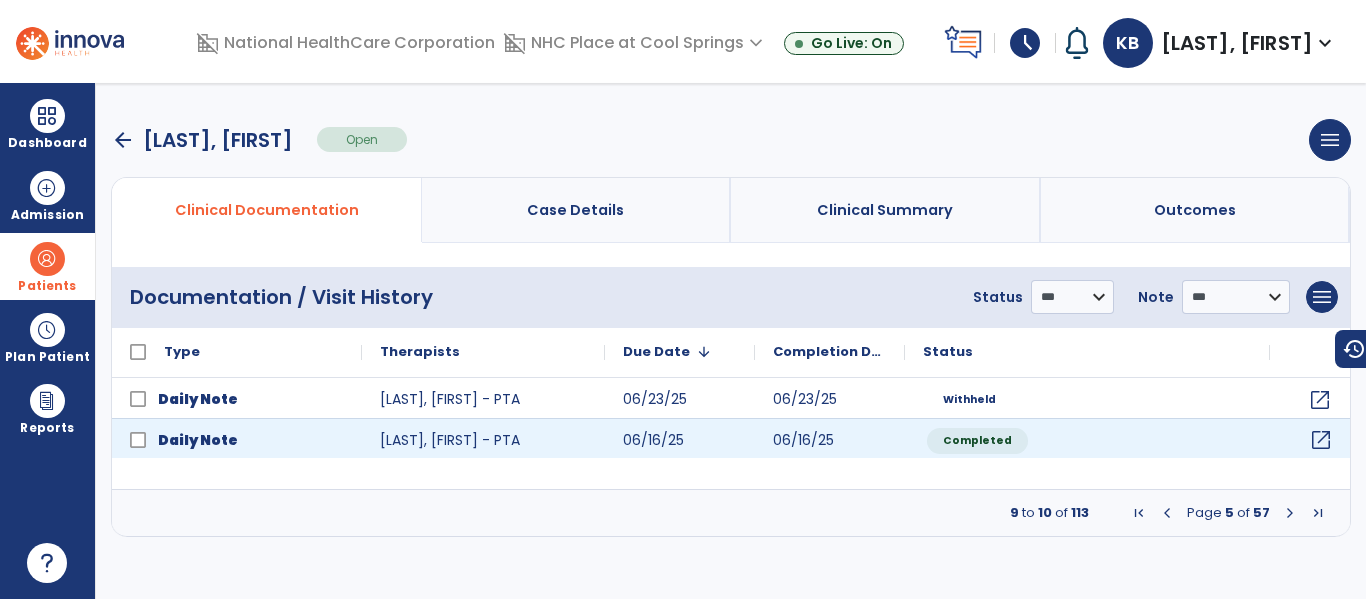 click on "open_in_new" 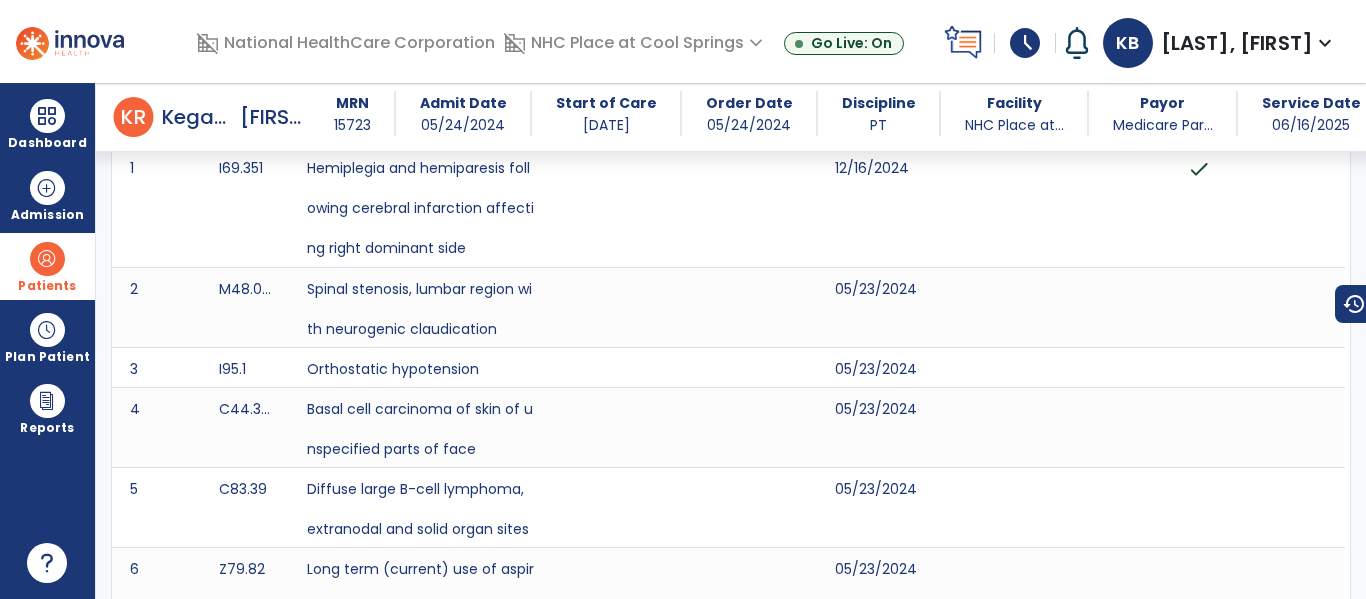 scroll, scrollTop: 0, scrollLeft: 0, axis: both 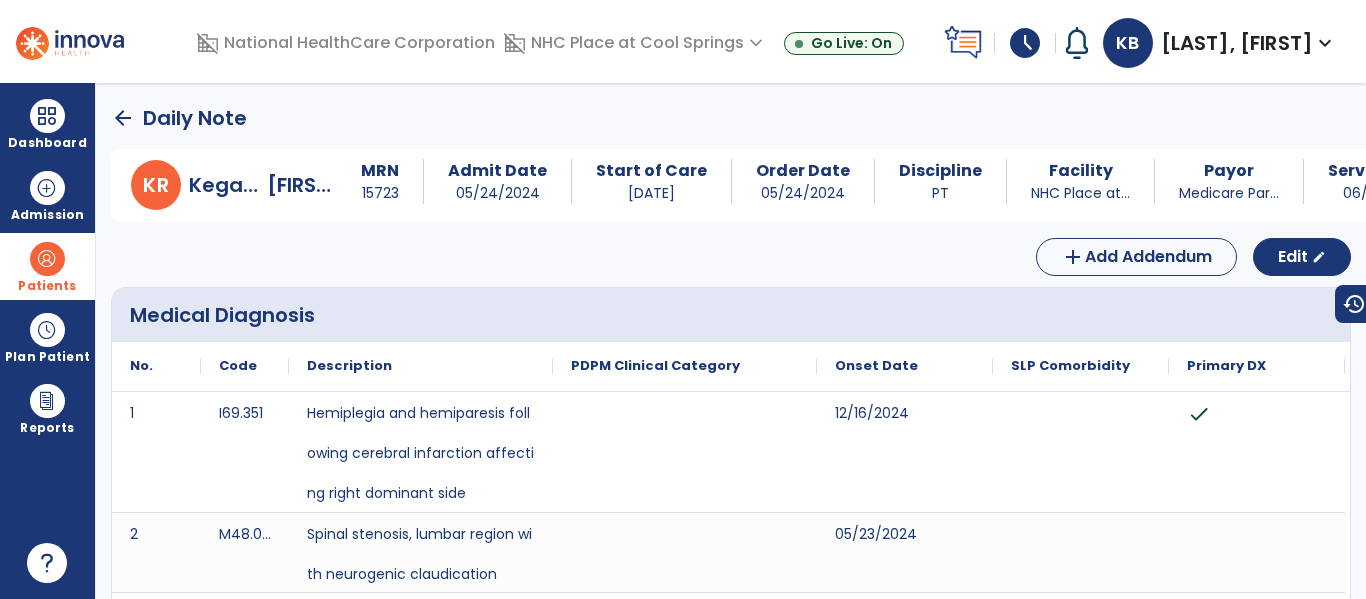 click on "arrow_back" 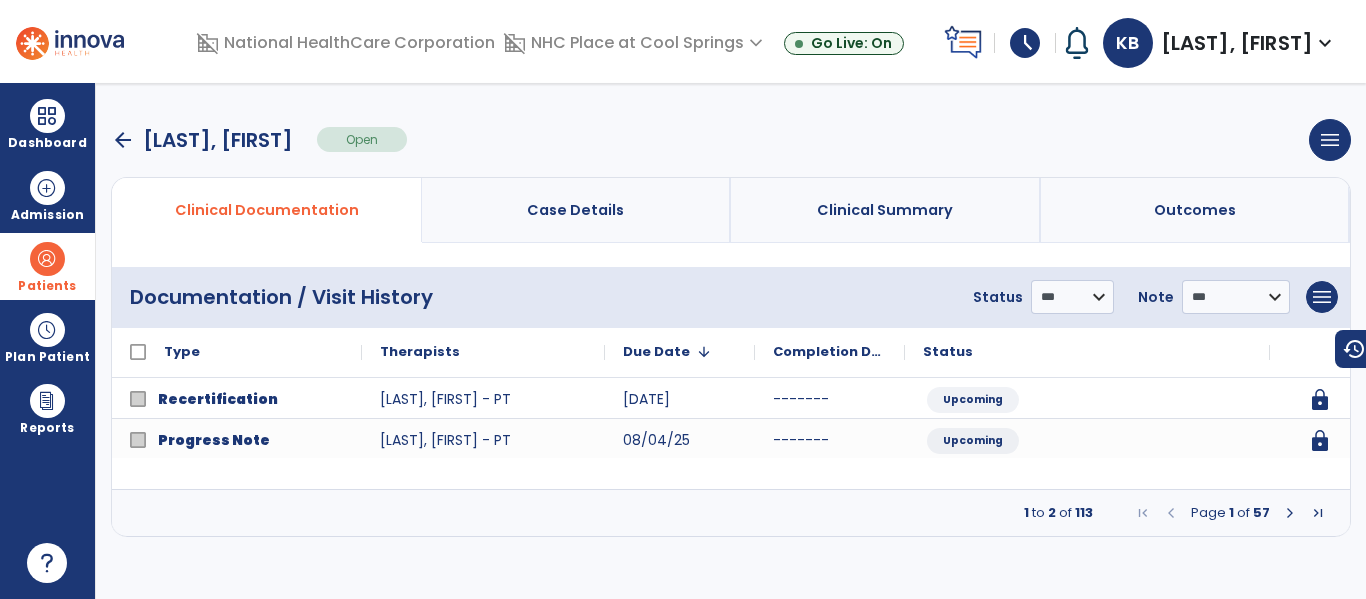 drag, startPoint x: 35, startPoint y: 277, endPoint x: 55, endPoint y: 269, distance: 21.540659 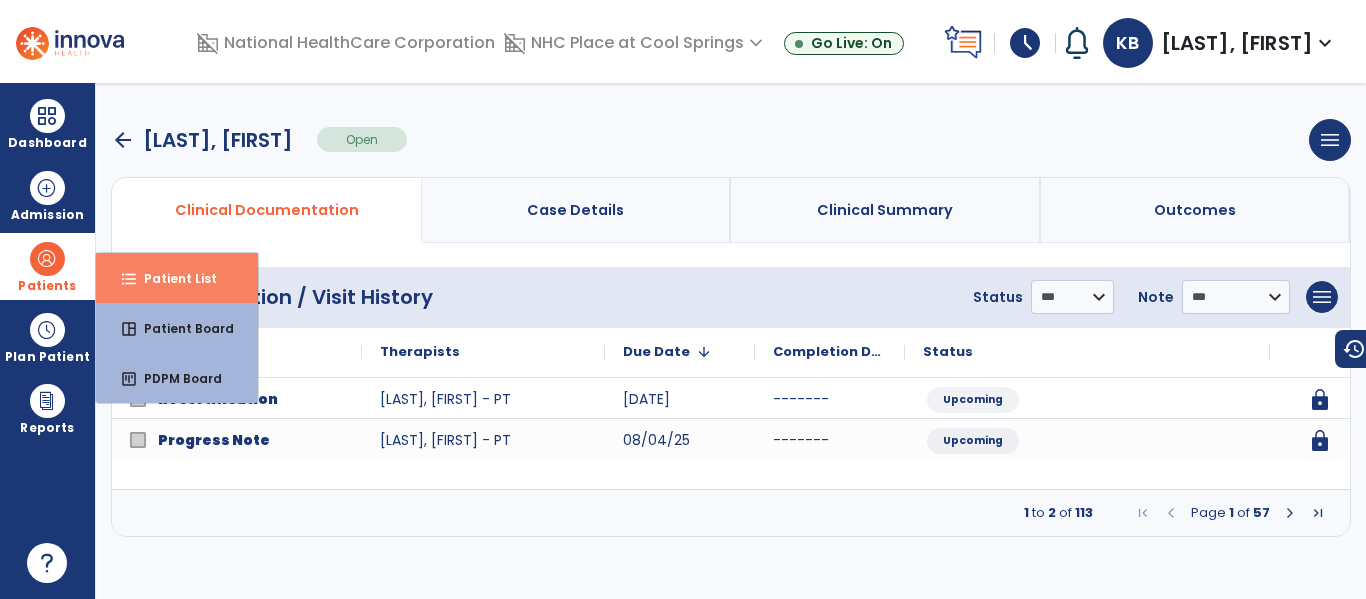 click on "Patient List" at bounding box center [172, 278] 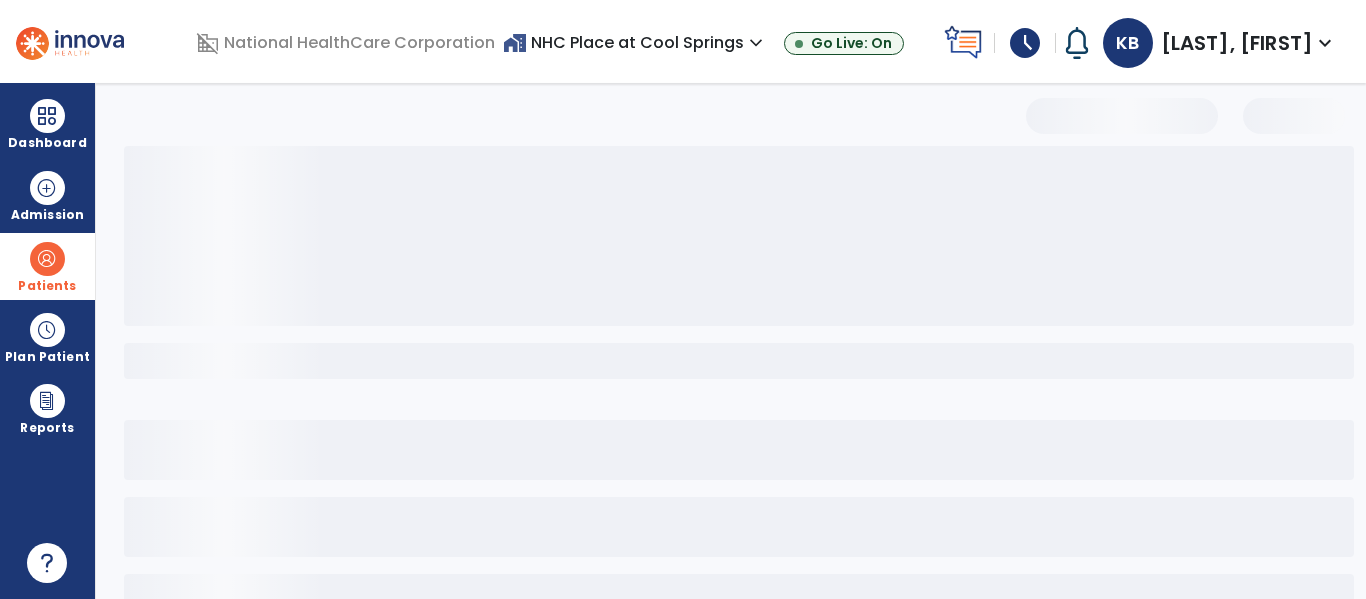 select on "***" 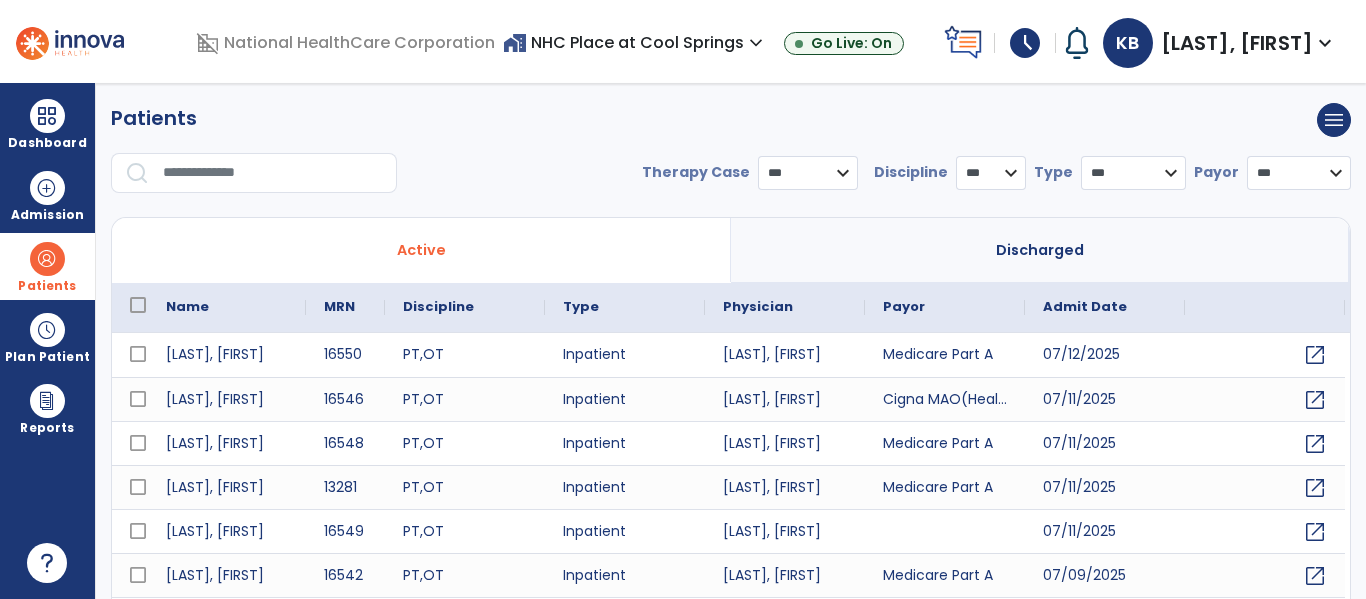 click at bounding box center (273, 173) 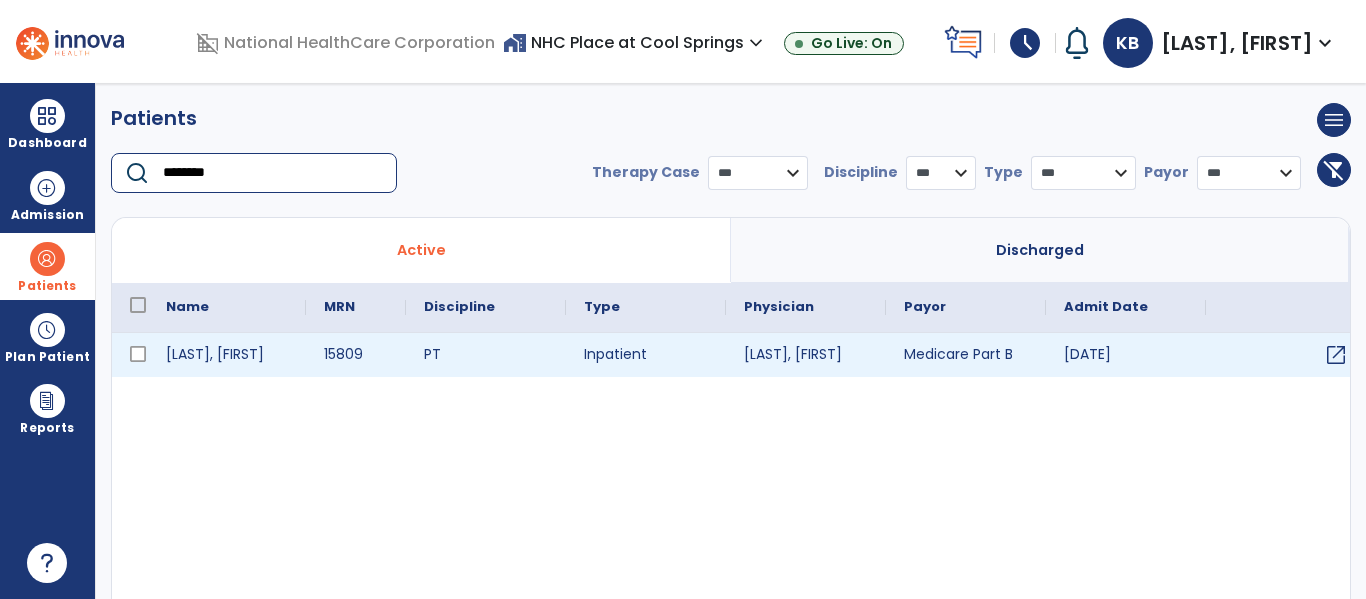 type on "********" 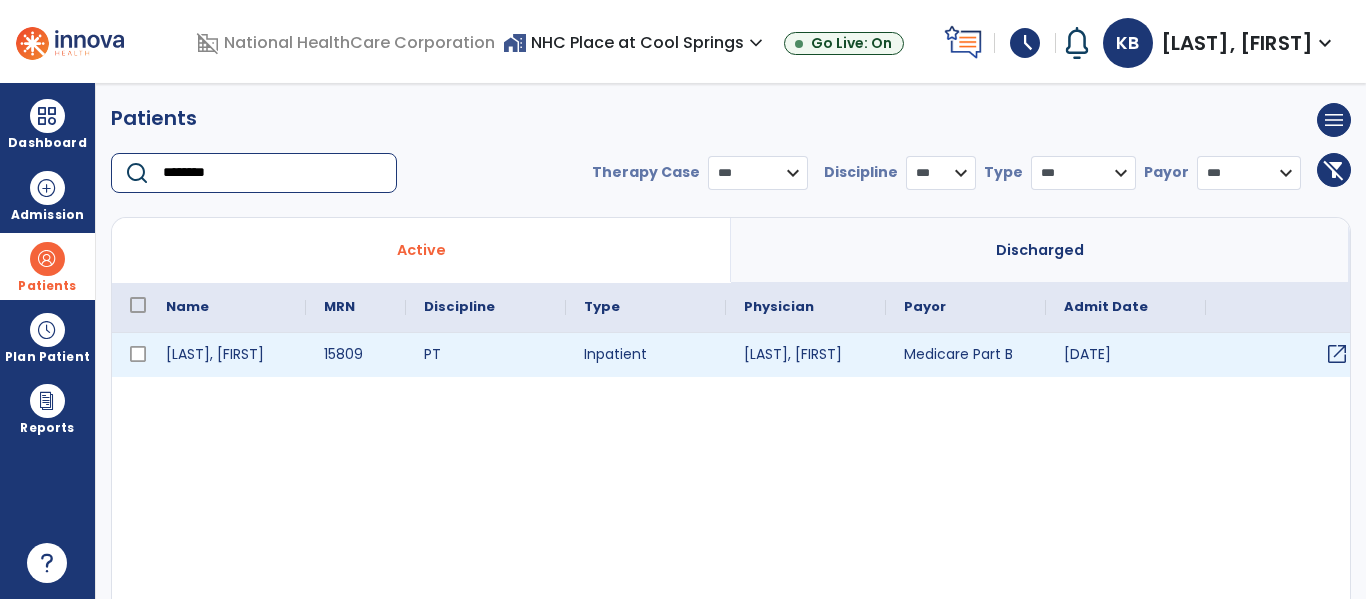 click on "open_in_new" at bounding box center [1337, 354] 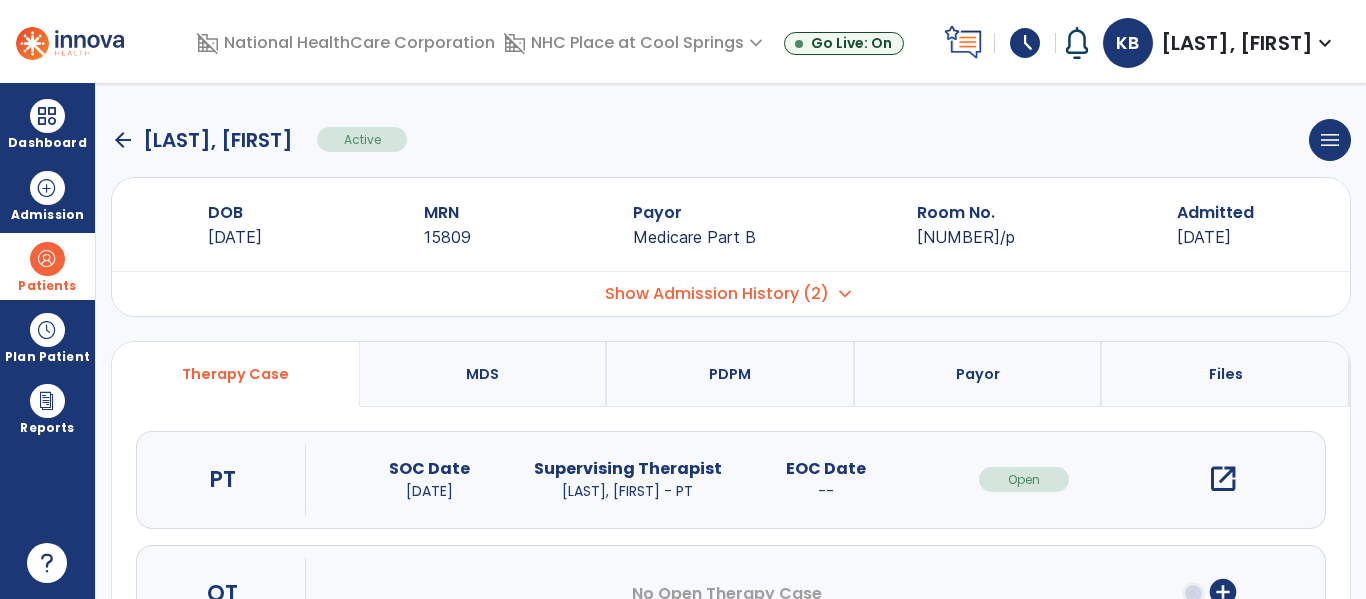 click on "open_in_new" at bounding box center [1223, 479] 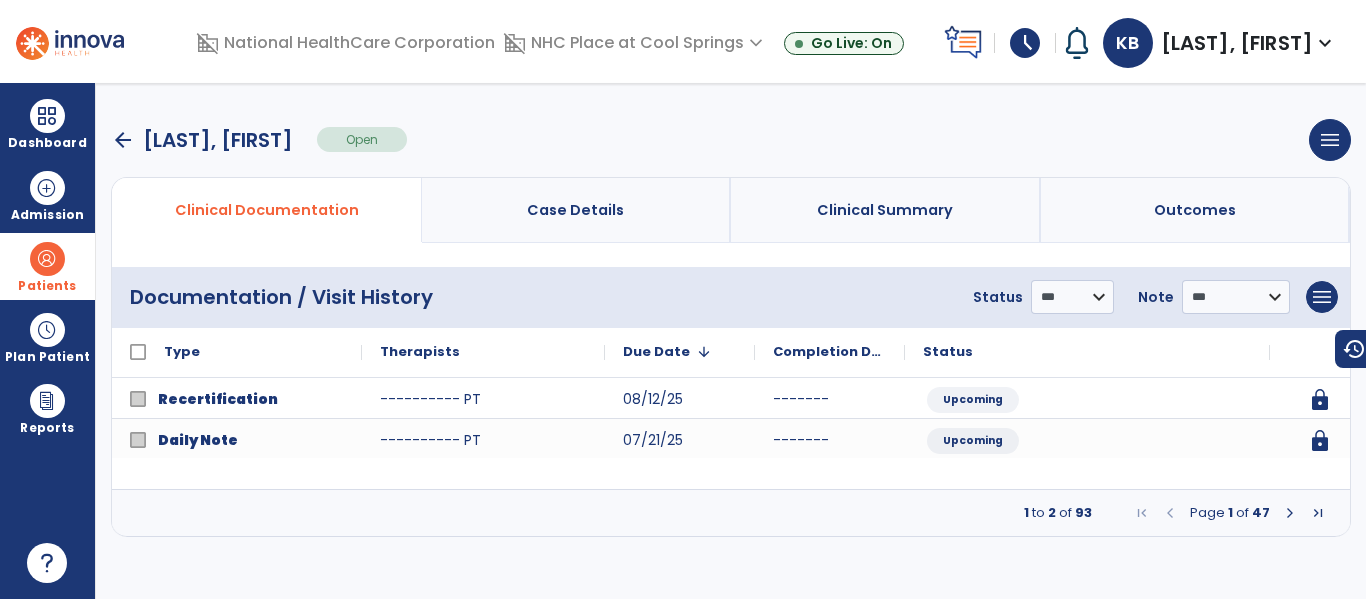 click at bounding box center [1290, 513] 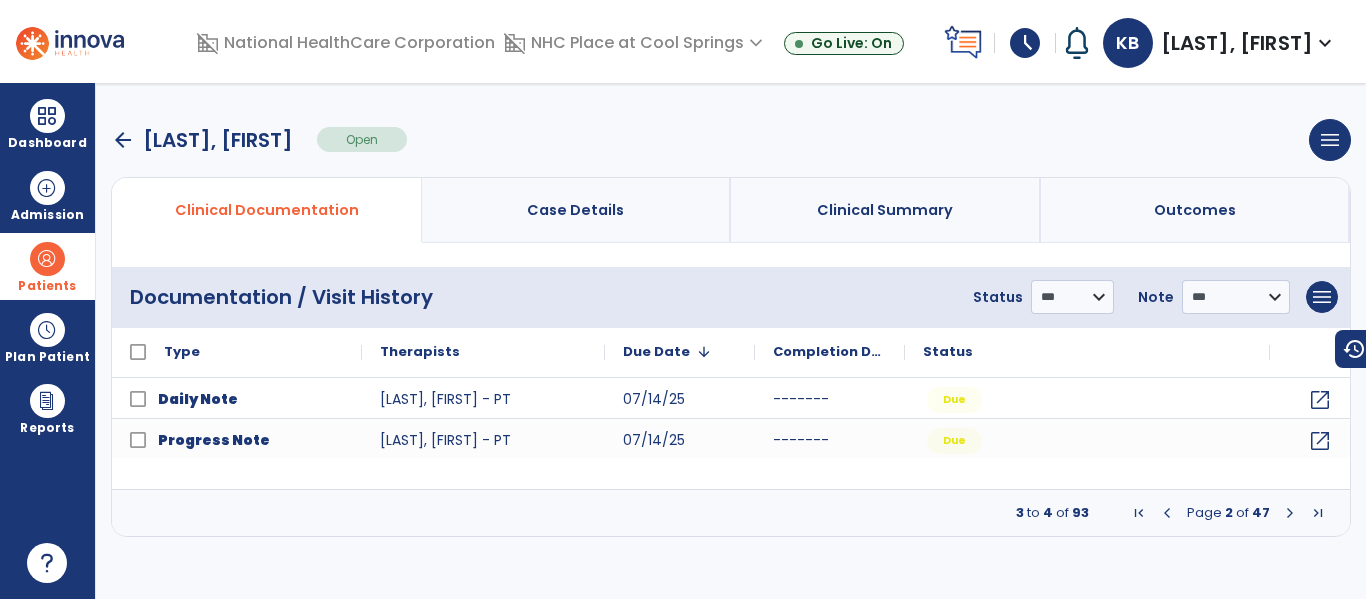 click at bounding box center (1290, 513) 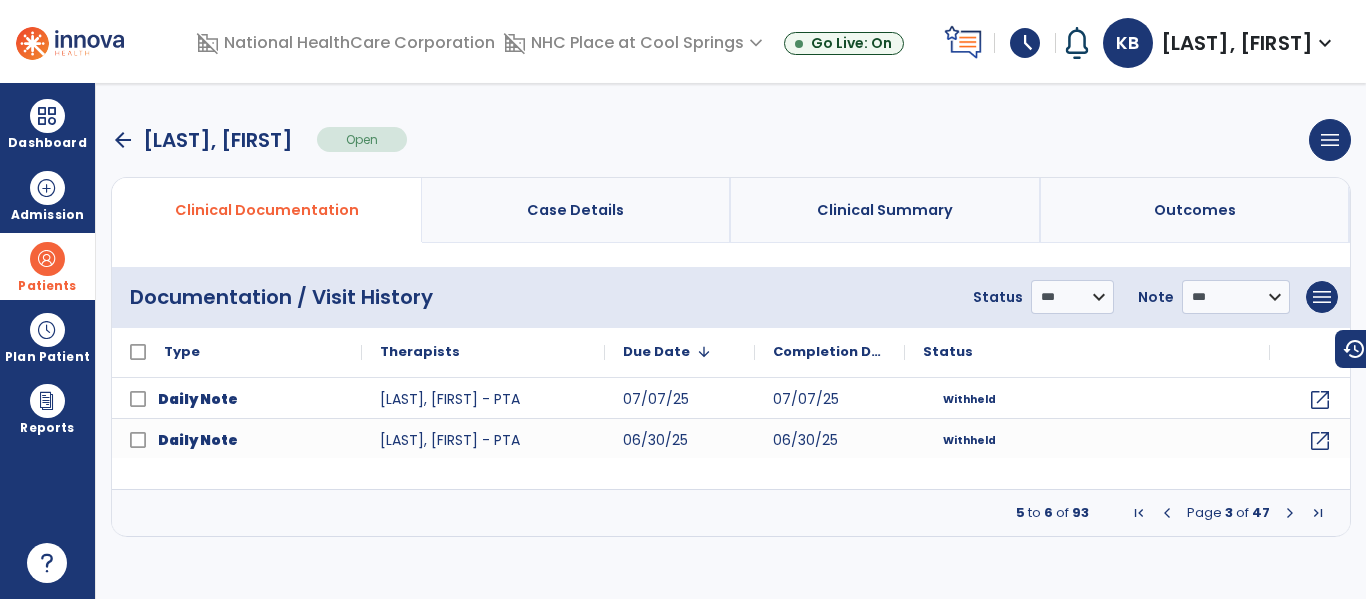 click at bounding box center [1290, 513] 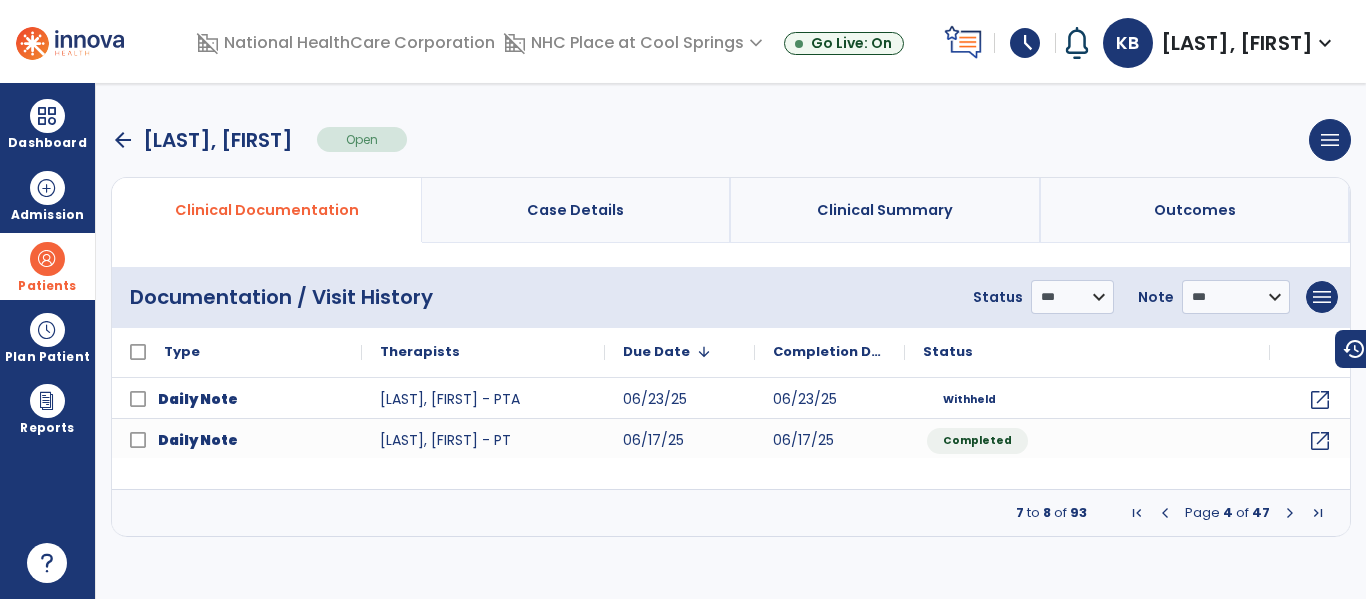 click at bounding box center (1290, 513) 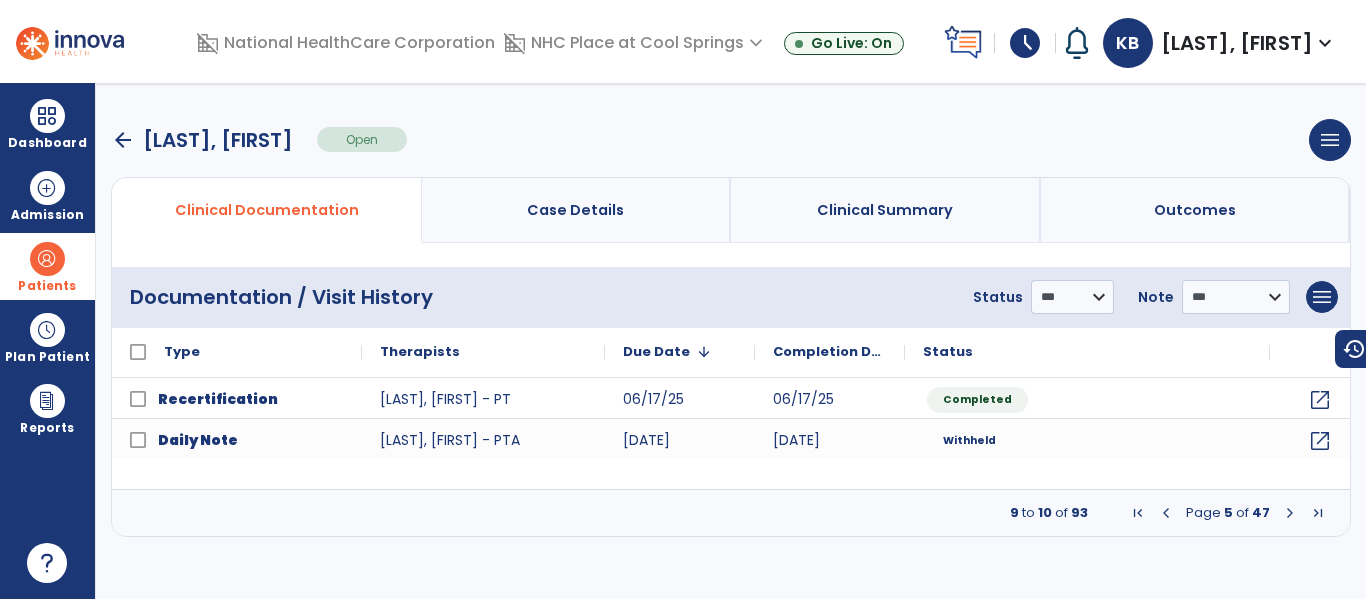 click at bounding box center [1138, 513] 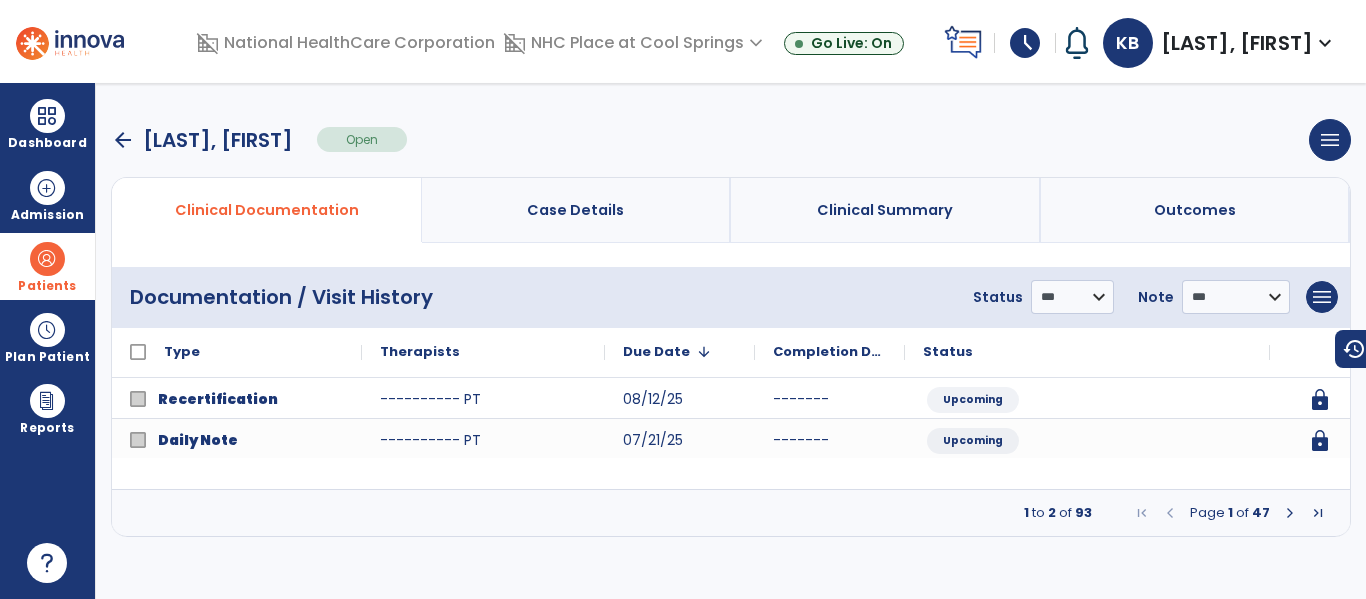 click at bounding box center (1290, 513) 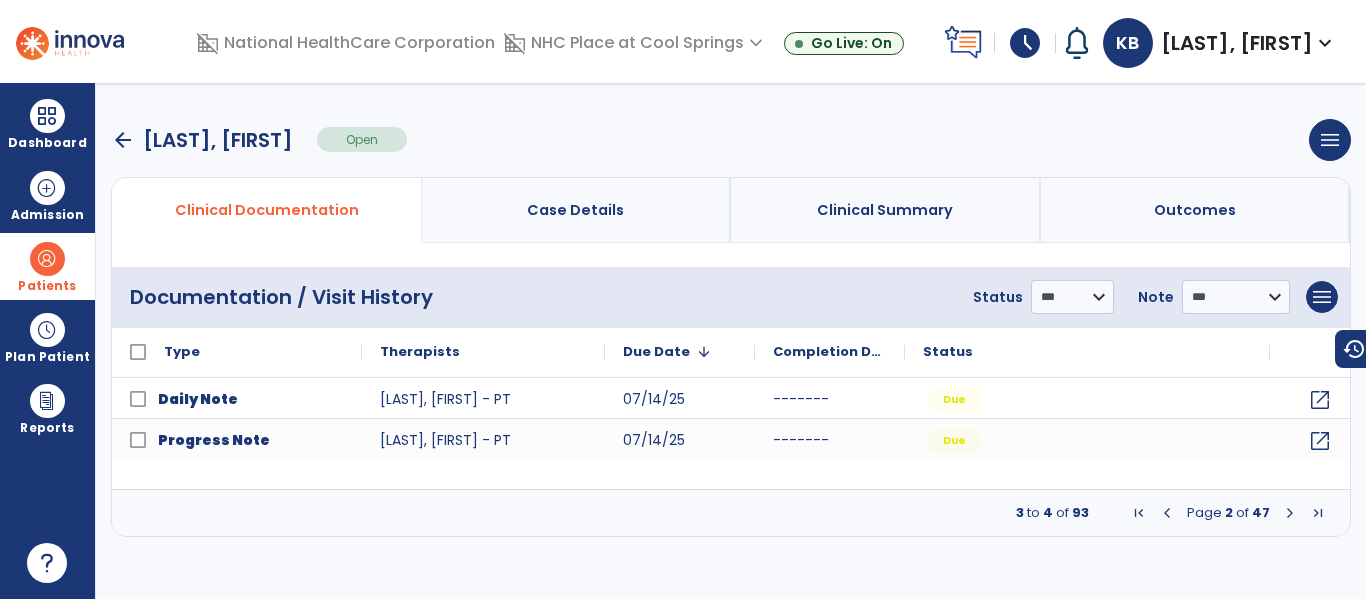 click at bounding box center (1139, 513) 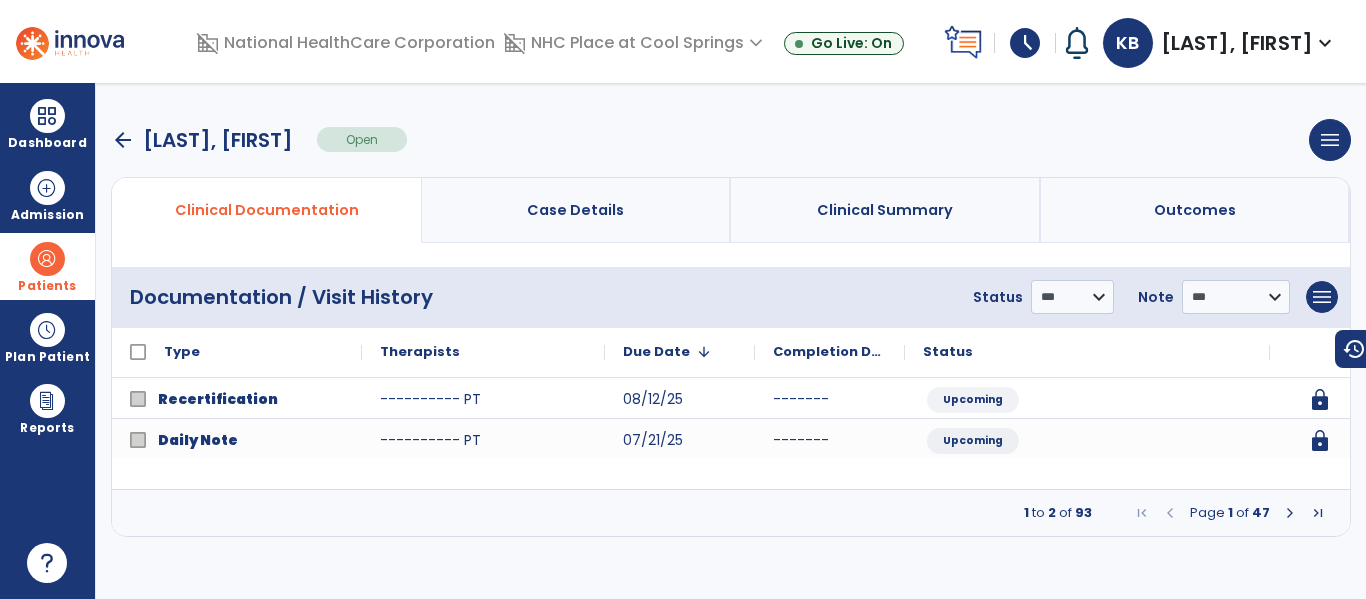 click at bounding box center [1290, 513] 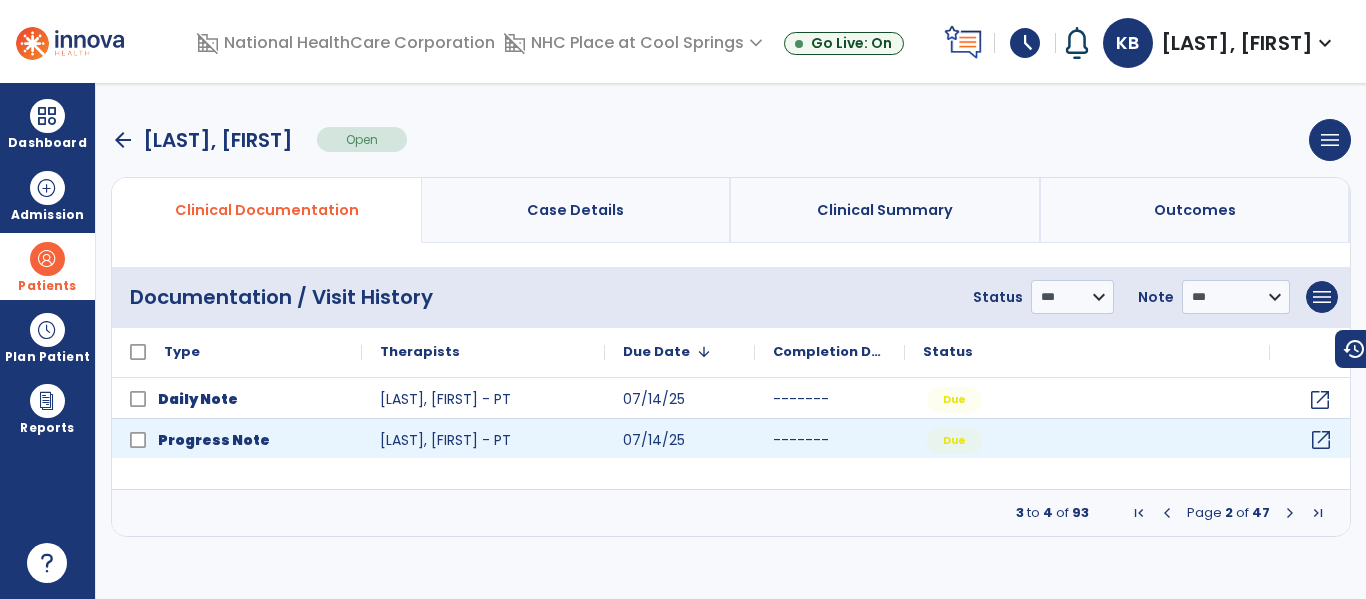 click on "open_in_new" 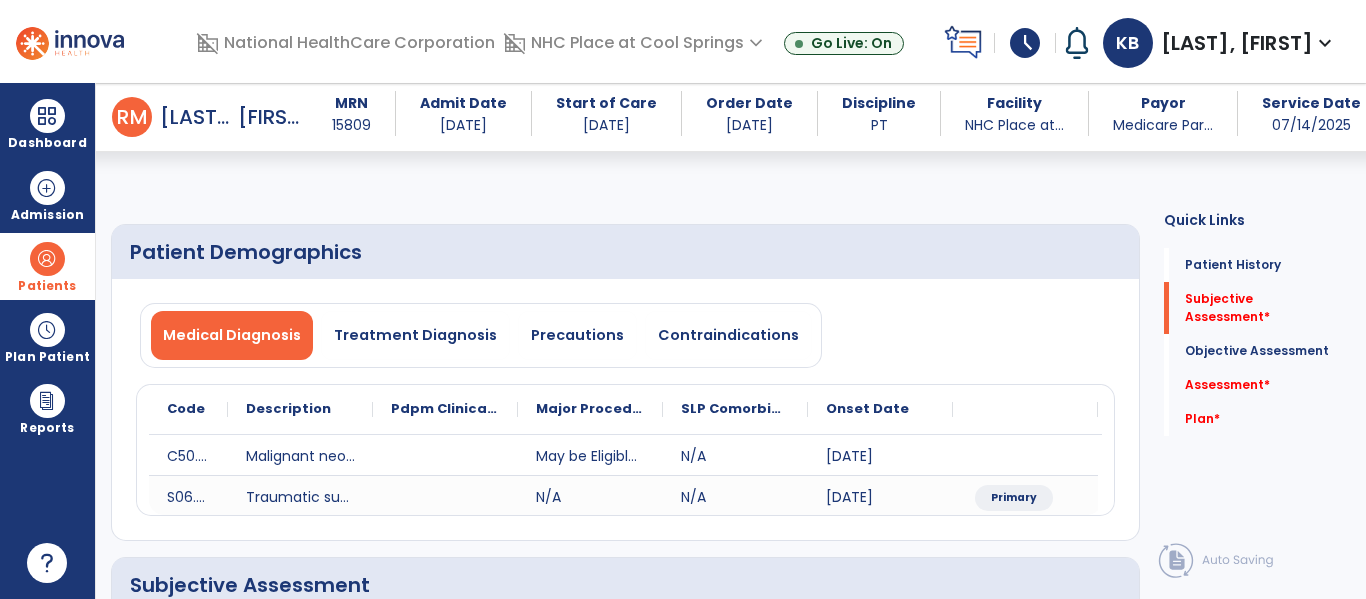 scroll, scrollTop: 0, scrollLeft: 0, axis: both 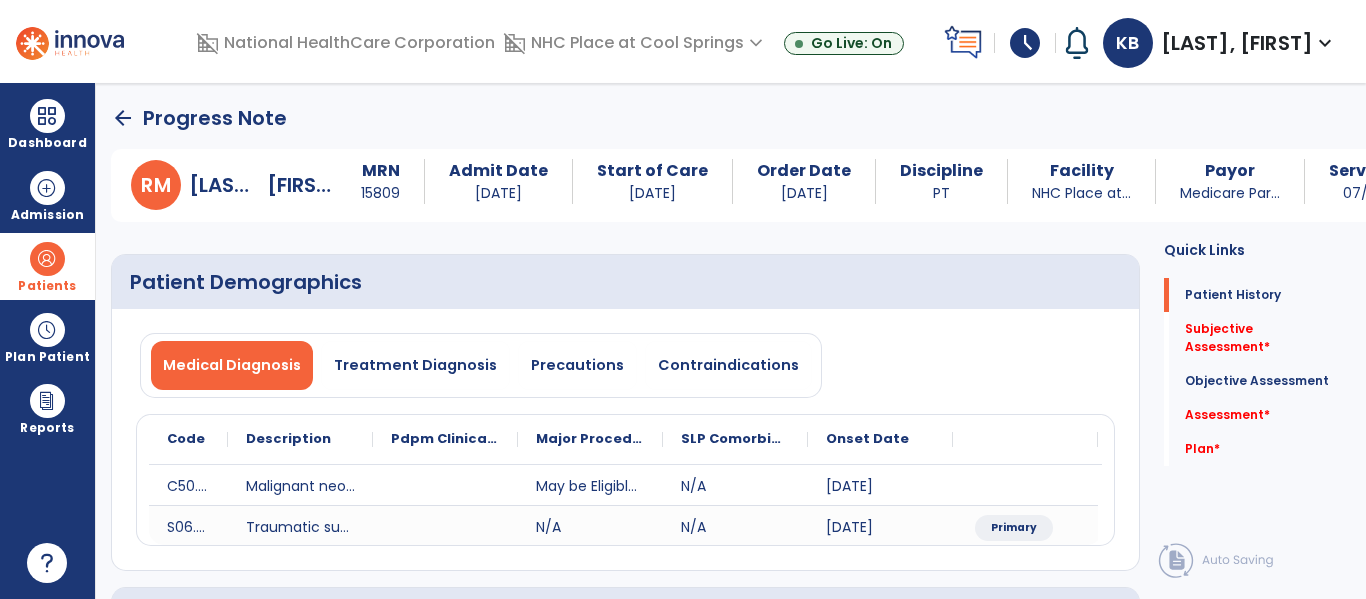 click on "arrow_back" 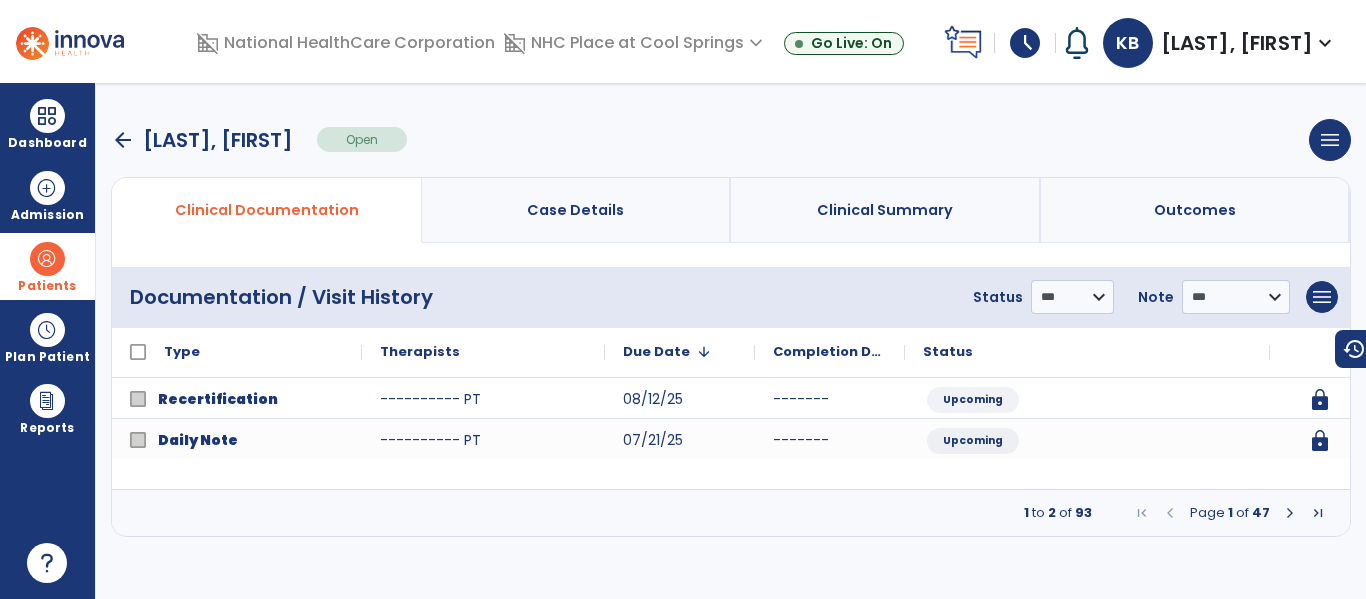 click at bounding box center [47, 259] 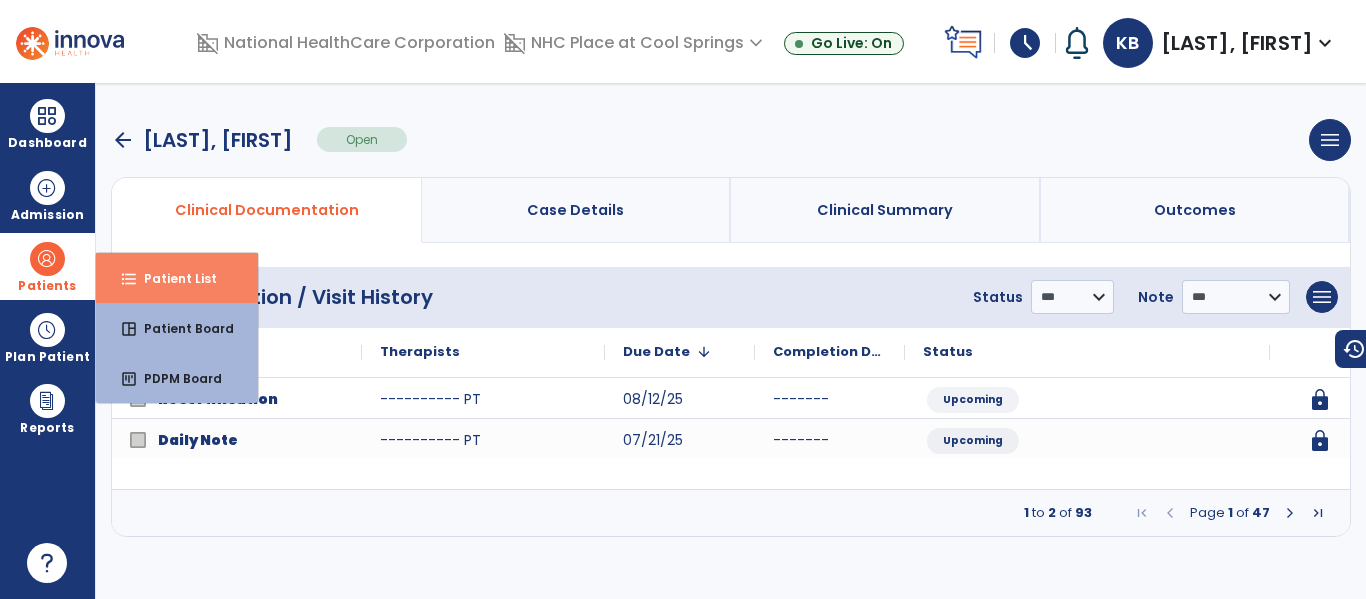 click on "format_list_bulleted" at bounding box center [129, 279] 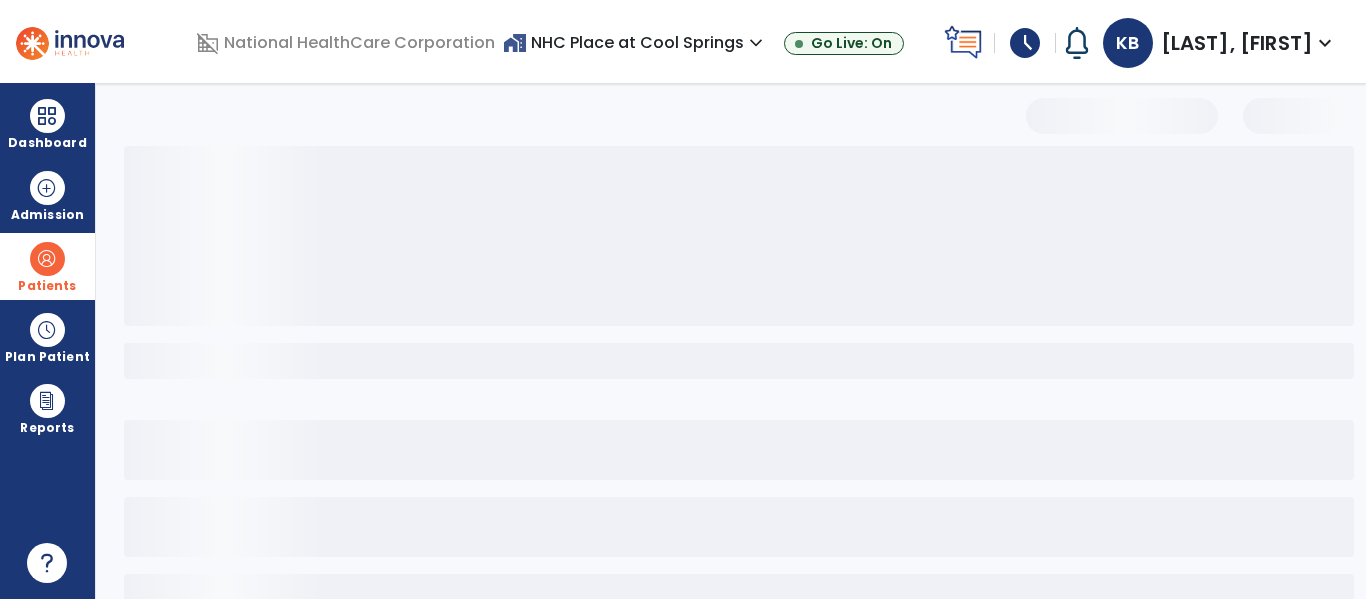 select on "***" 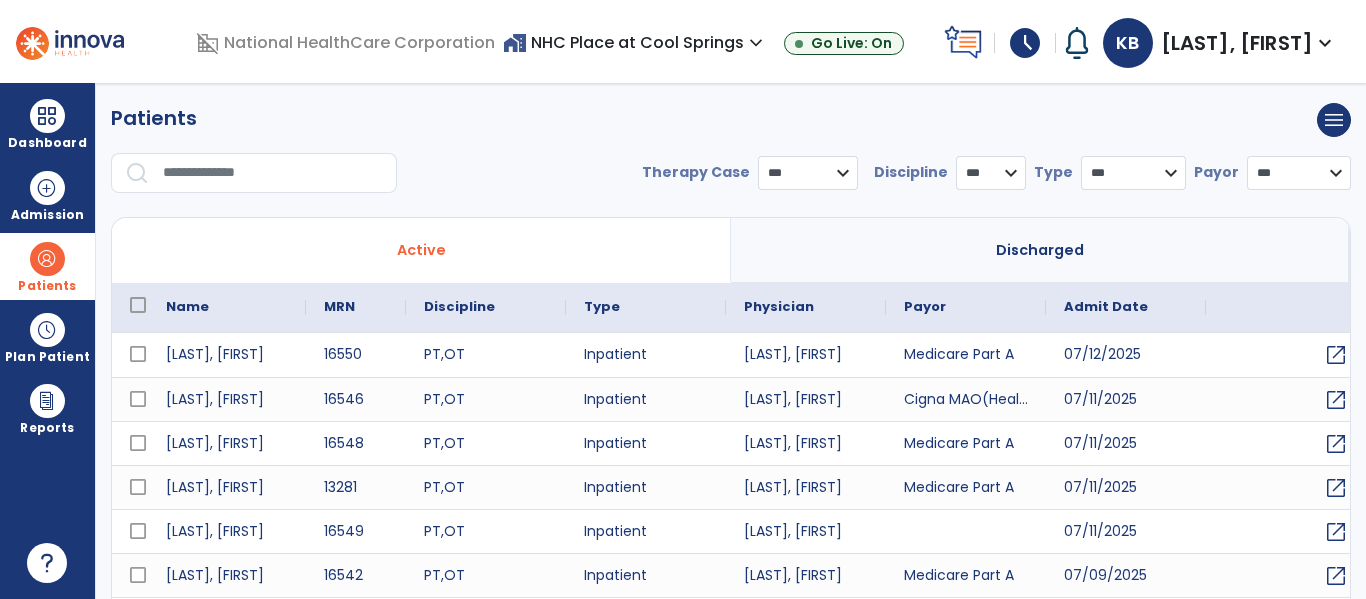 click at bounding box center (273, 173) 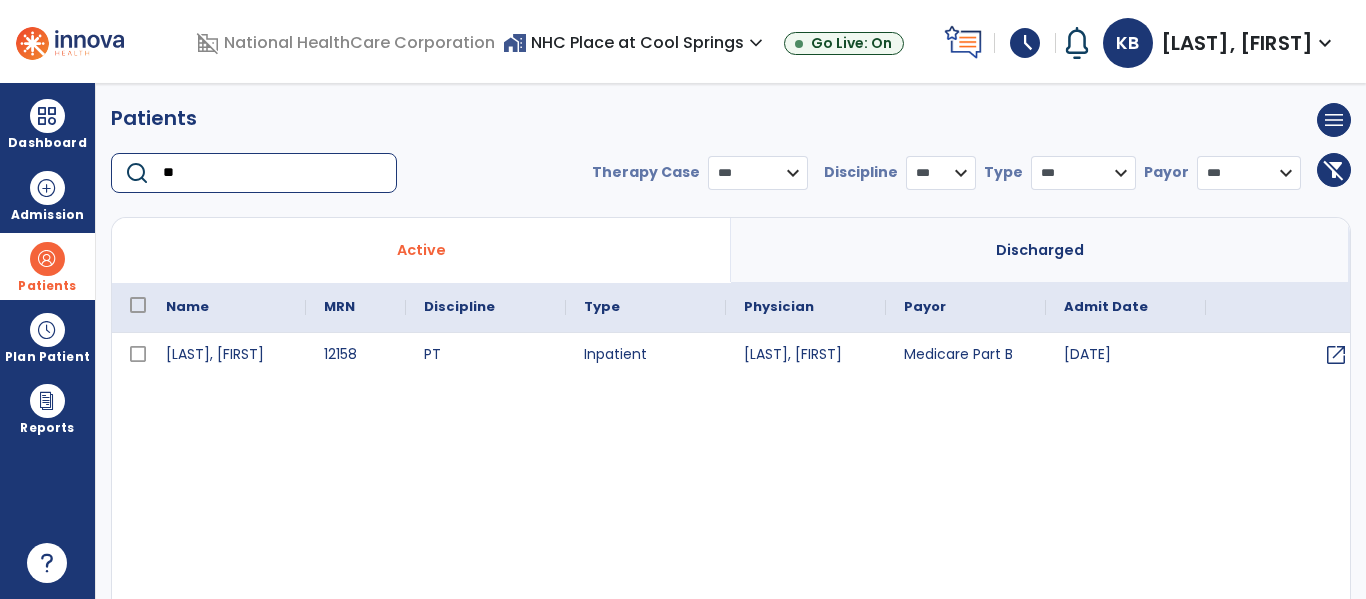 type on "*" 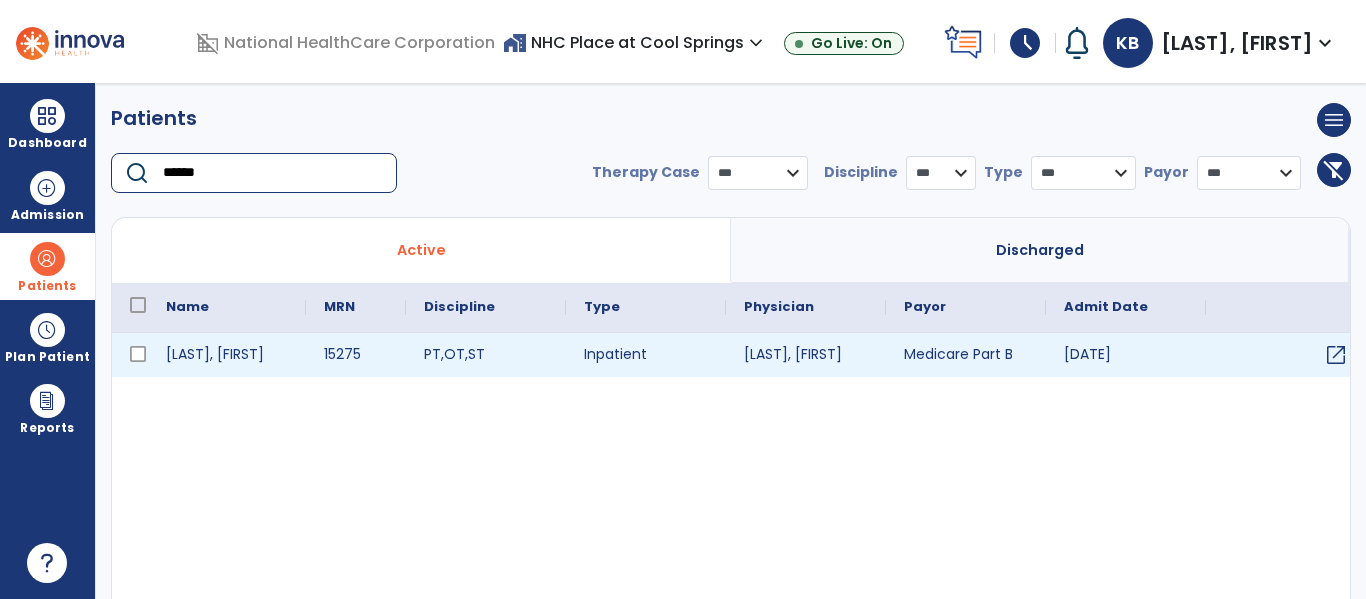 type on "******" 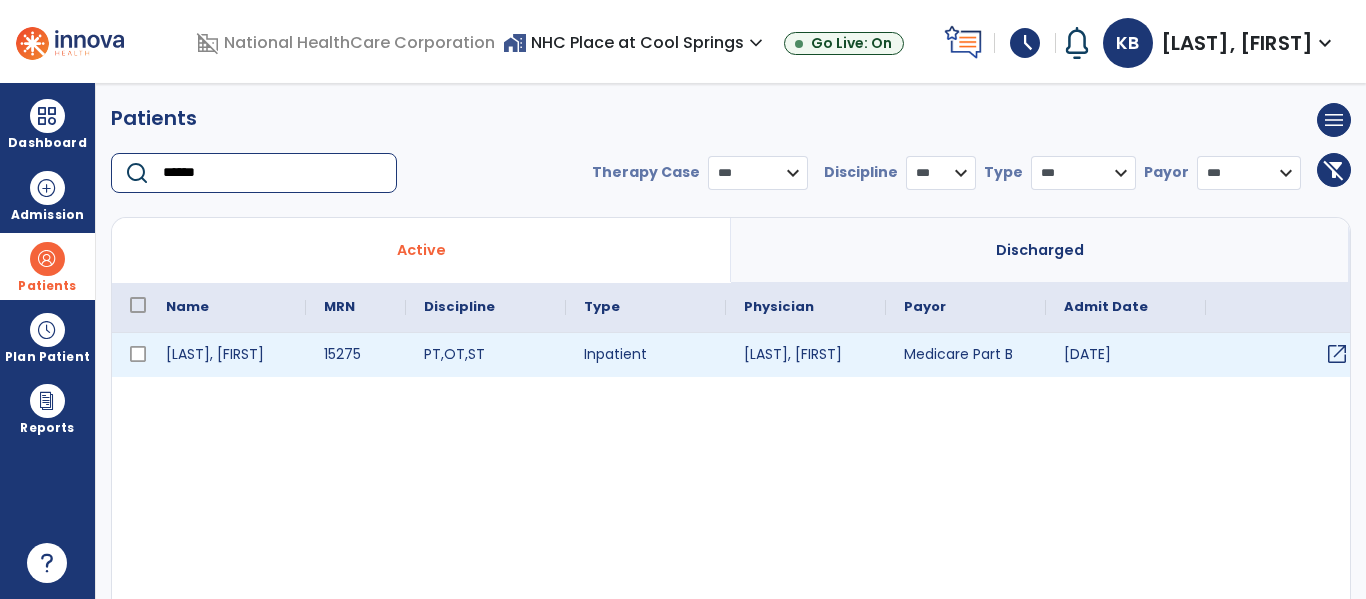 click on "open_in_new" at bounding box center [1337, 354] 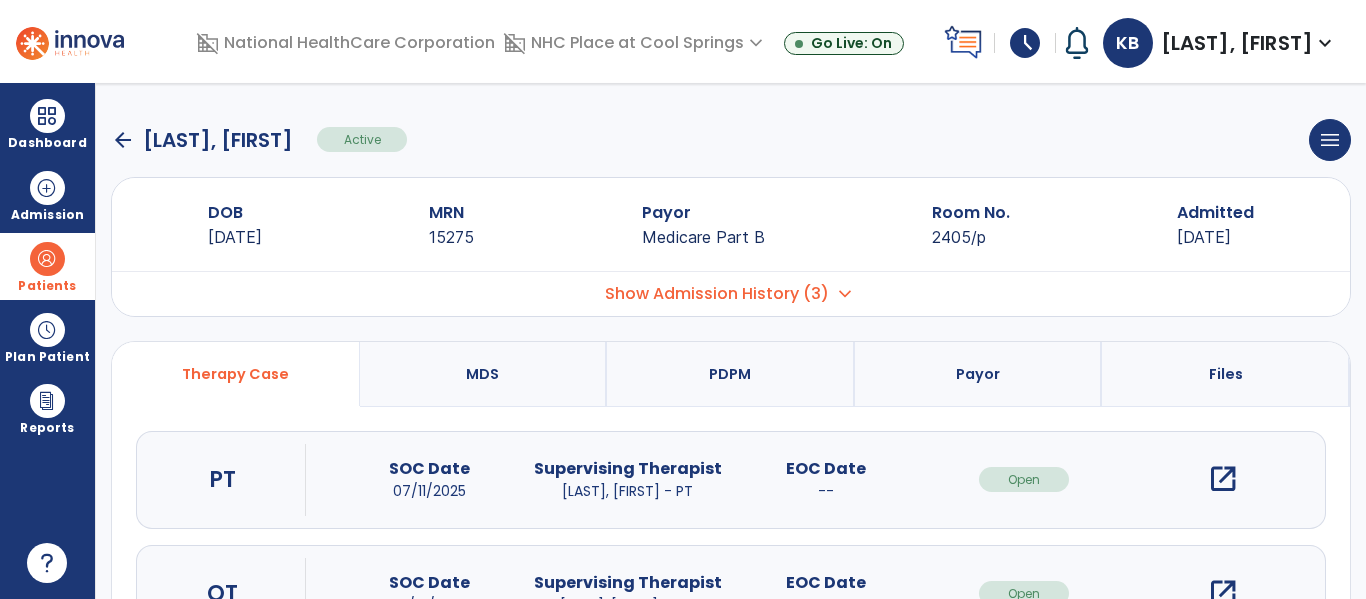 click on "open_in_new" at bounding box center [1223, 479] 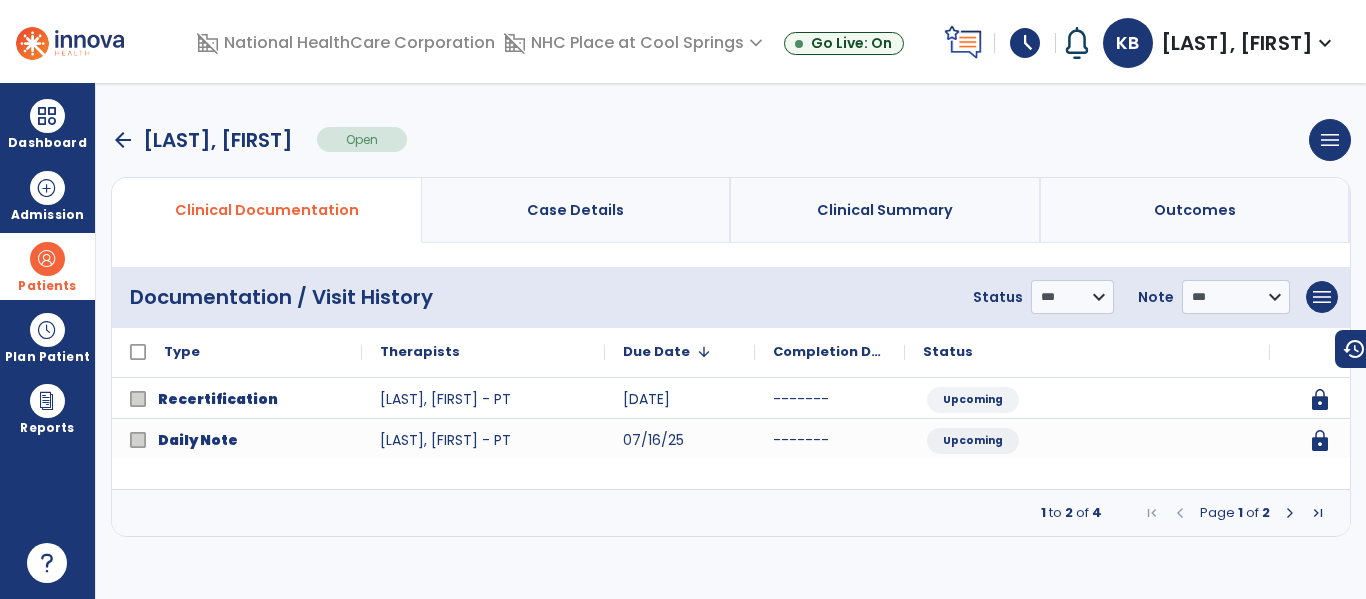 click at bounding box center (1290, 513) 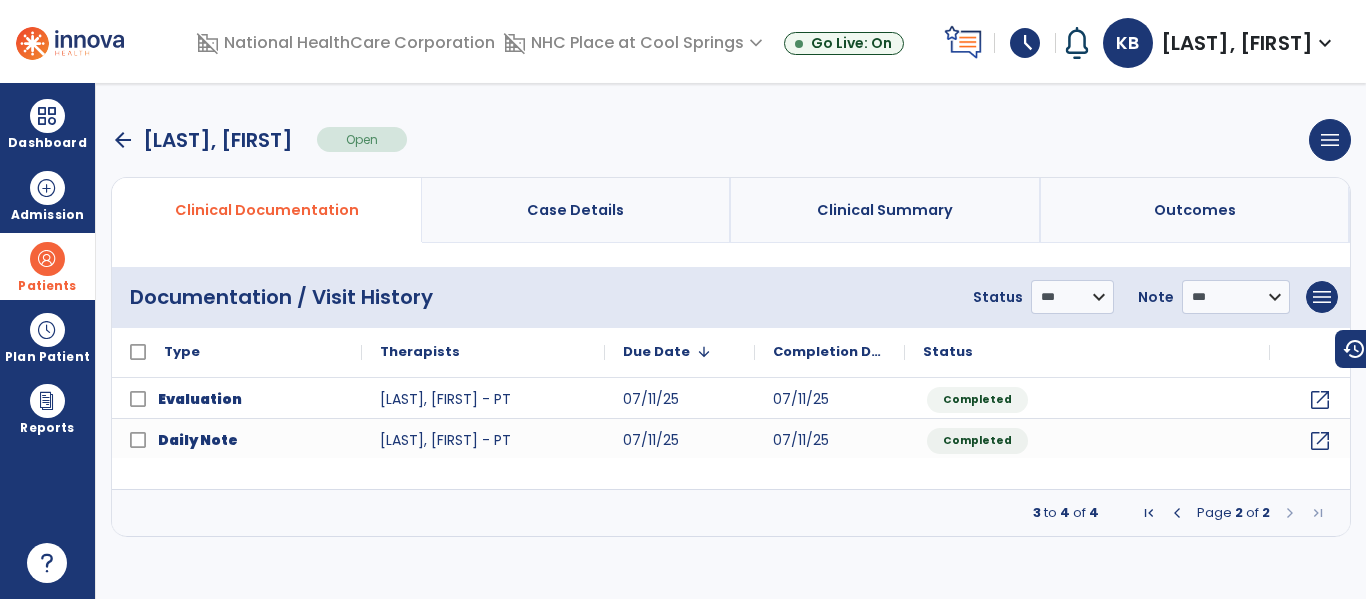 drag, startPoint x: 52, startPoint y: 271, endPoint x: 76, endPoint y: 271, distance: 24 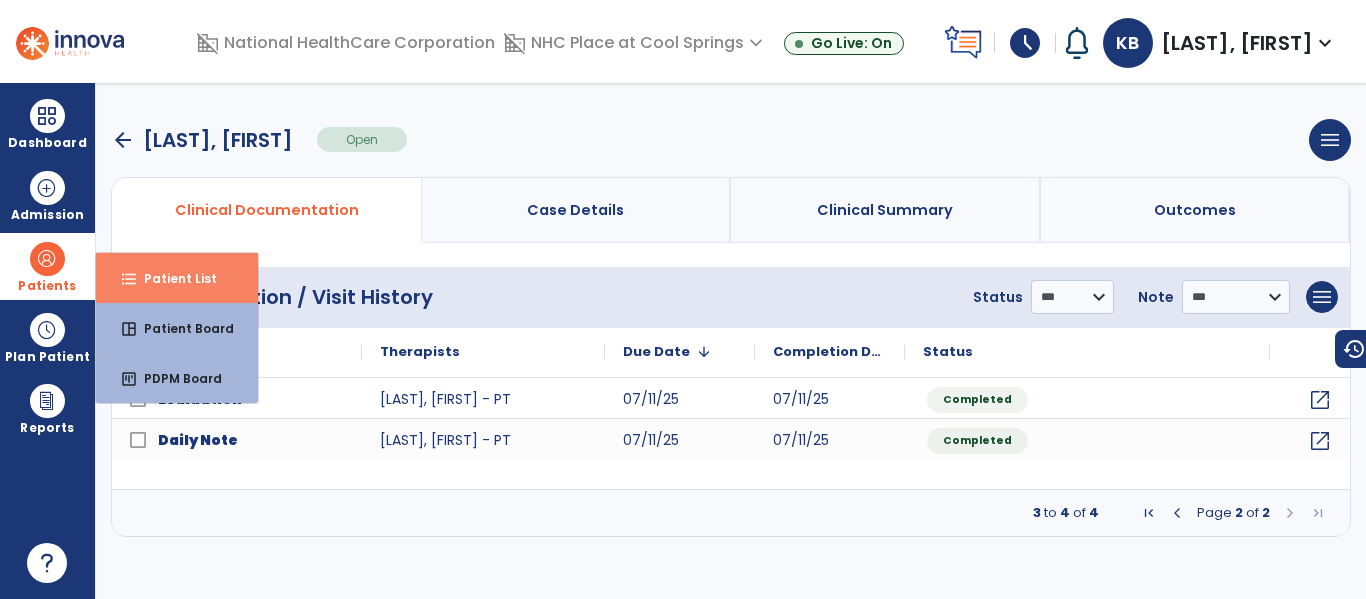 click on "Patient List" at bounding box center [172, 278] 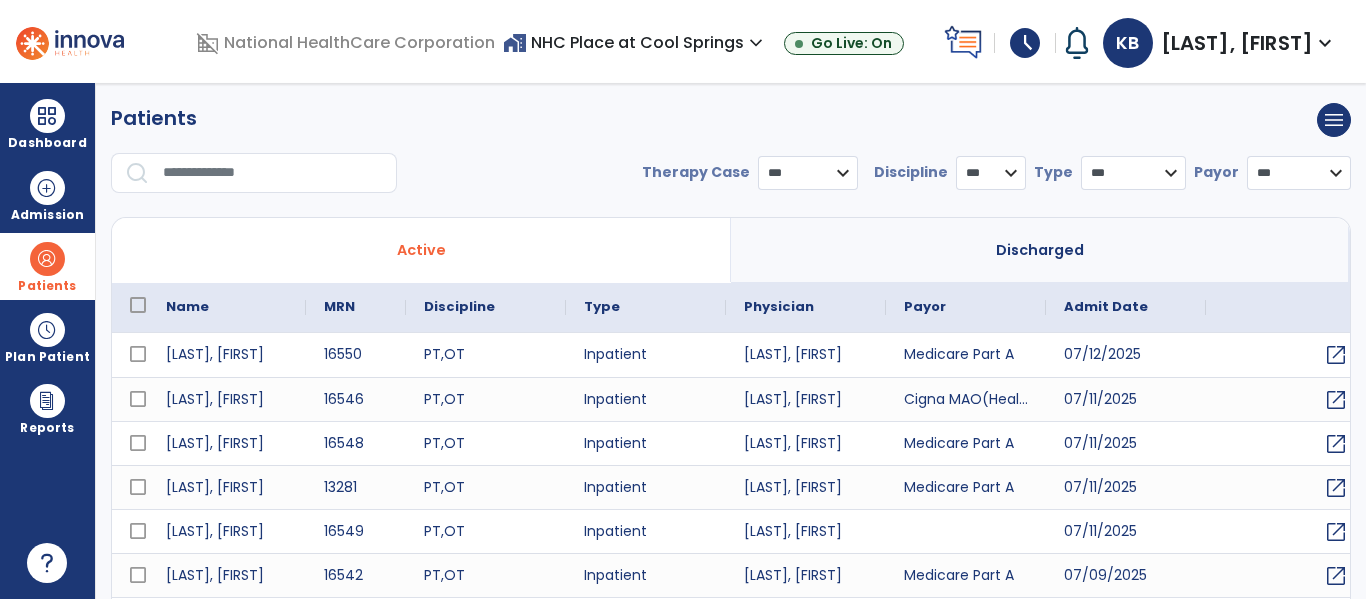 select on "***" 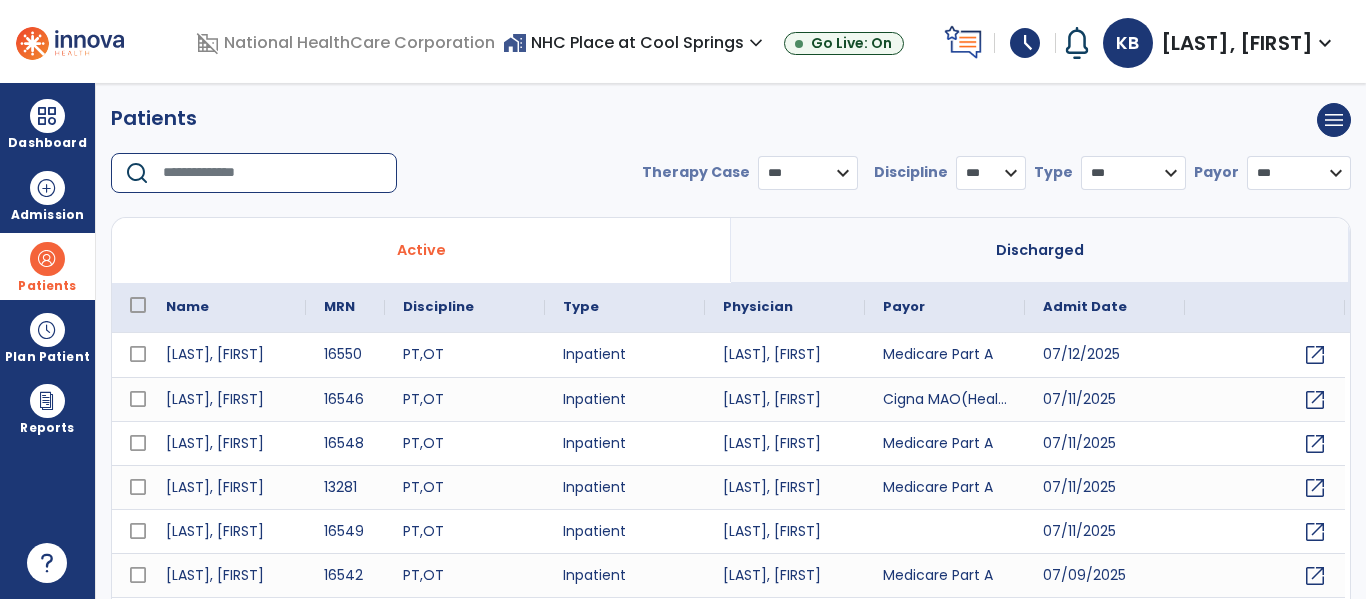 click at bounding box center (273, 173) 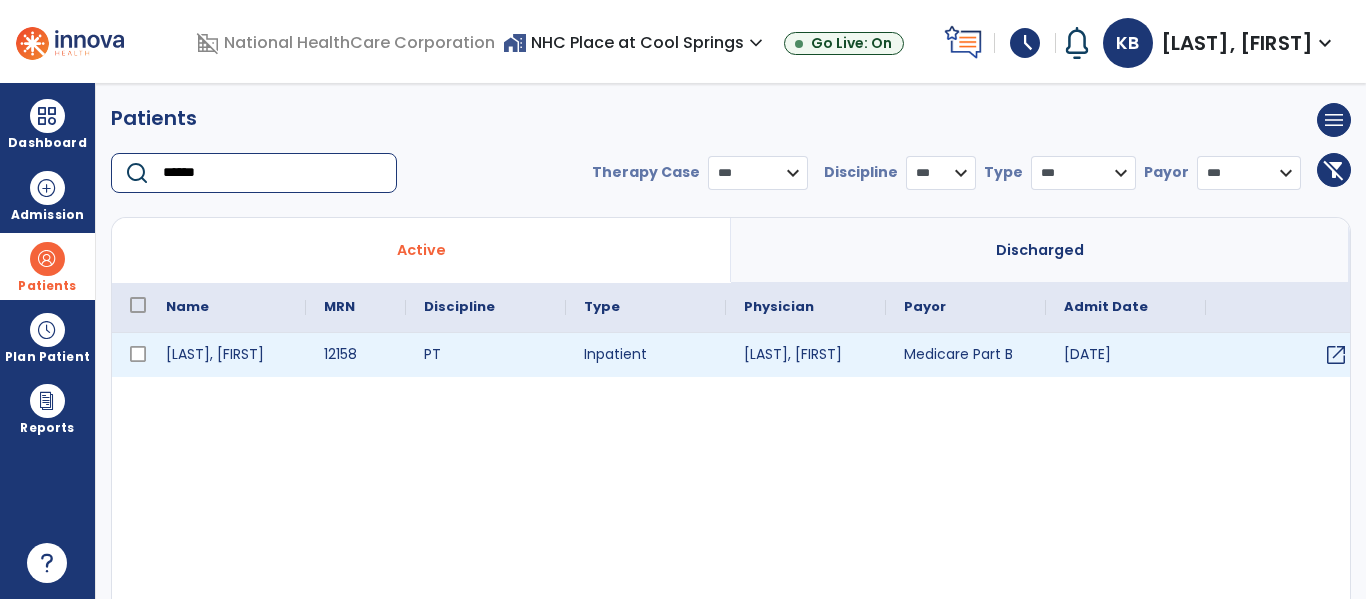 type on "******" 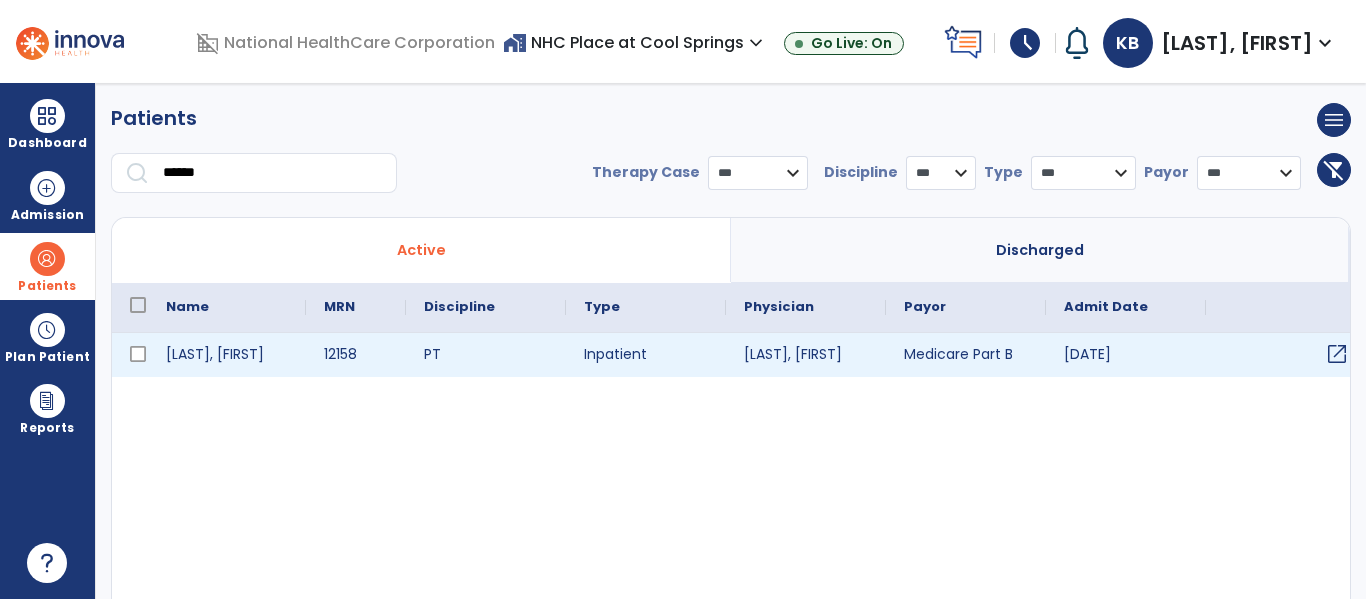 click on "open_in_new" at bounding box center [1337, 354] 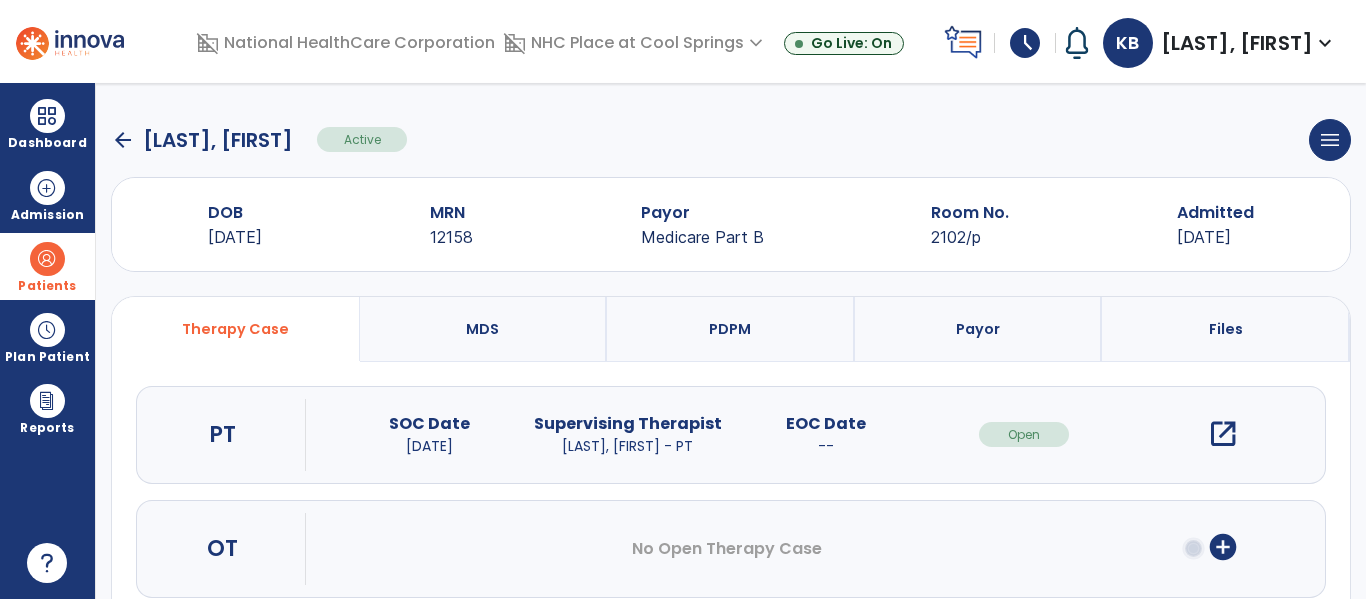 click on "open_in_new" at bounding box center [1223, 434] 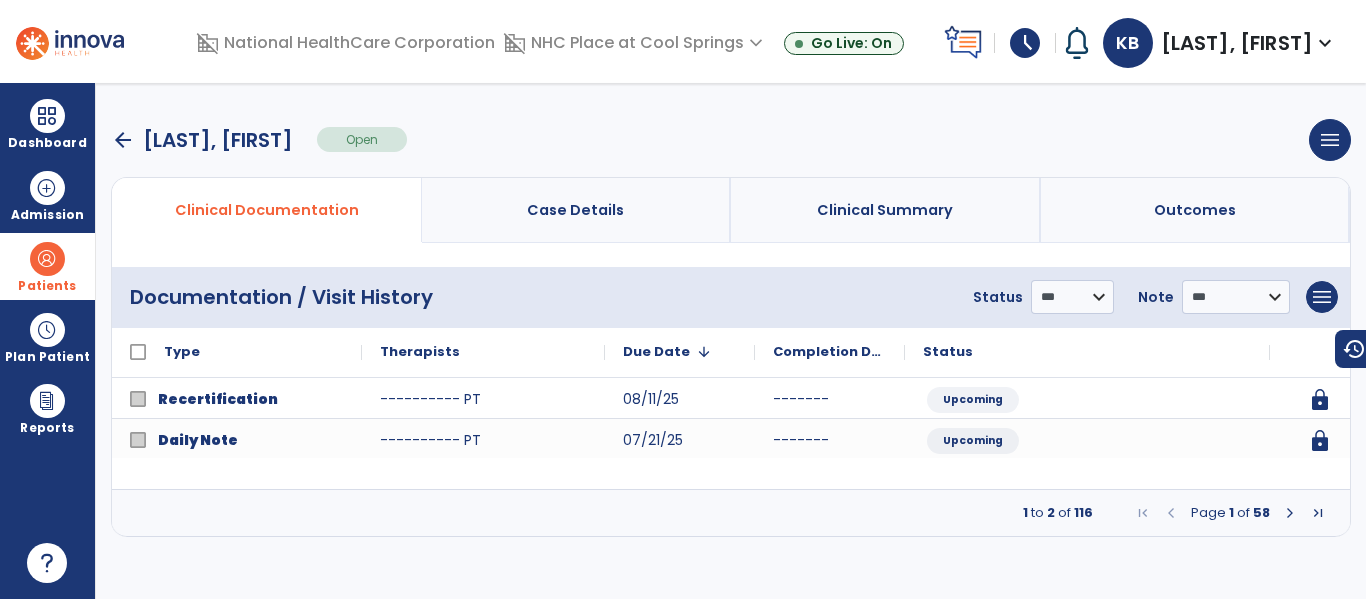 click at bounding box center (1290, 513) 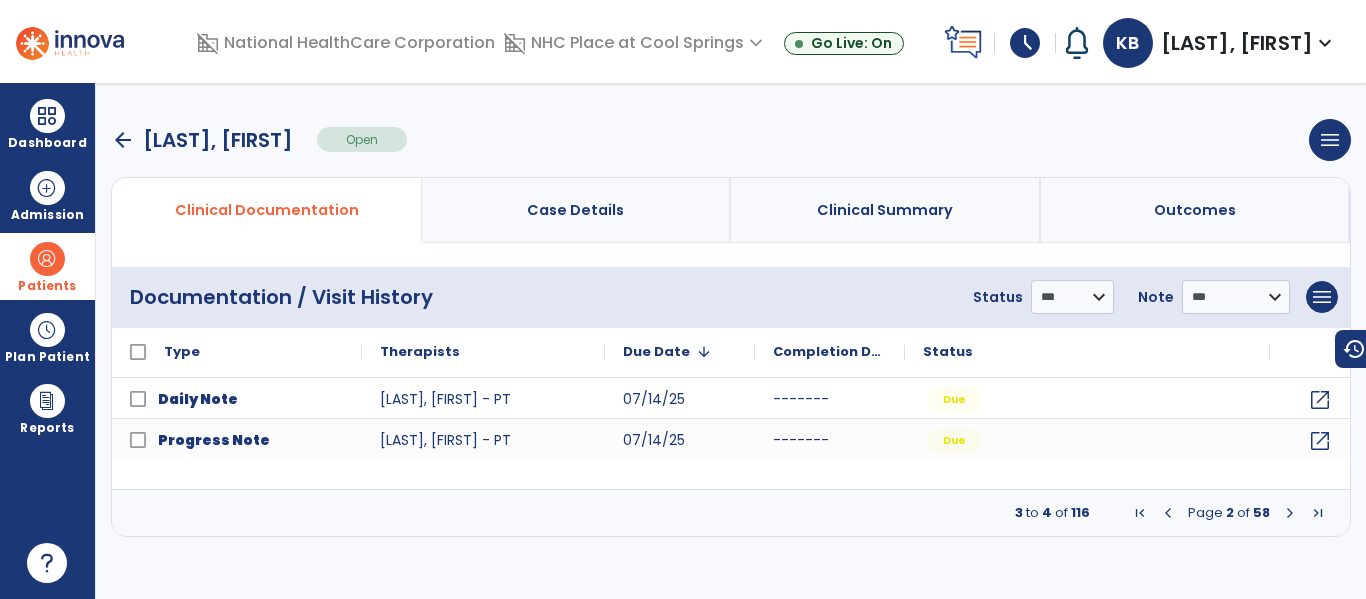 click at bounding box center [1290, 513] 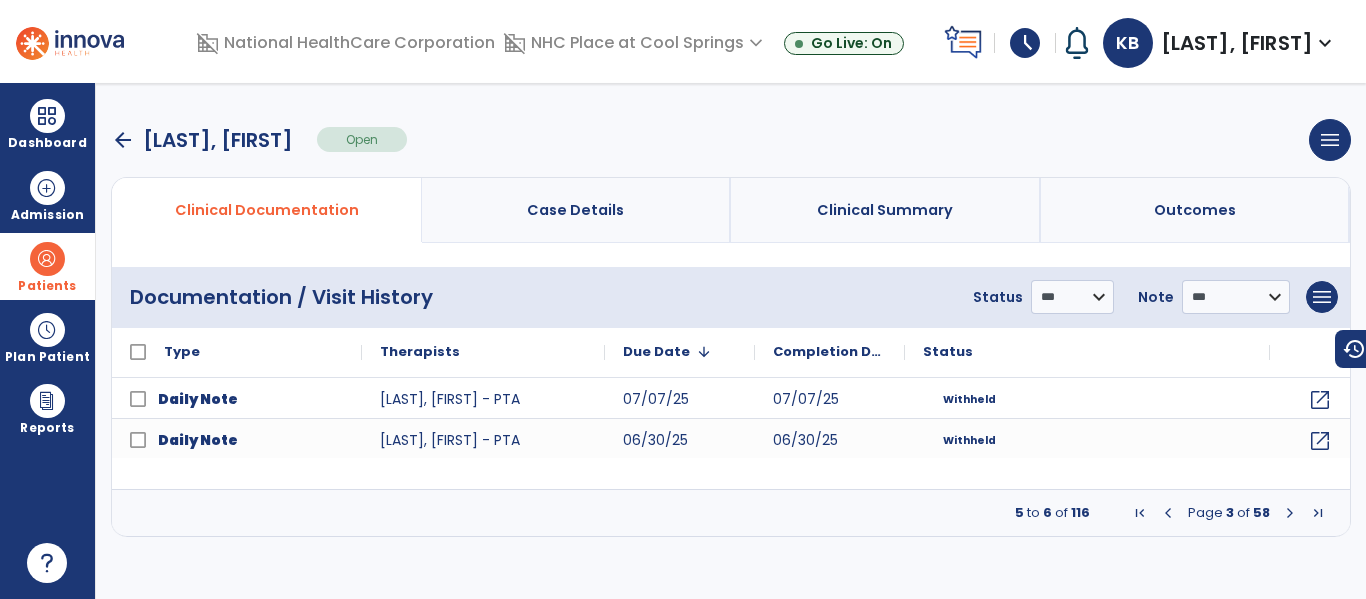 click at bounding box center (1290, 513) 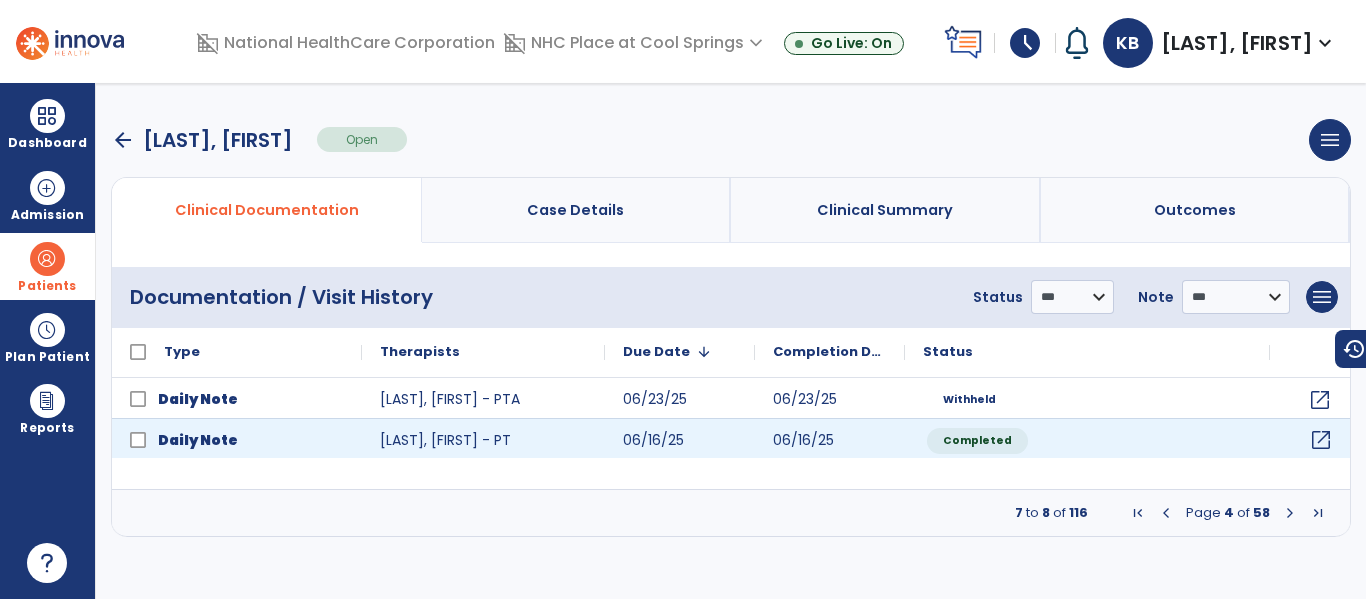 click on "open_in_new" 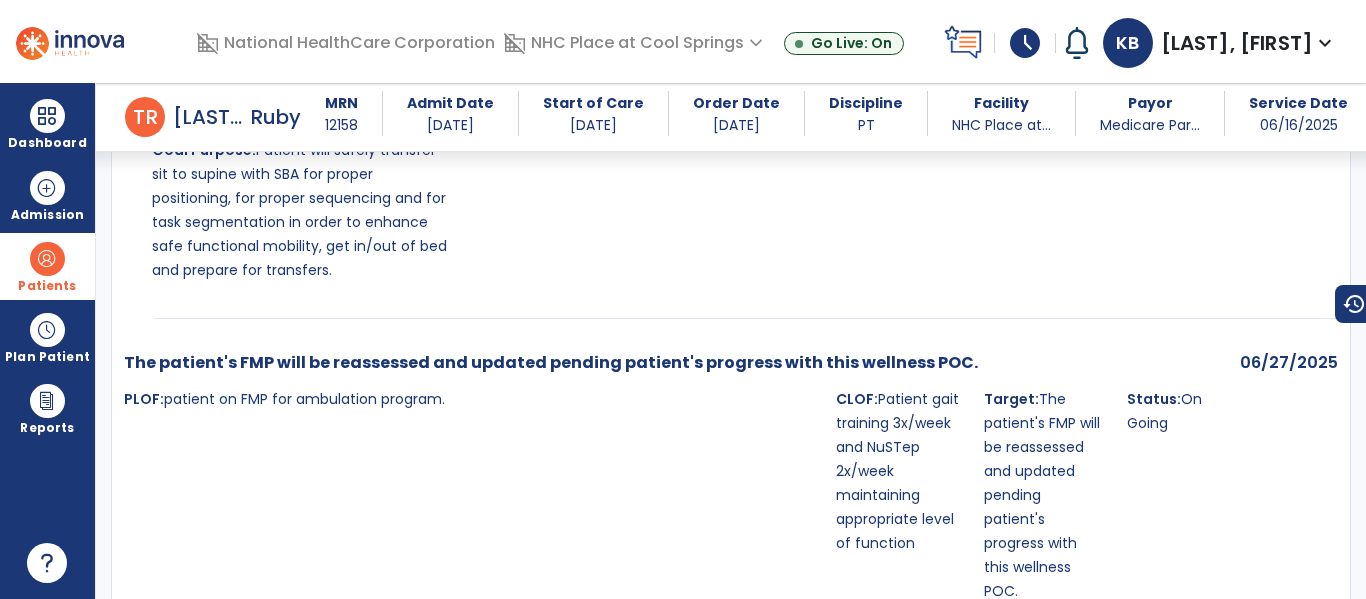 scroll, scrollTop: 4811, scrollLeft: 0, axis: vertical 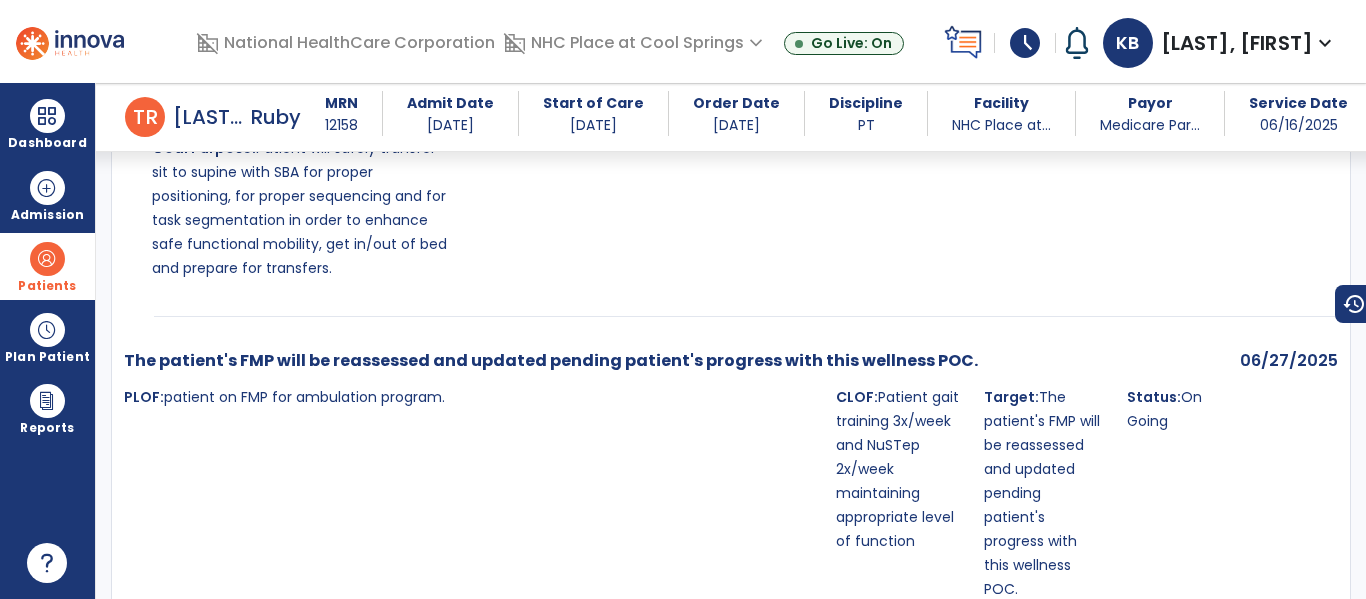 click on "PLOF:  patient on FMP for ambulation program." at bounding box center (474, 493) 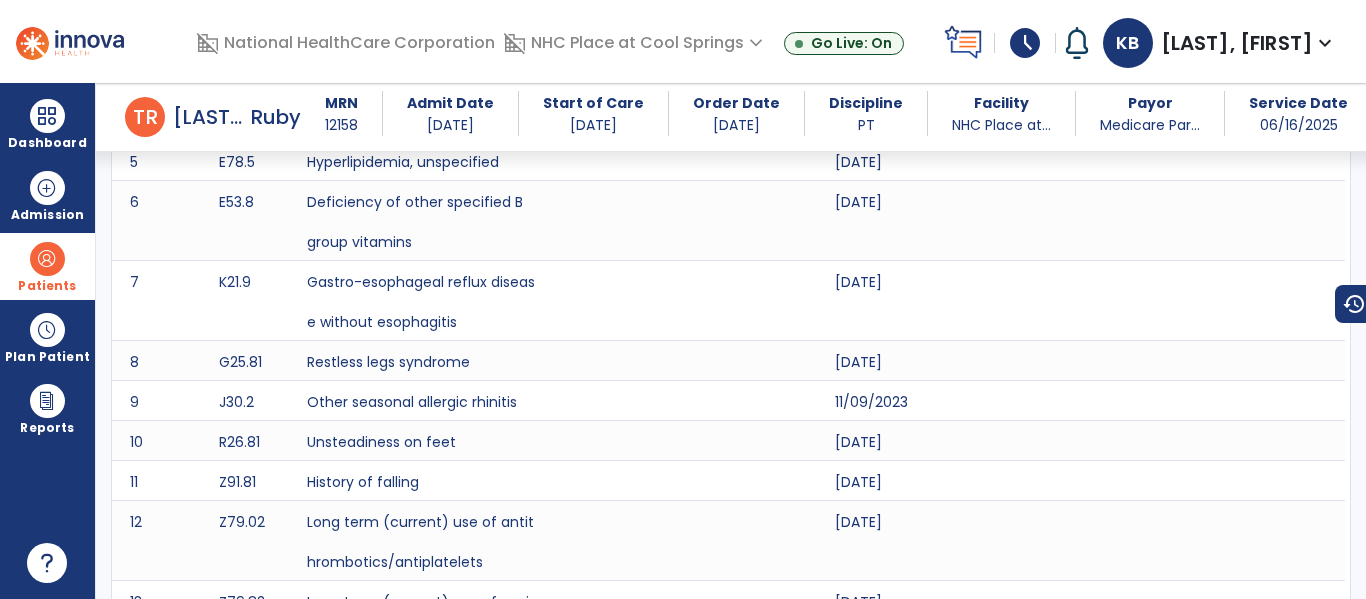 scroll, scrollTop: 0, scrollLeft: 0, axis: both 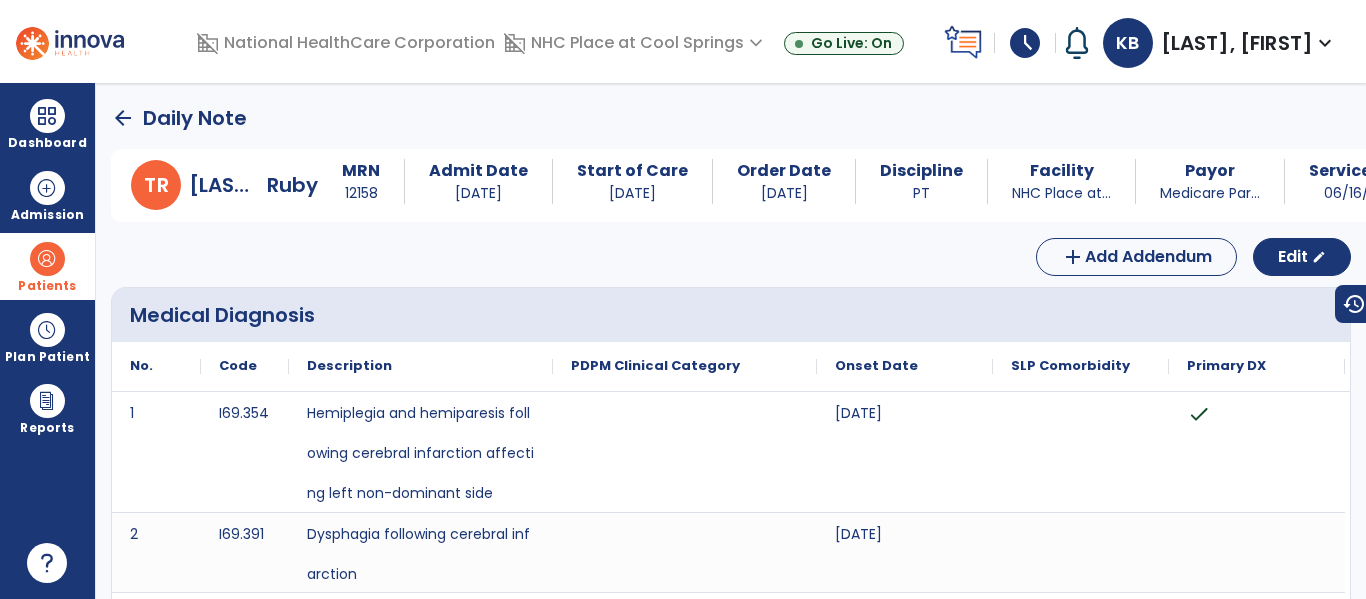 click on "arrow_back" 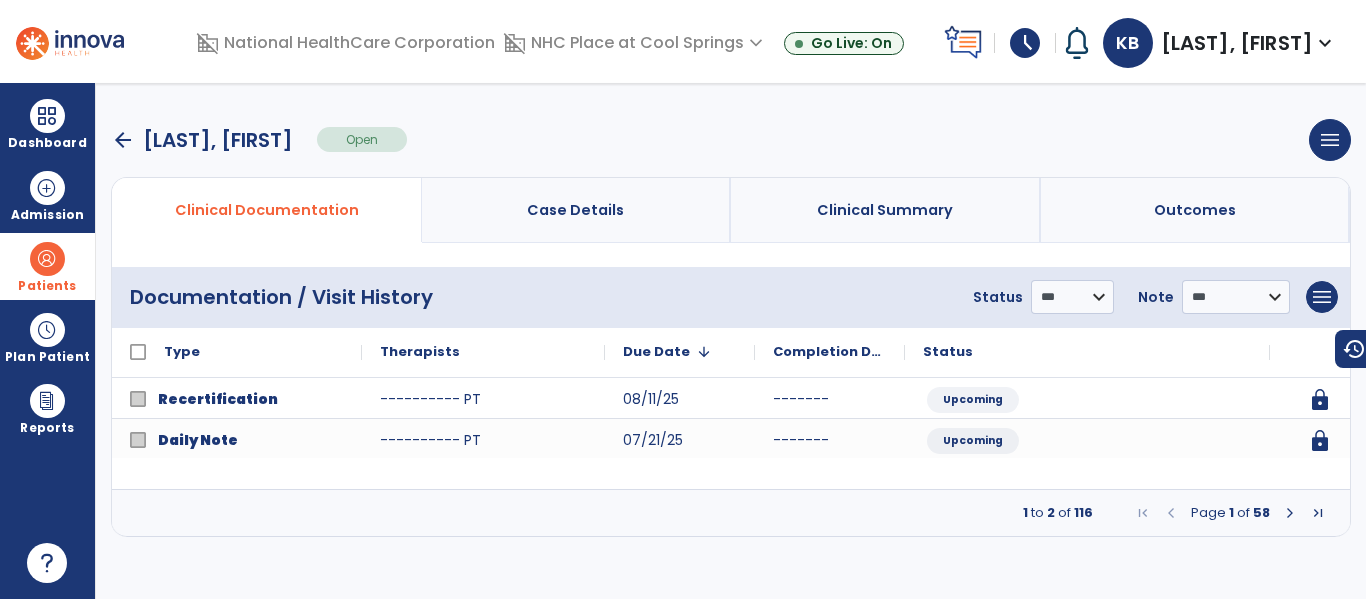 click at bounding box center (1290, 513) 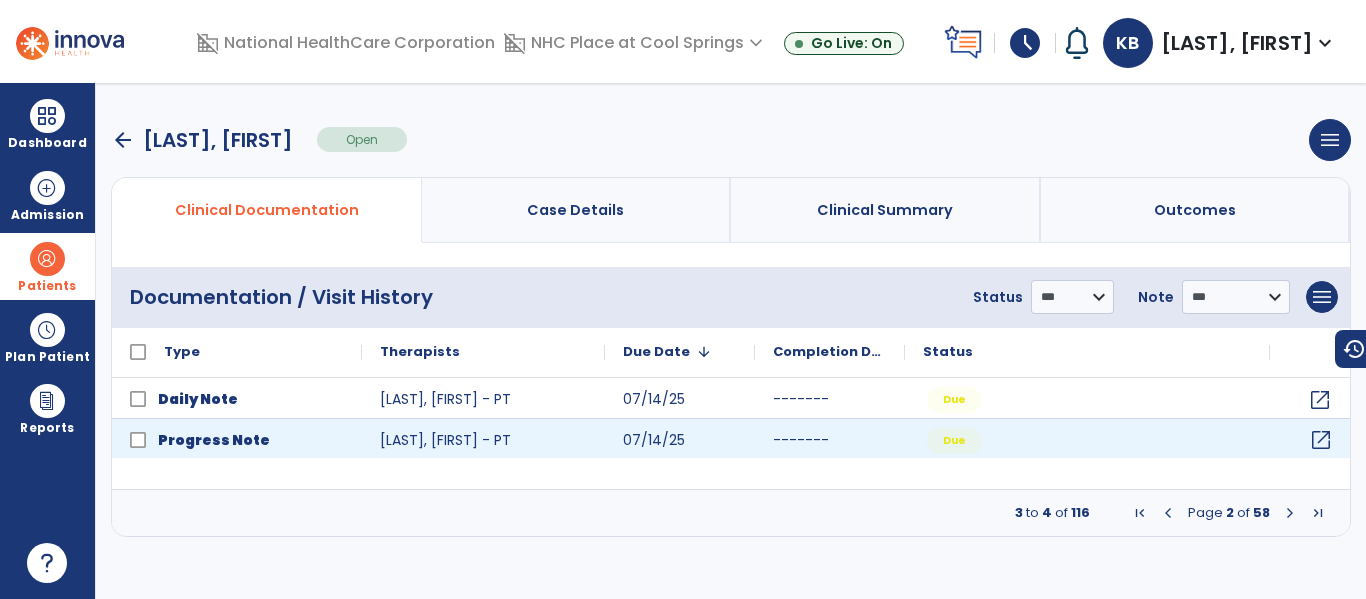 click on "open_in_new" 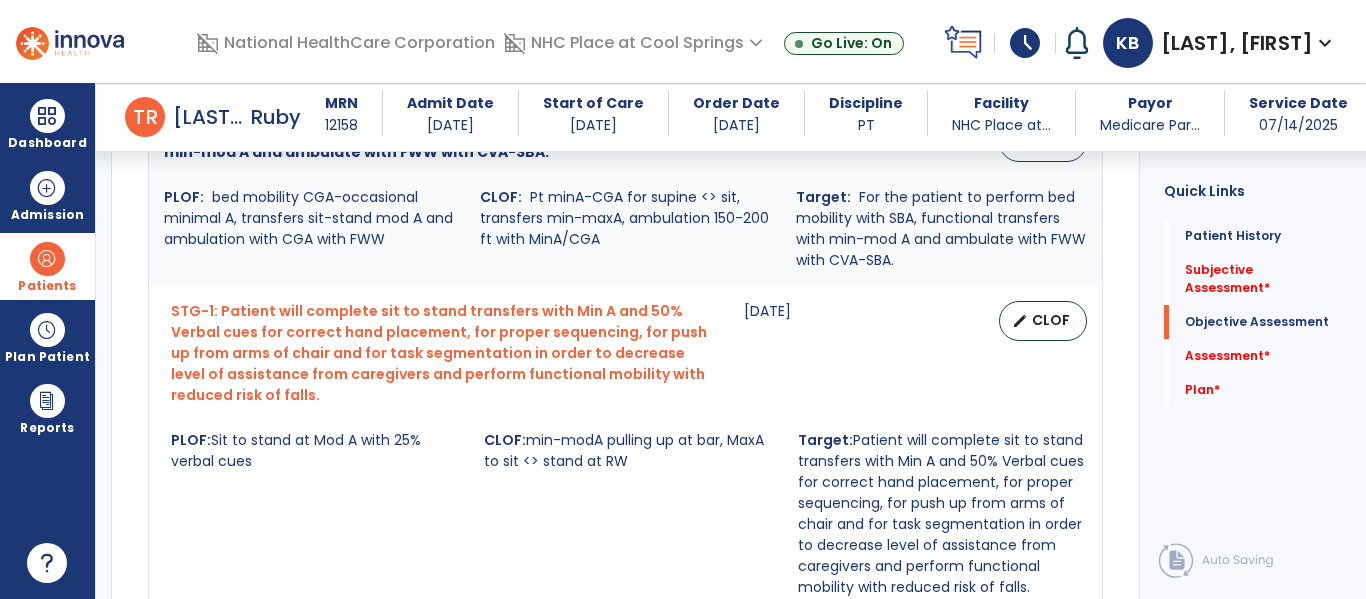 scroll, scrollTop: 1346, scrollLeft: 0, axis: vertical 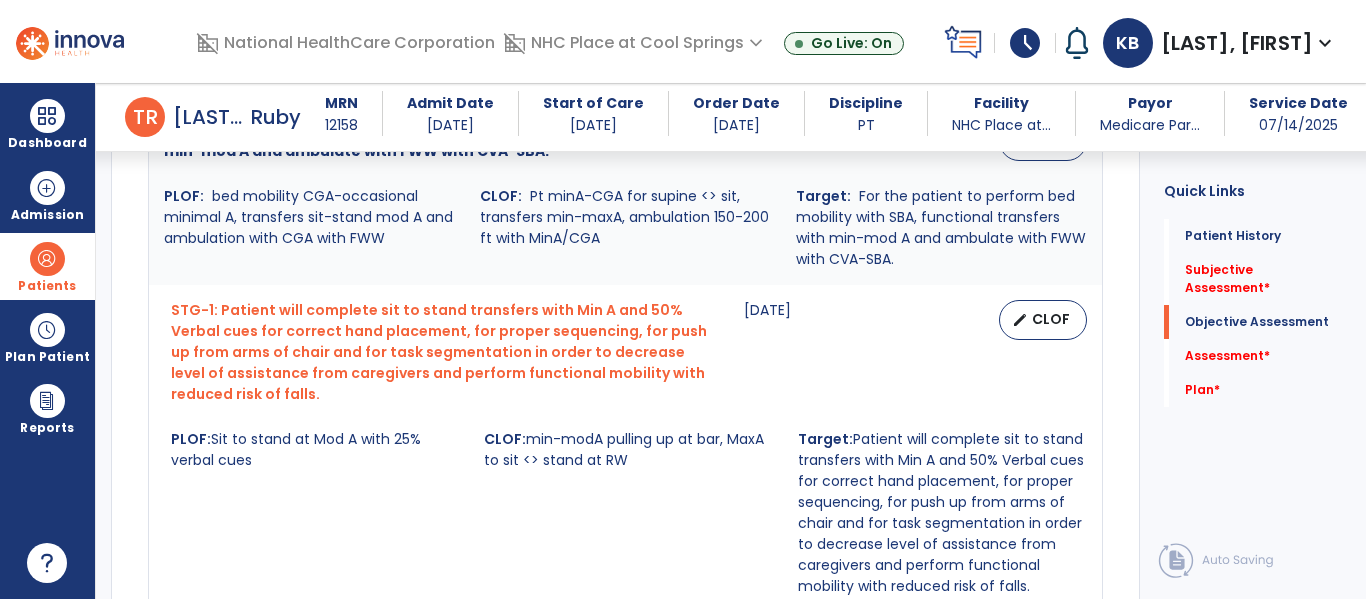 click at bounding box center (47, 259) 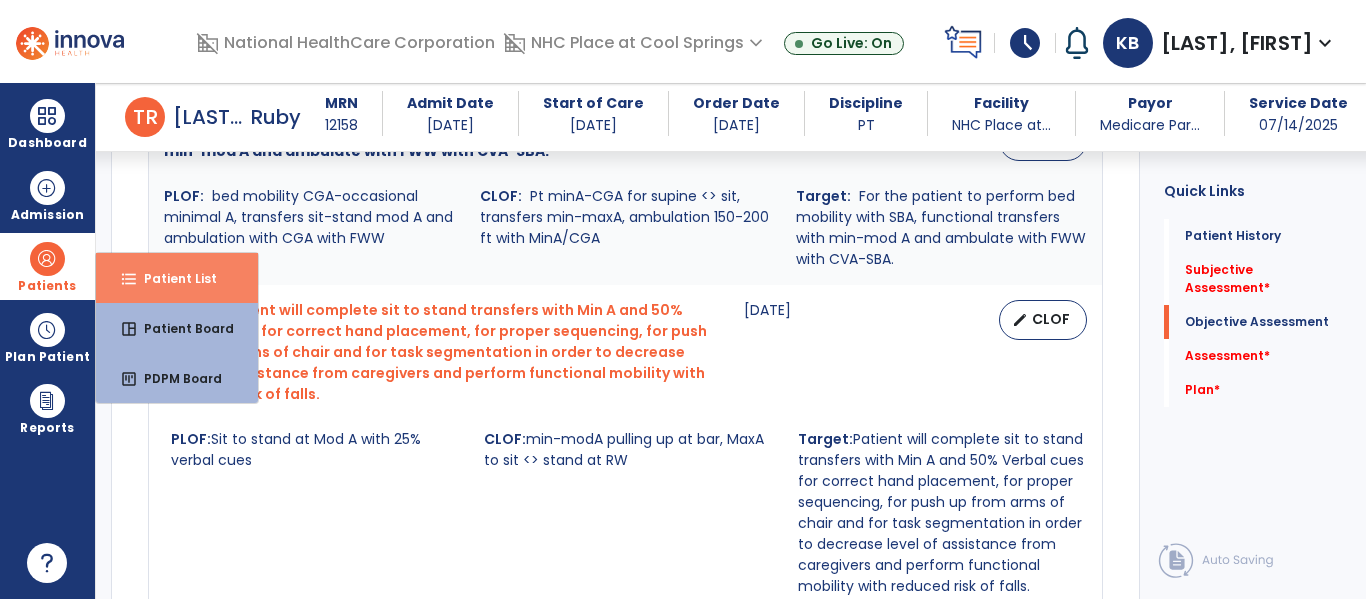 click on "Patient List" at bounding box center [172, 278] 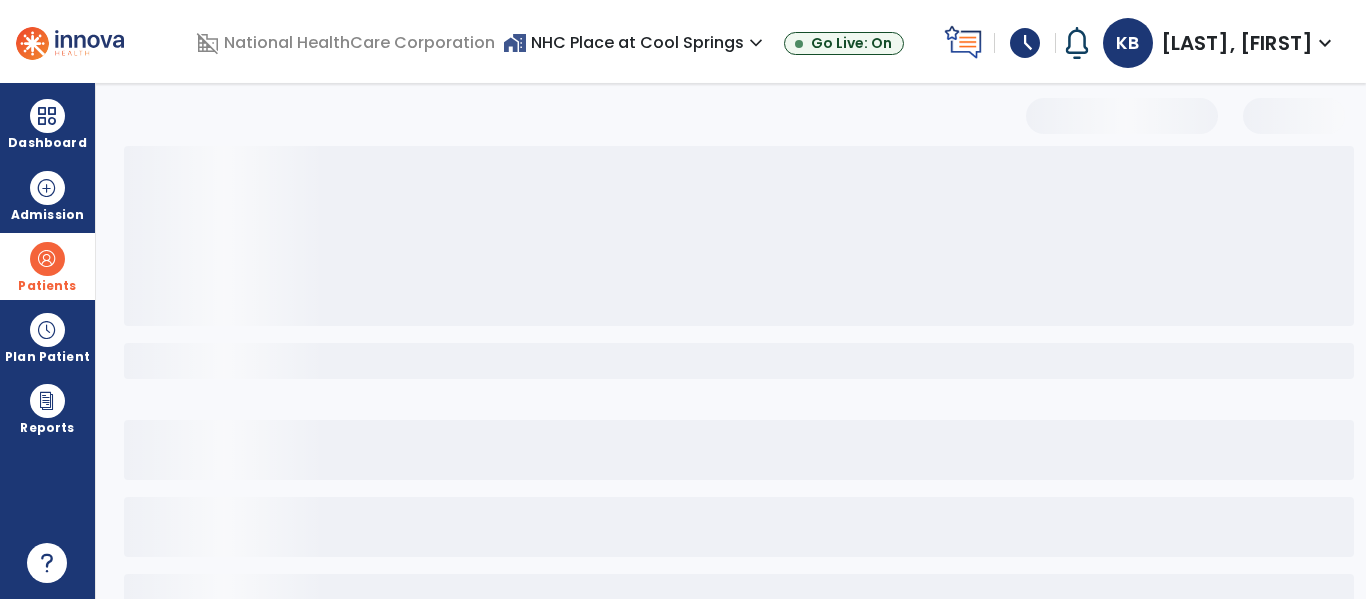 scroll, scrollTop: 144, scrollLeft: 0, axis: vertical 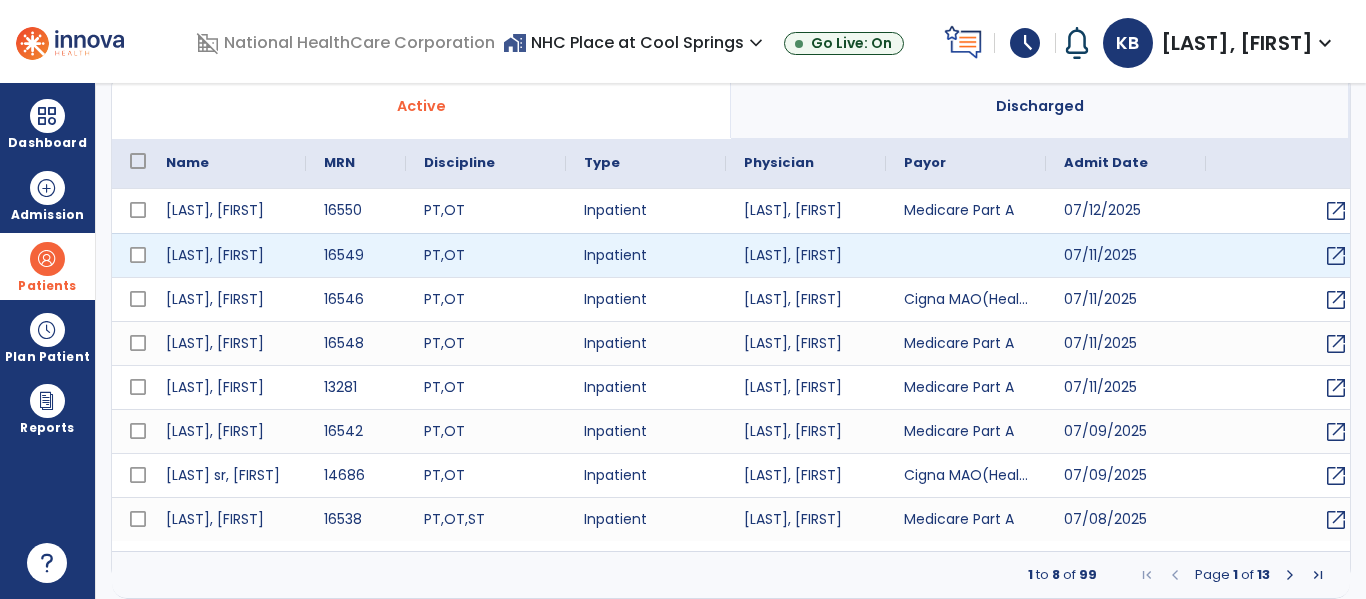 select on "***" 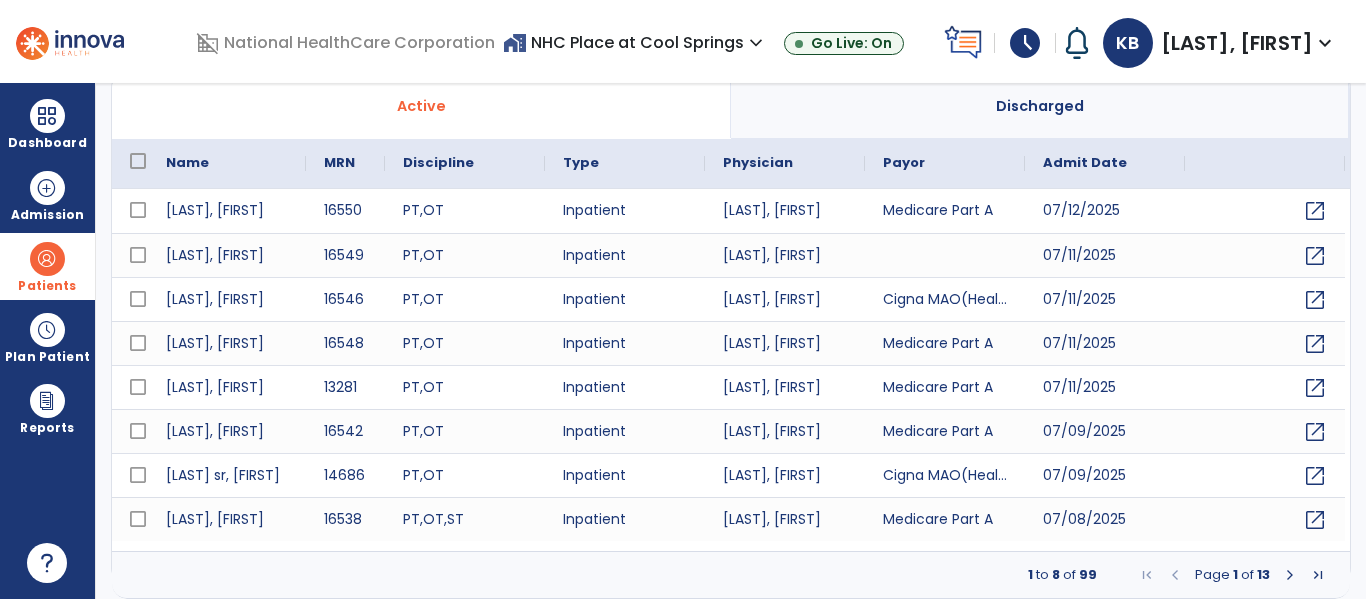 scroll, scrollTop: 0, scrollLeft: 0, axis: both 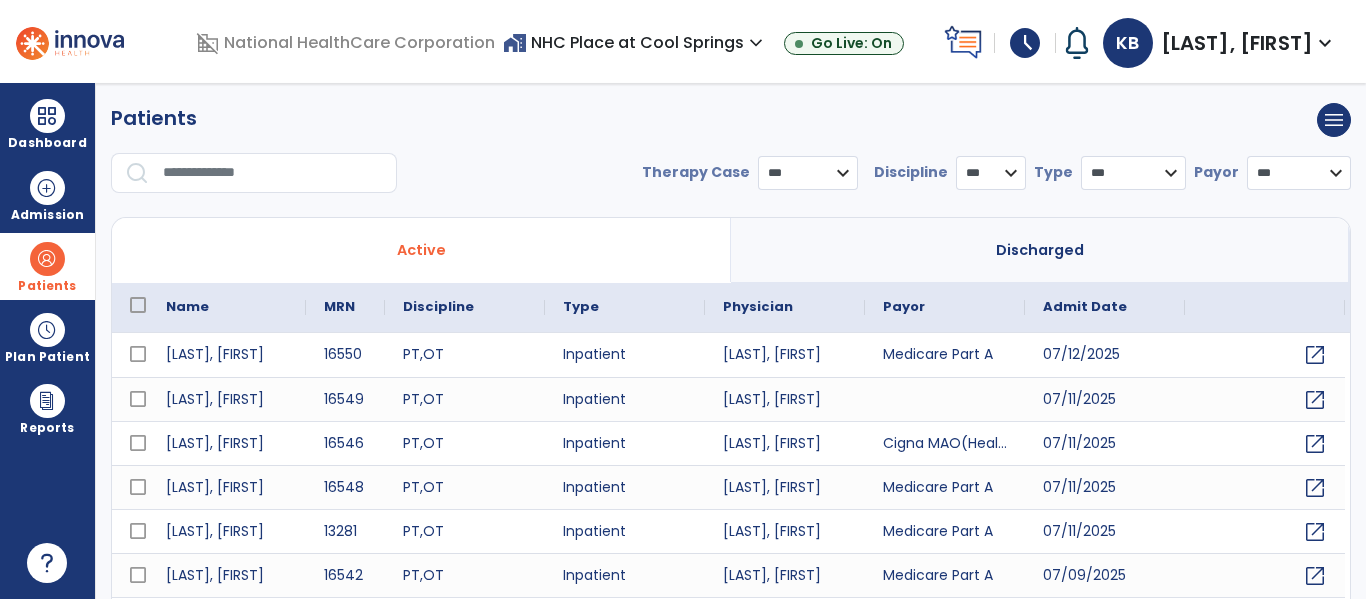 click at bounding box center (273, 173) 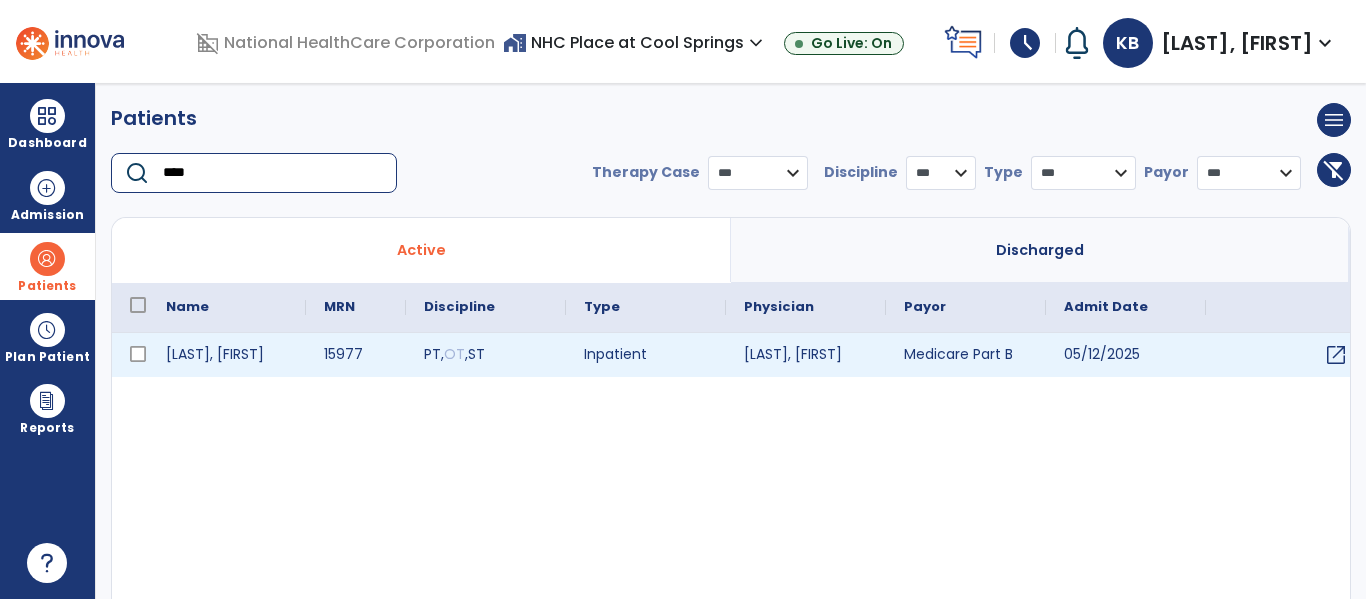 type on "****" 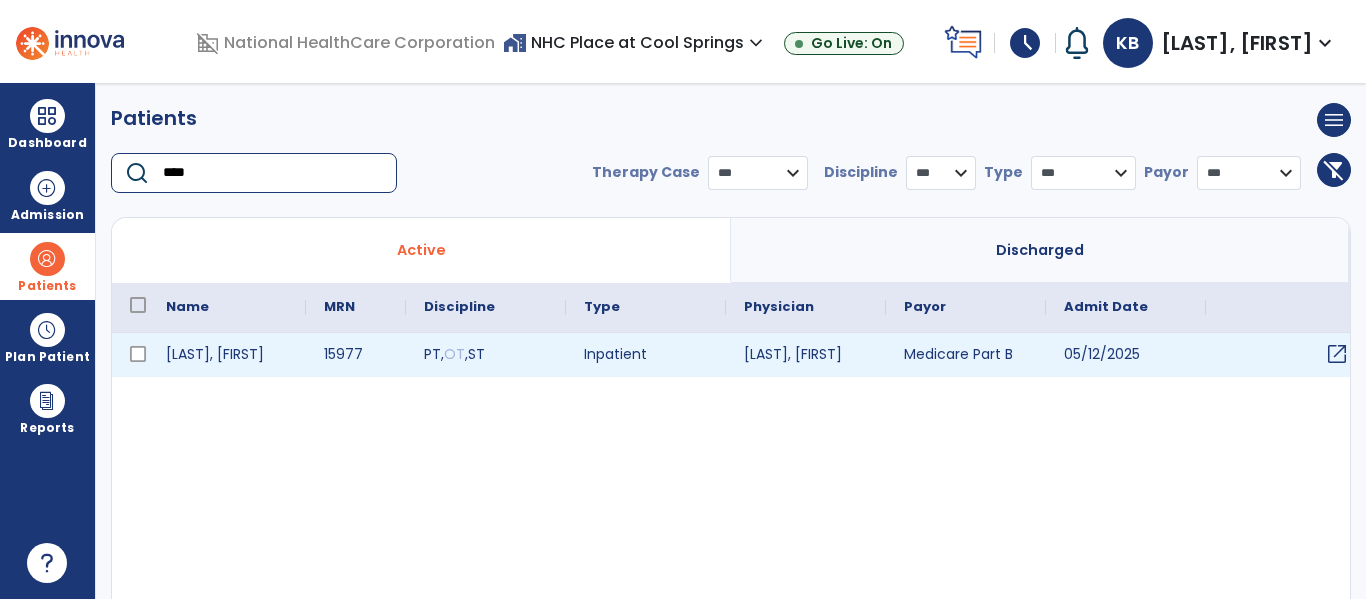 click on "open_in_new" at bounding box center (1337, 354) 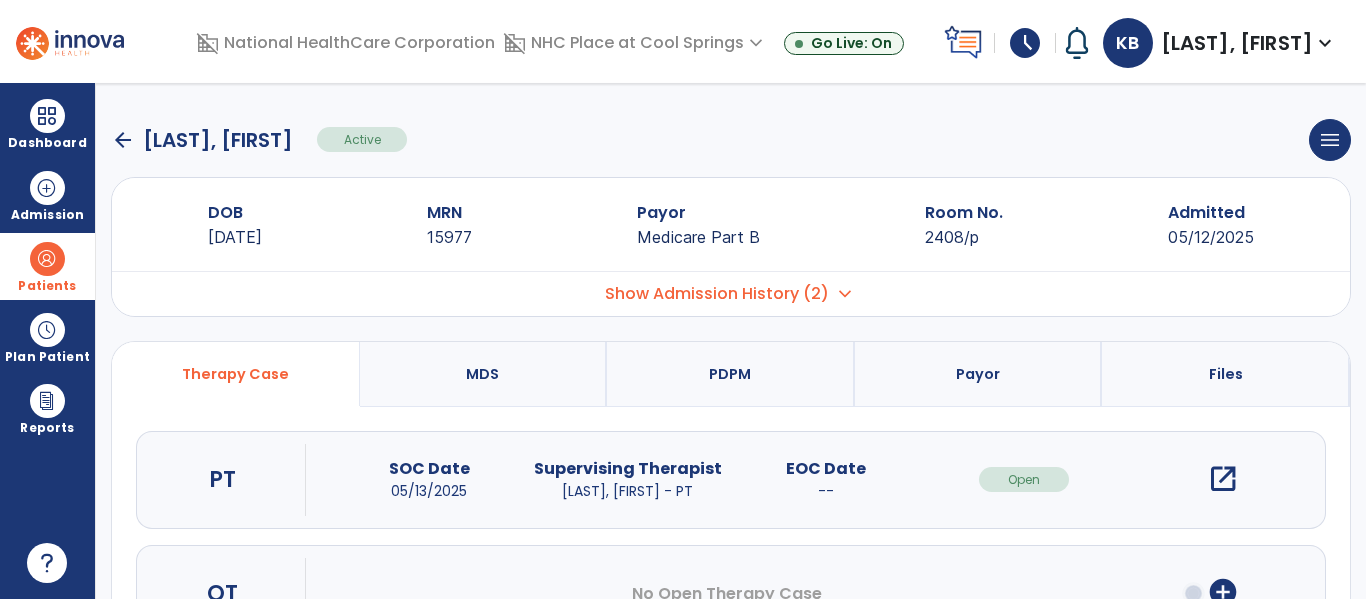 click on "open_in_new" at bounding box center (1223, 479) 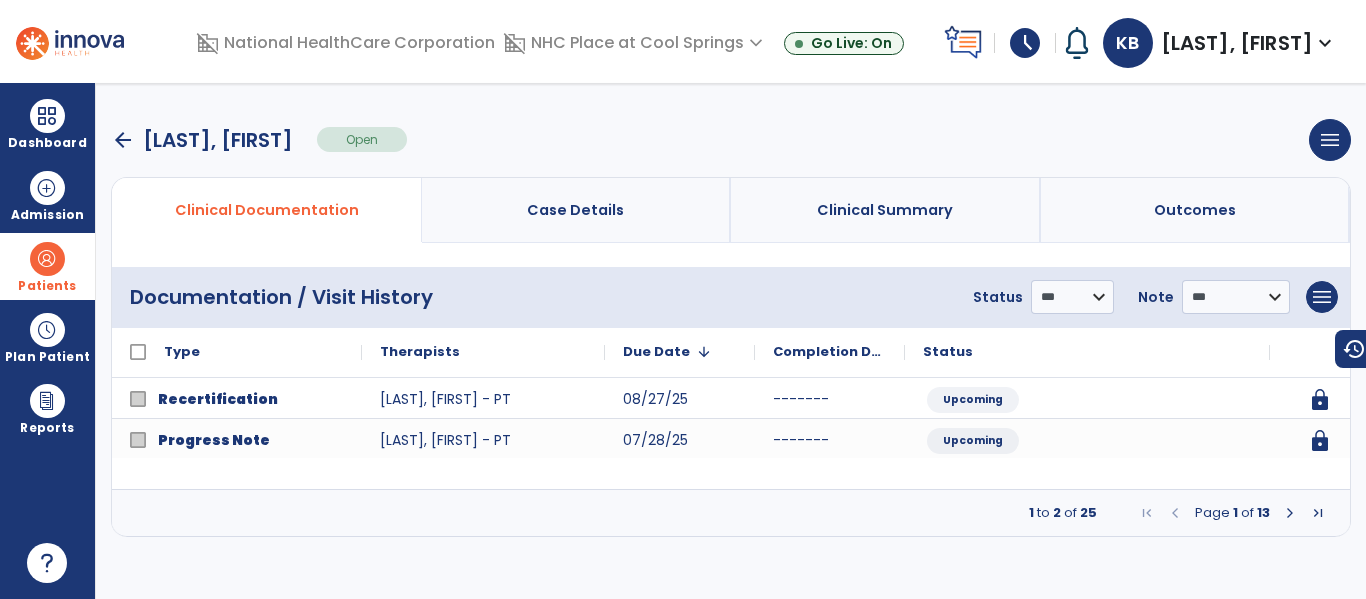 click at bounding box center [1290, 513] 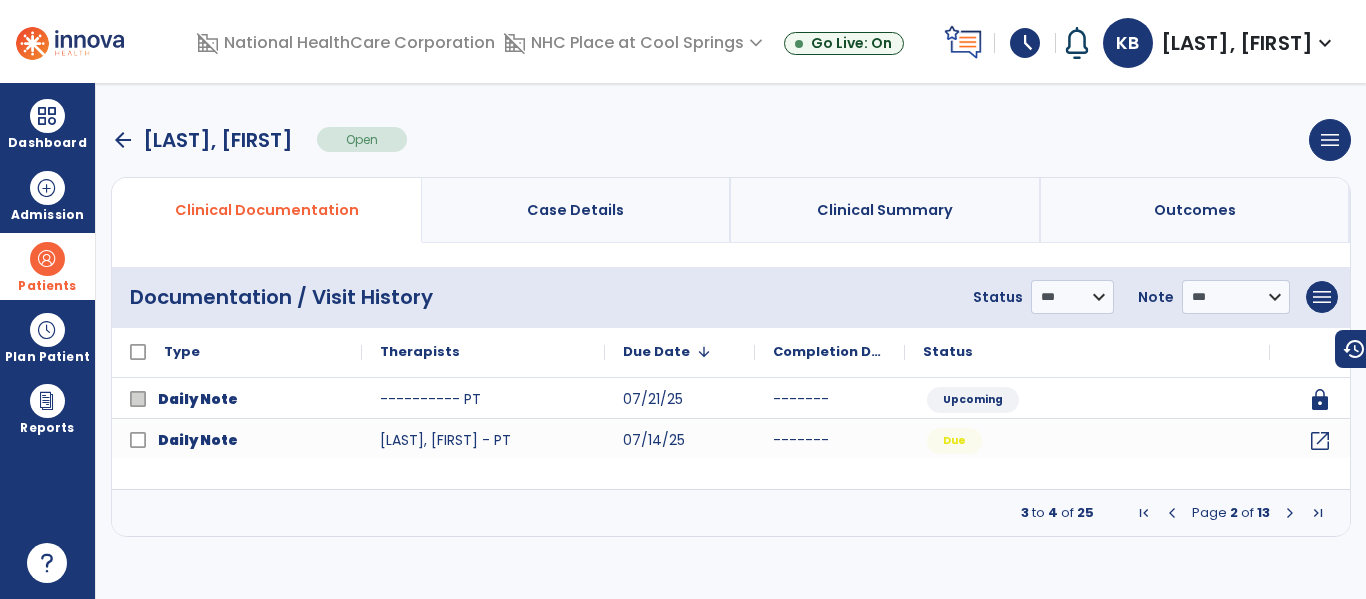 click at bounding box center (1290, 513) 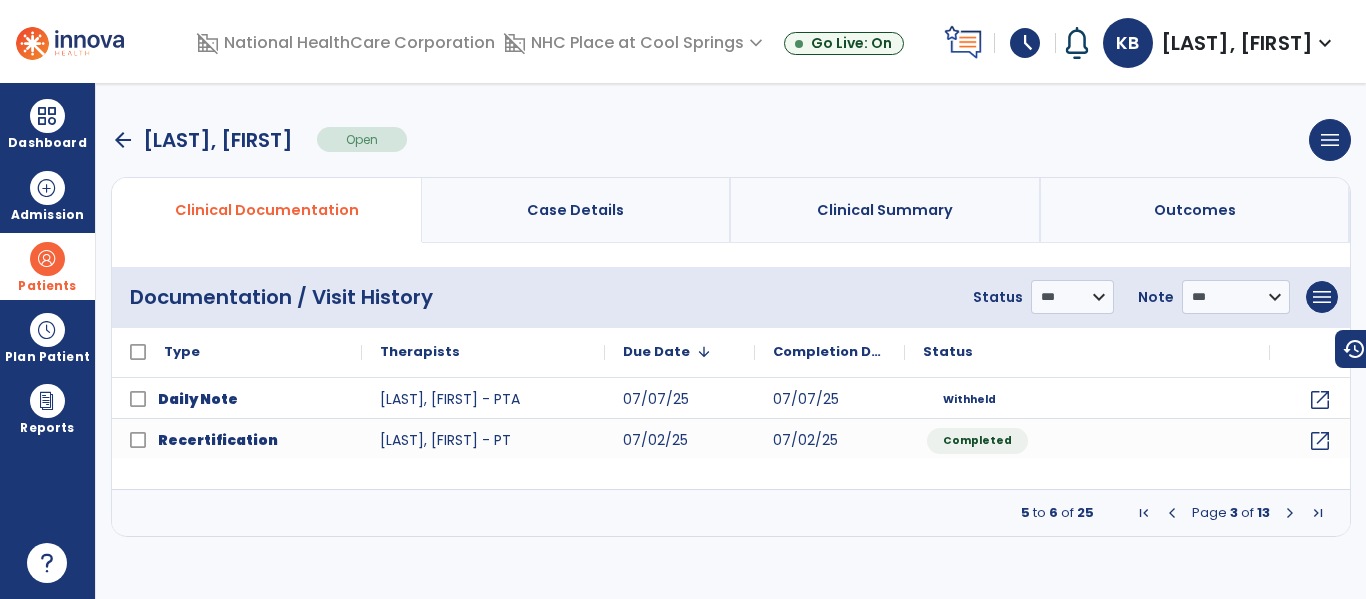 click at bounding box center [1290, 513] 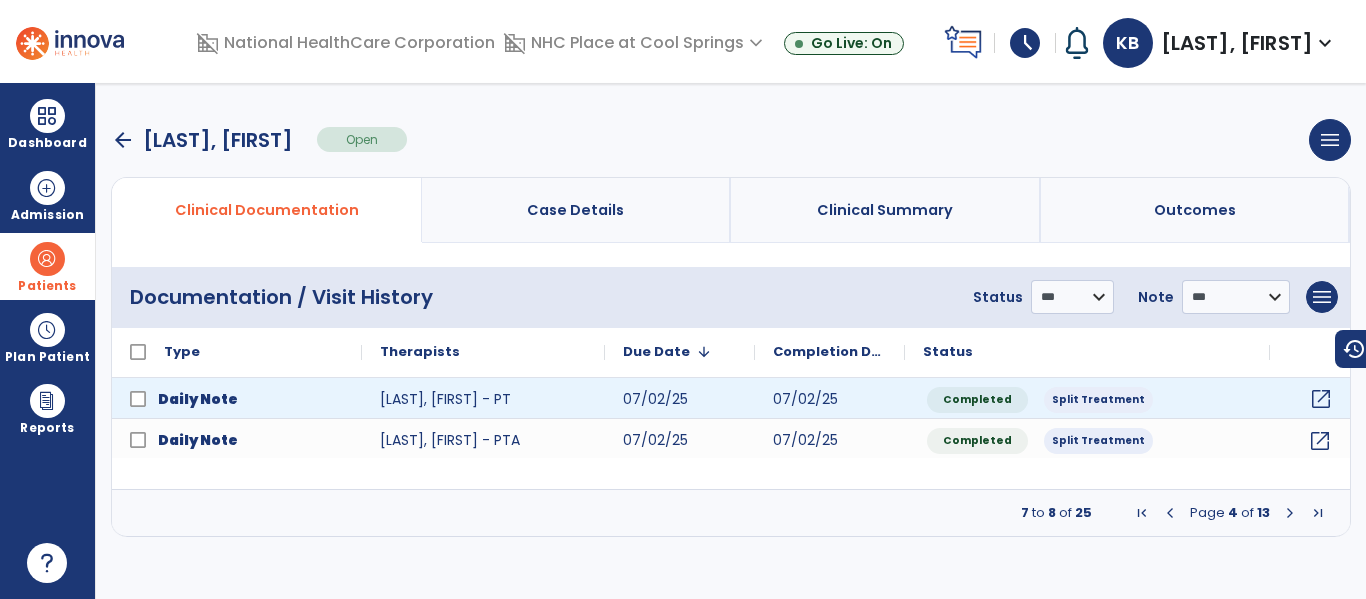 click on "open_in_new" 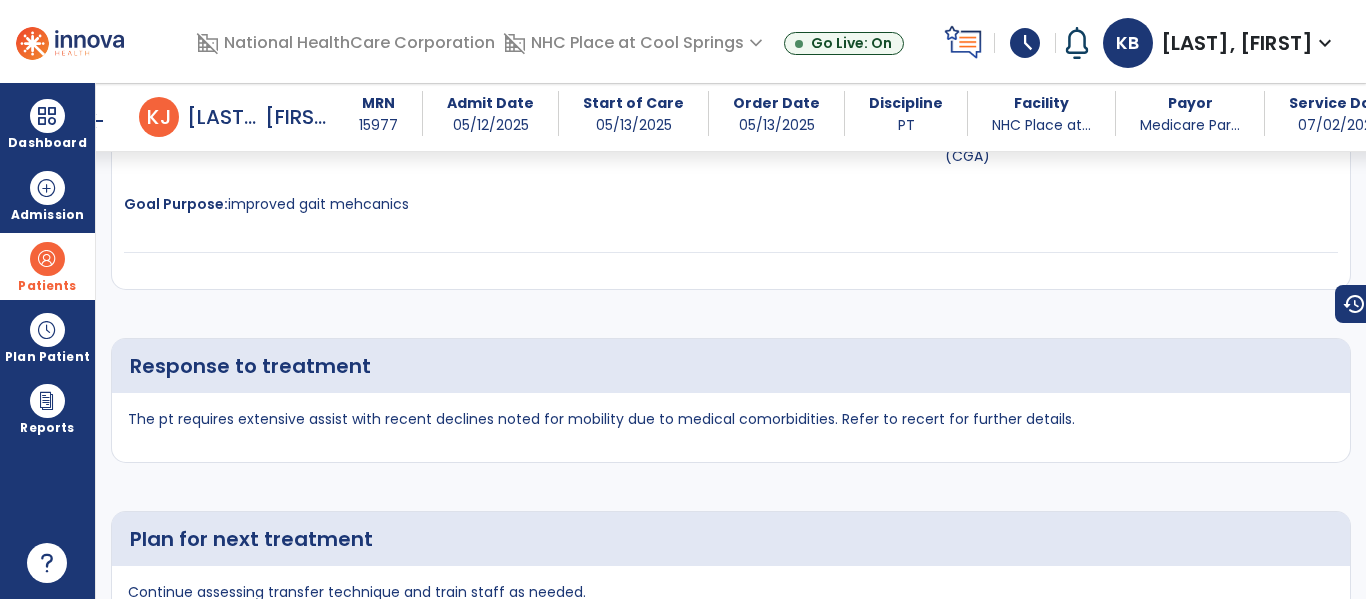 scroll, scrollTop: 3483, scrollLeft: 0, axis: vertical 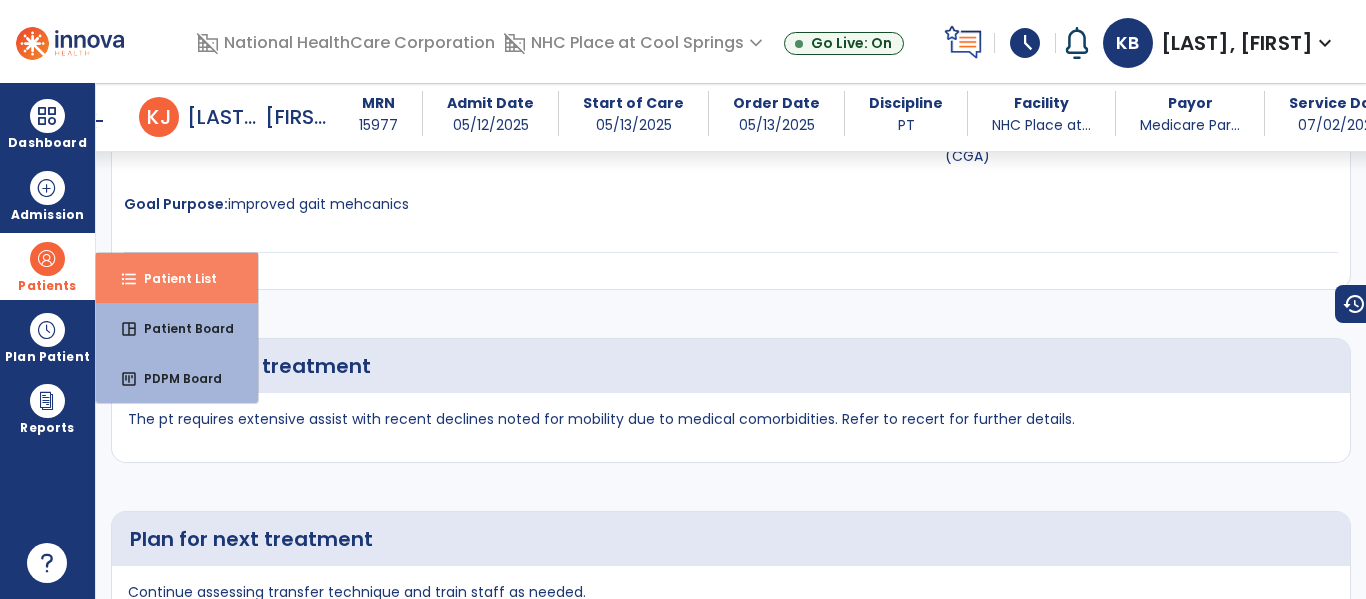 click on "Patient List" at bounding box center [172, 278] 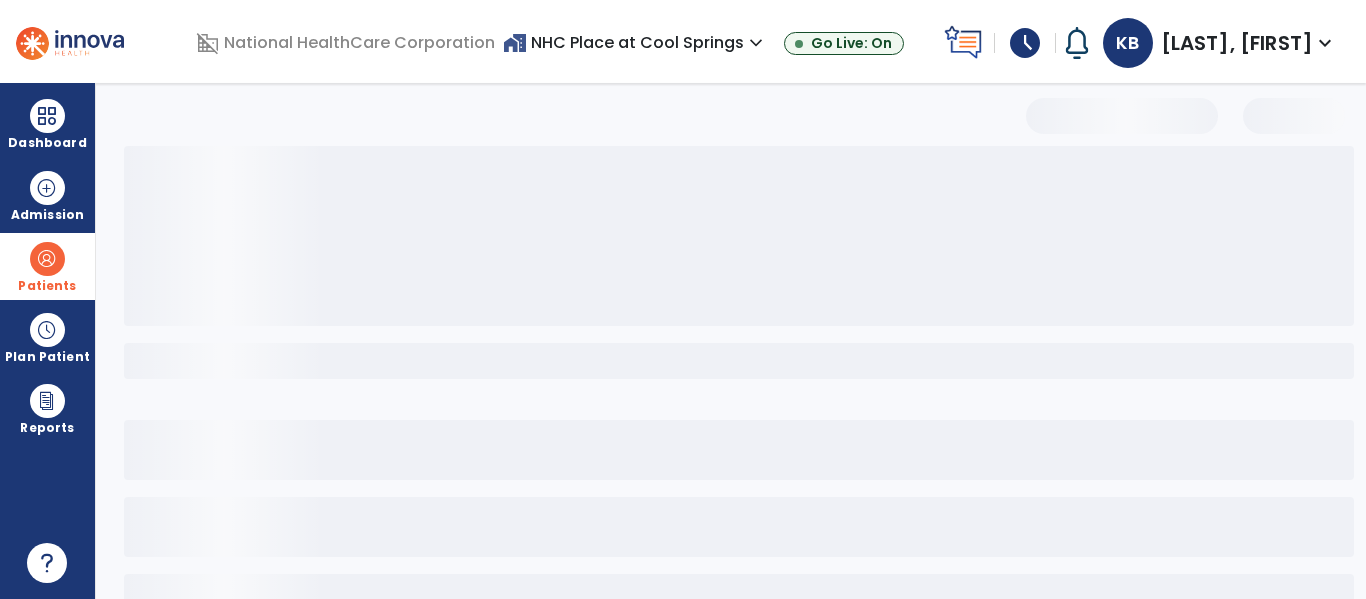 scroll, scrollTop: 144, scrollLeft: 0, axis: vertical 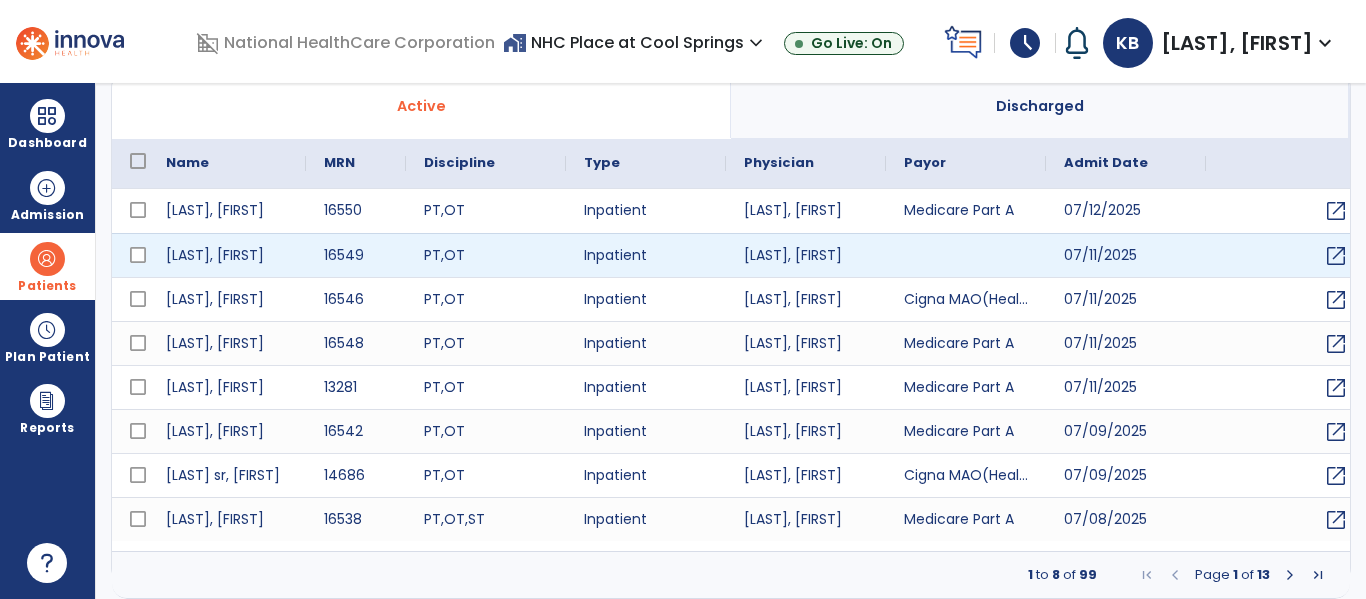 select on "***" 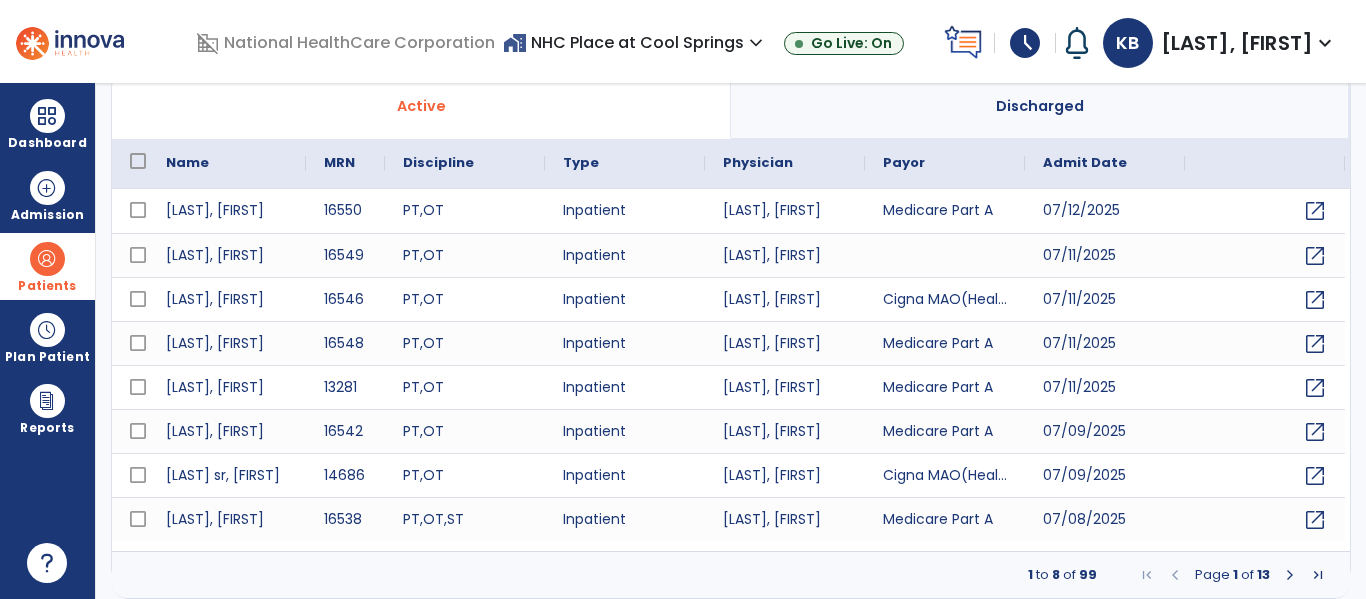 scroll, scrollTop: 0, scrollLeft: 0, axis: both 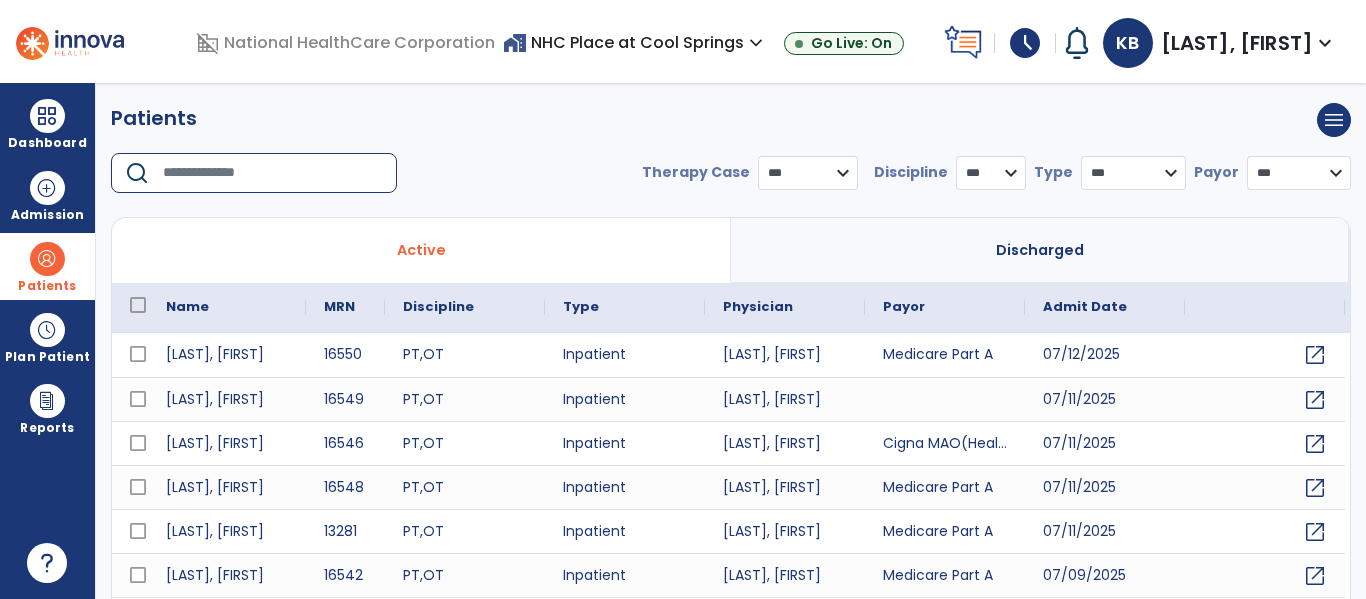 click at bounding box center (273, 173) 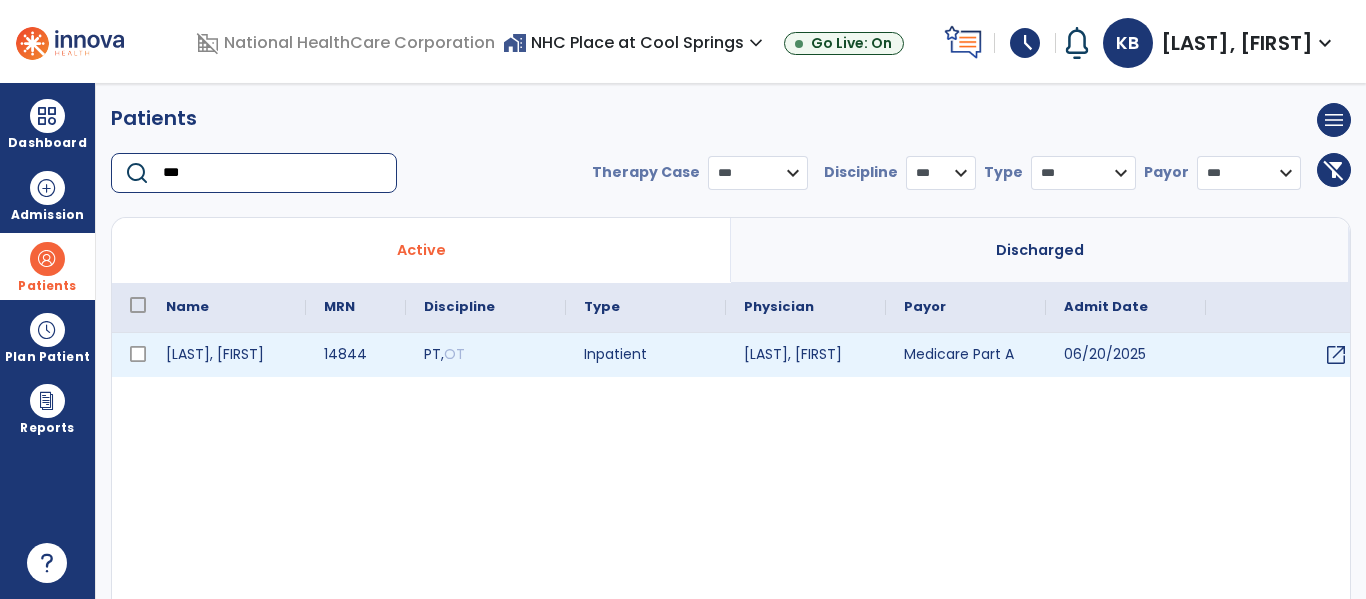 type on "***" 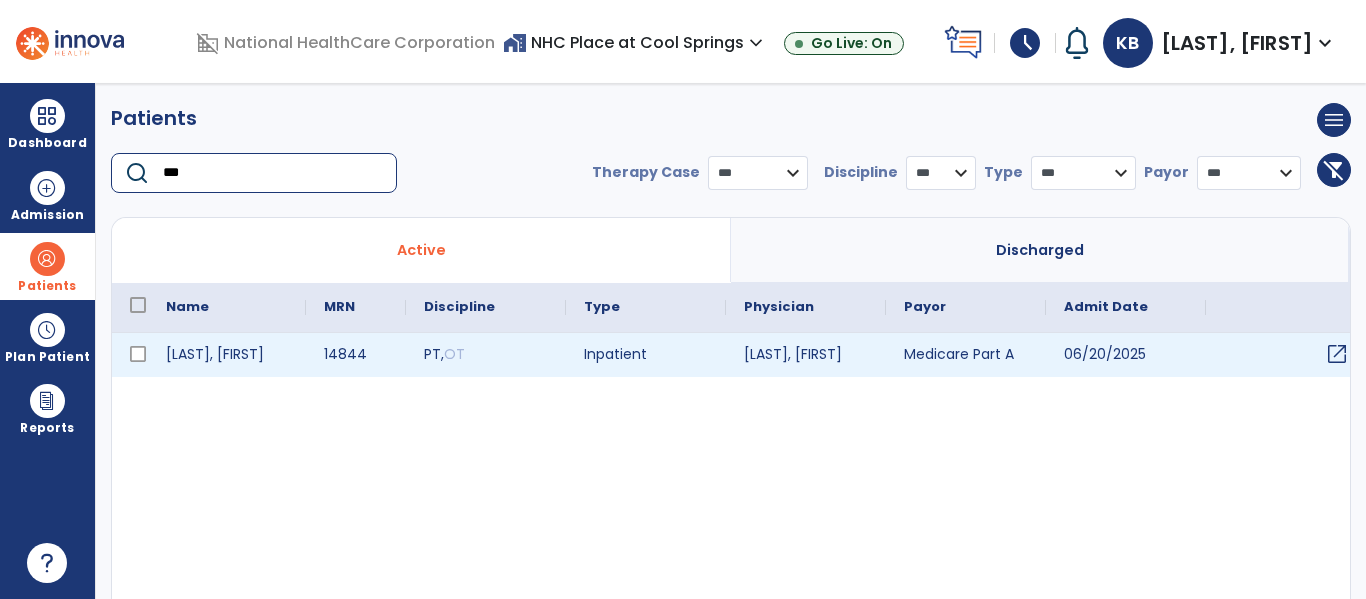 click on "open_in_new" at bounding box center (1337, 354) 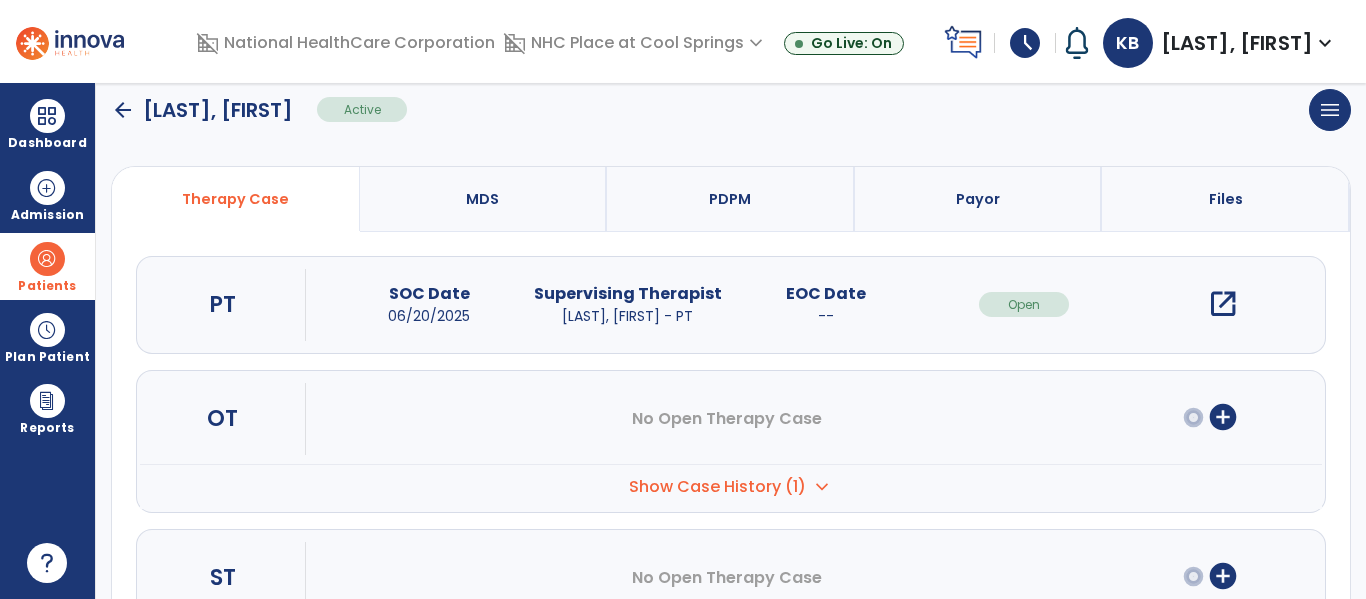 scroll, scrollTop: 176, scrollLeft: 0, axis: vertical 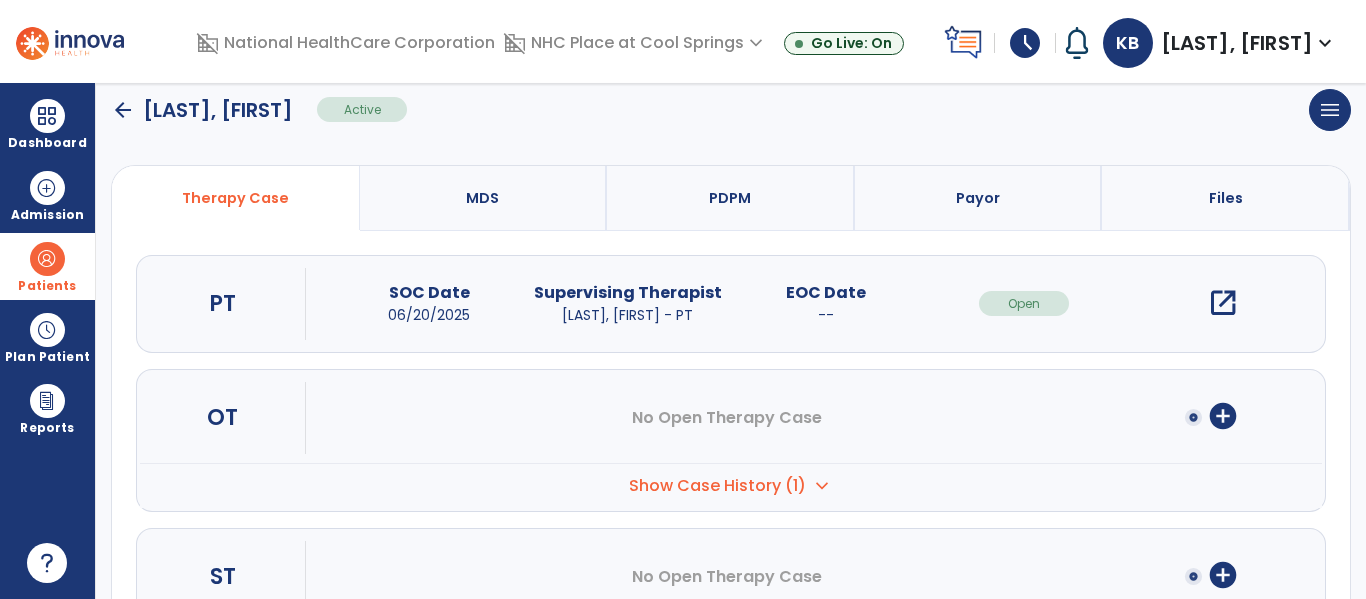 click on "Show Case History (1)" at bounding box center [717, 486] 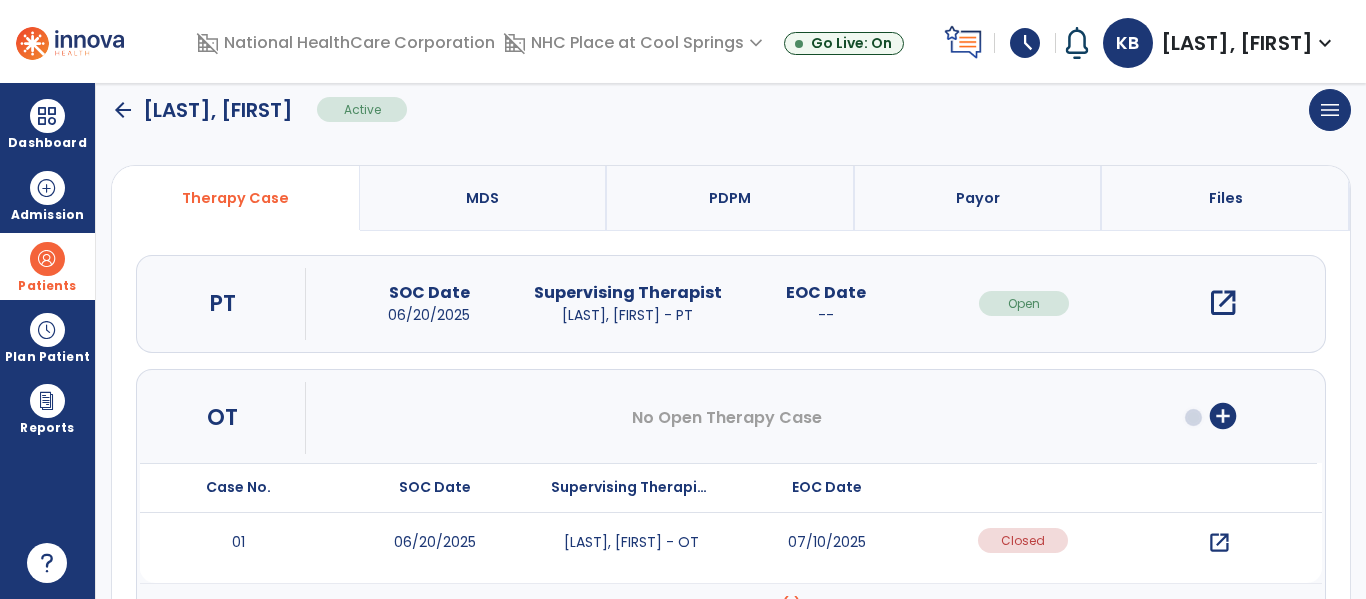 click on "open_in_new" at bounding box center (1219, 543) 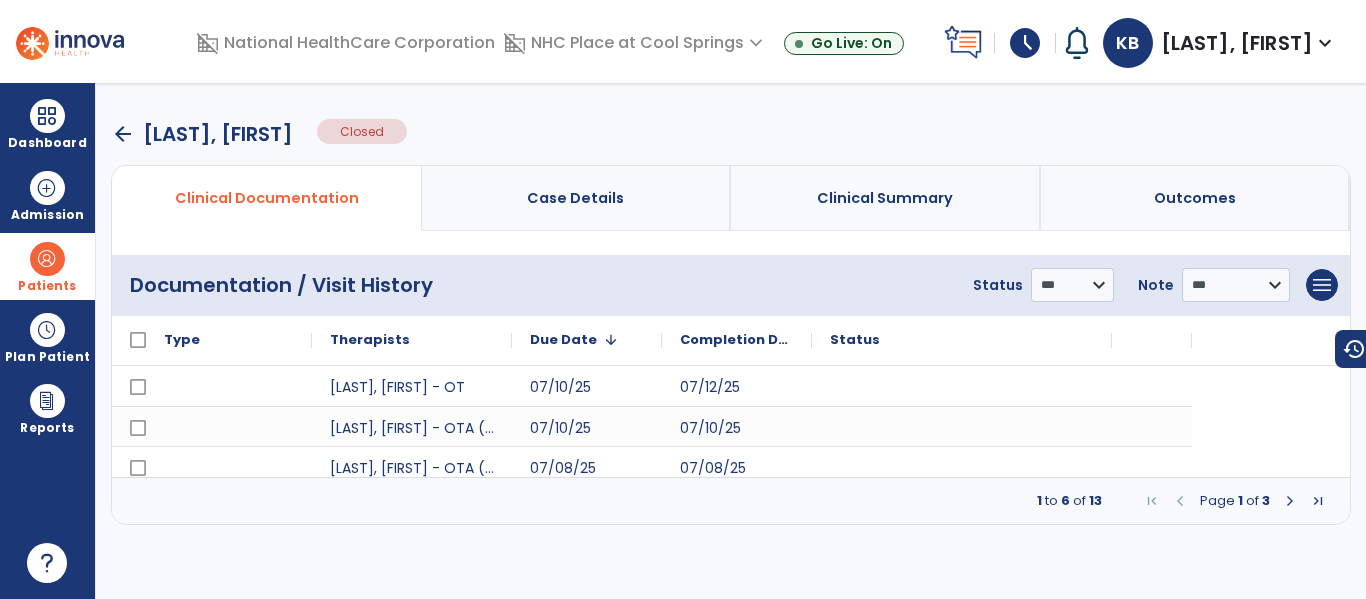 scroll, scrollTop: 0, scrollLeft: 0, axis: both 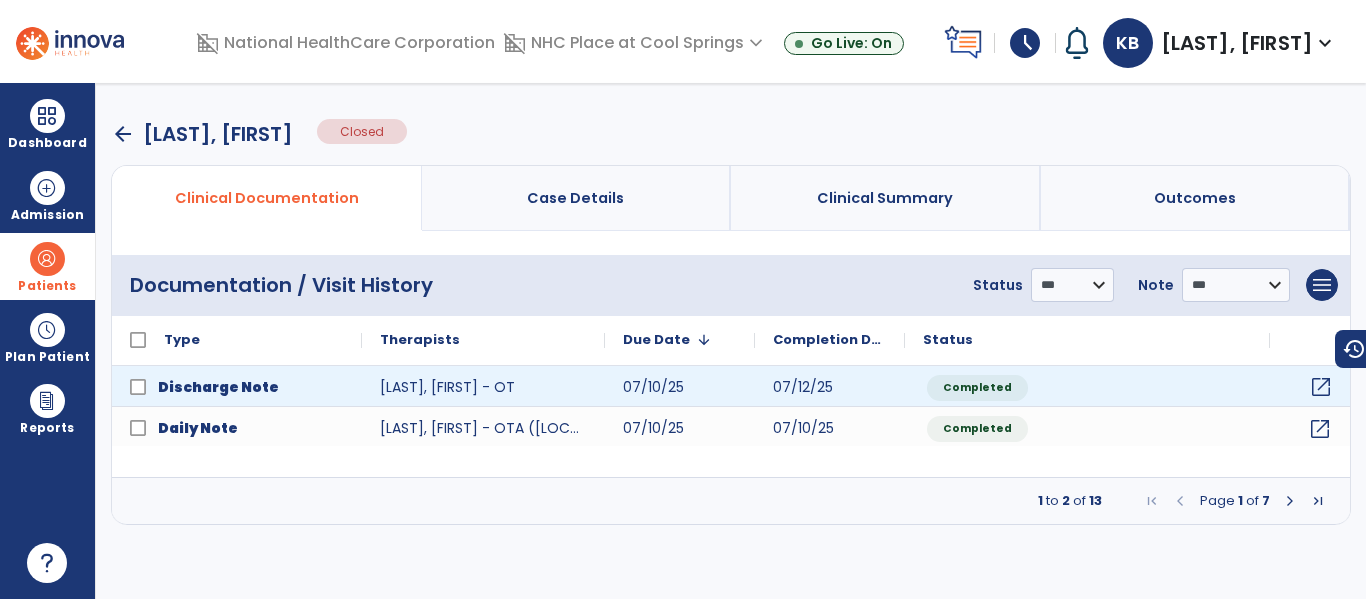 click on "open_in_new" 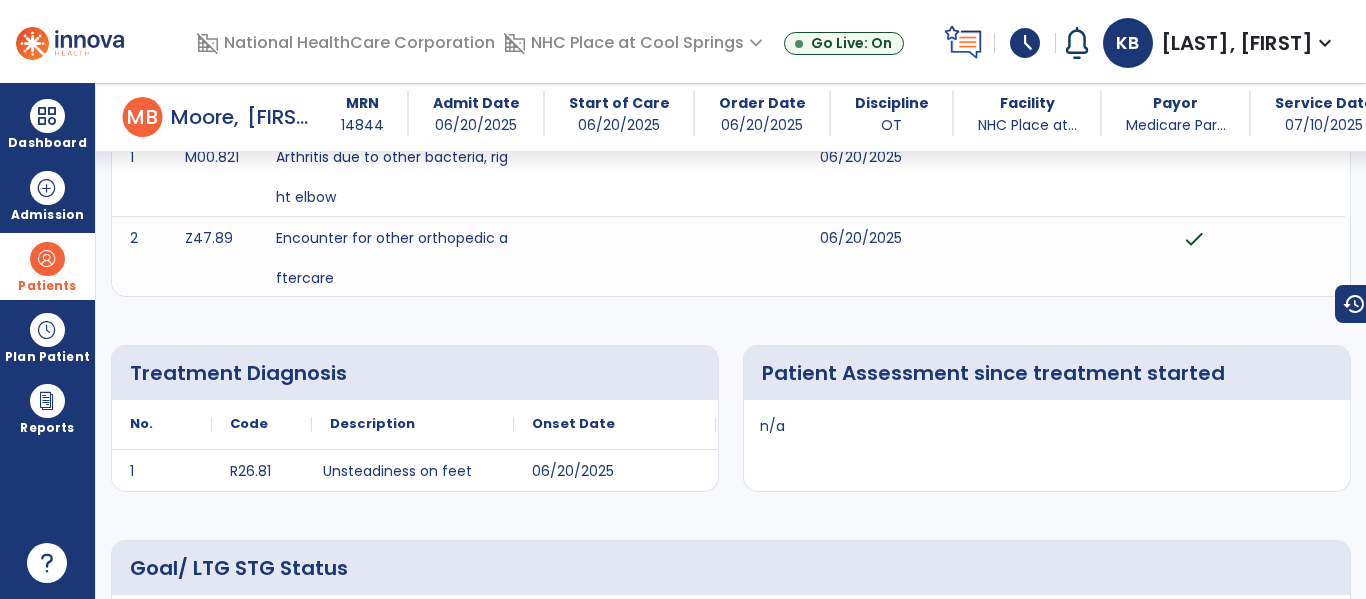 scroll, scrollTop: 0, scrollLeft: 0, axis: both 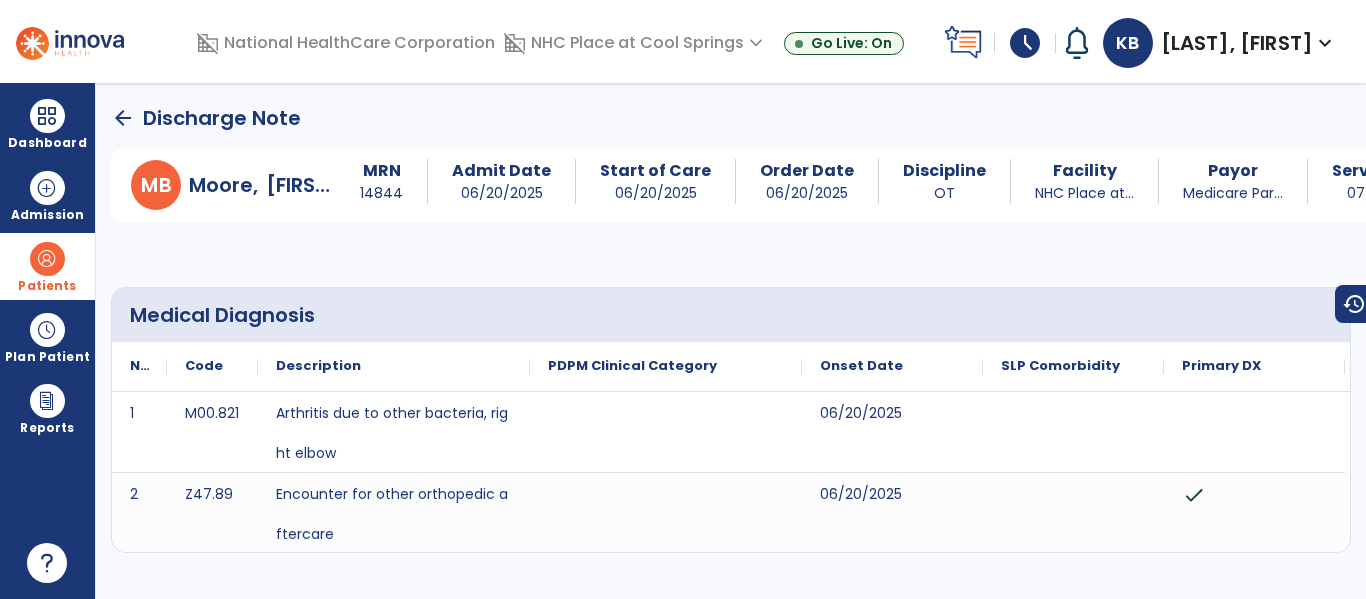 click on "arrow_back" 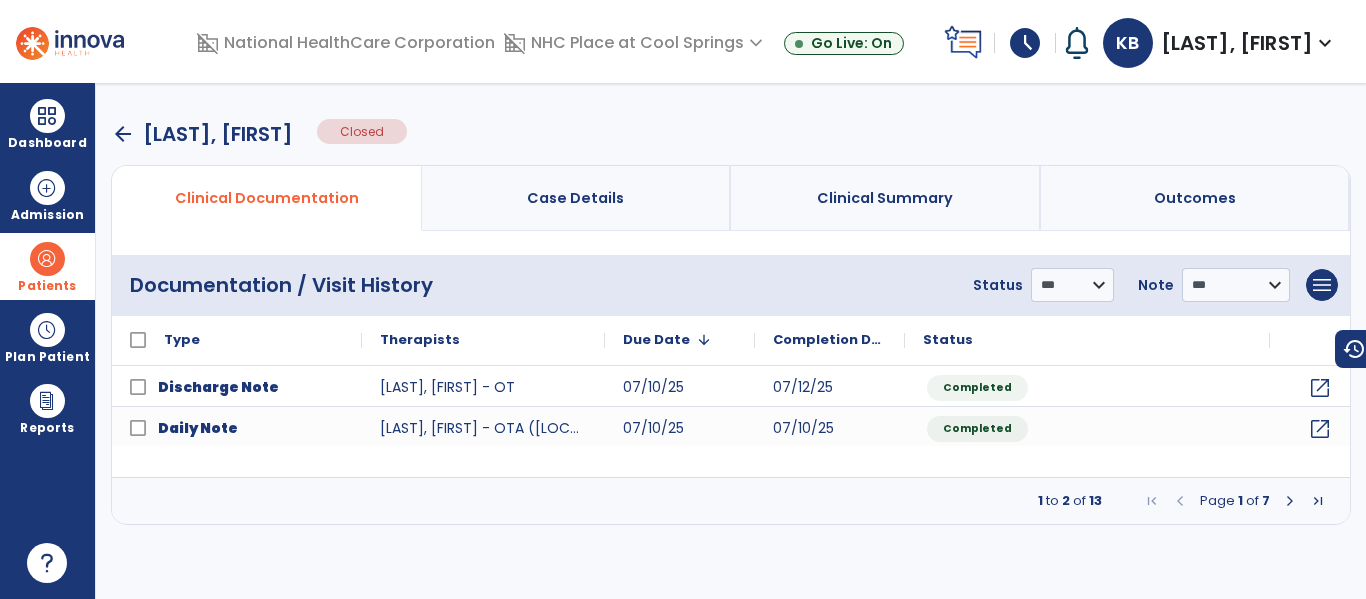 click on "arrow_back" at bounding box center (123, 134) 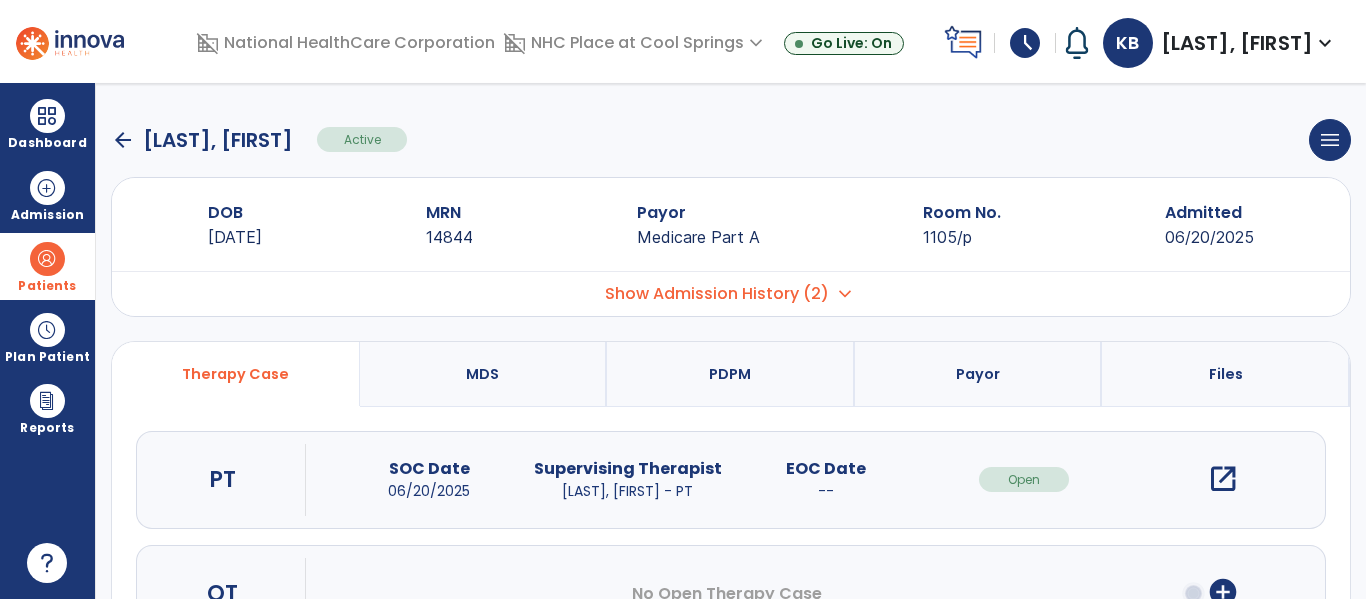 click on "open_in_new" at bounding box center (1223, 479) 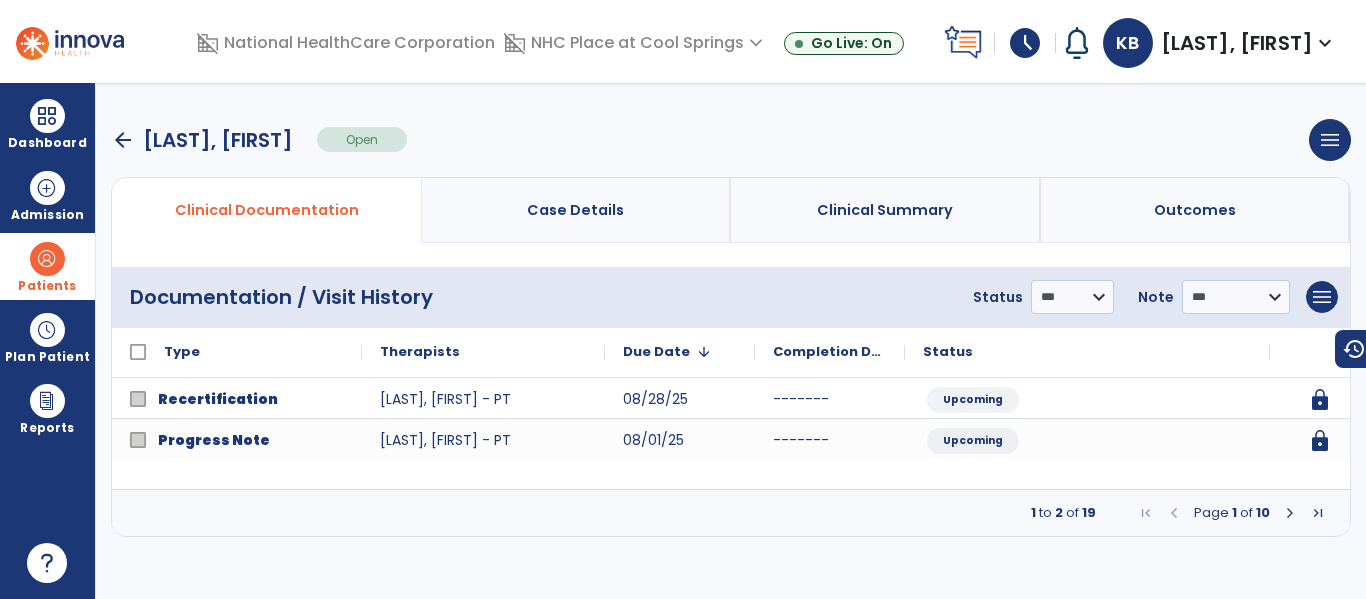 click at bounding box center [1290, 513] 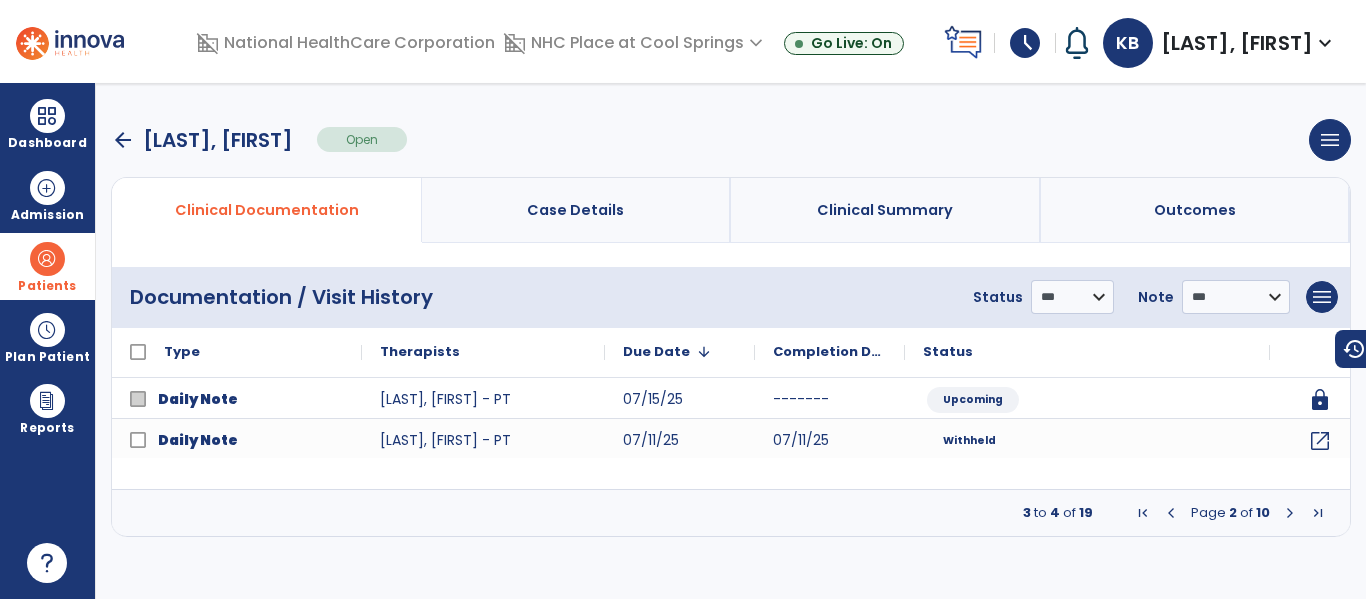 click at bounding box center (1290, 513) 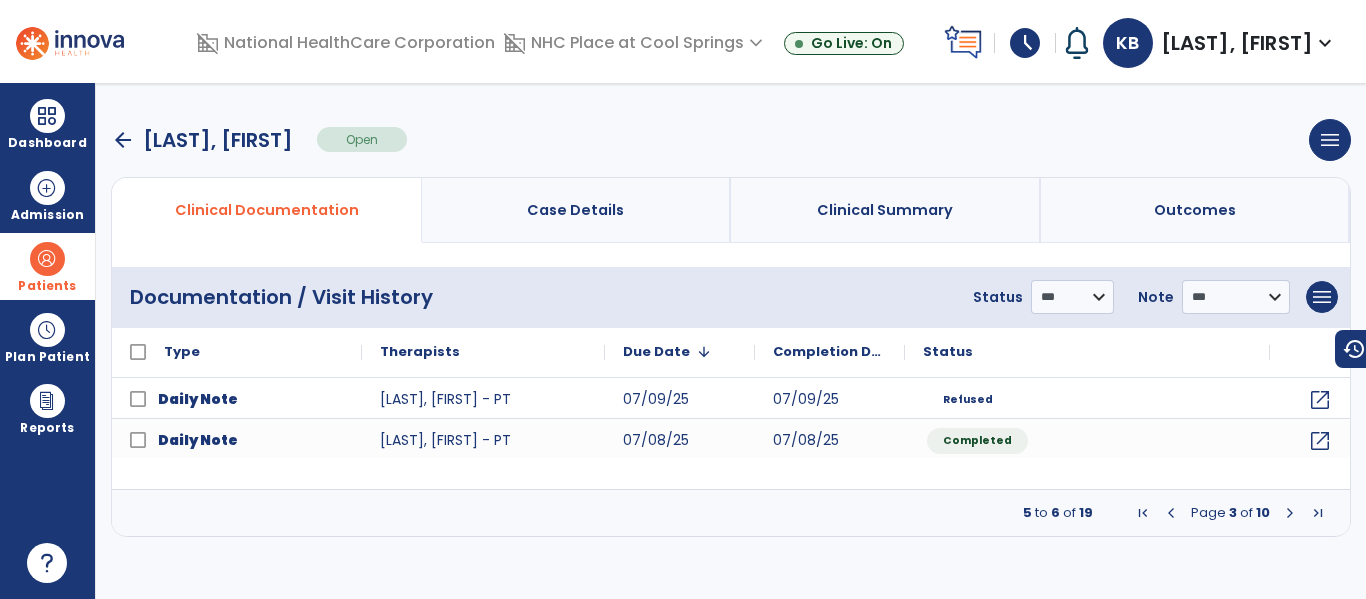click at bounding box center [1171, 513] 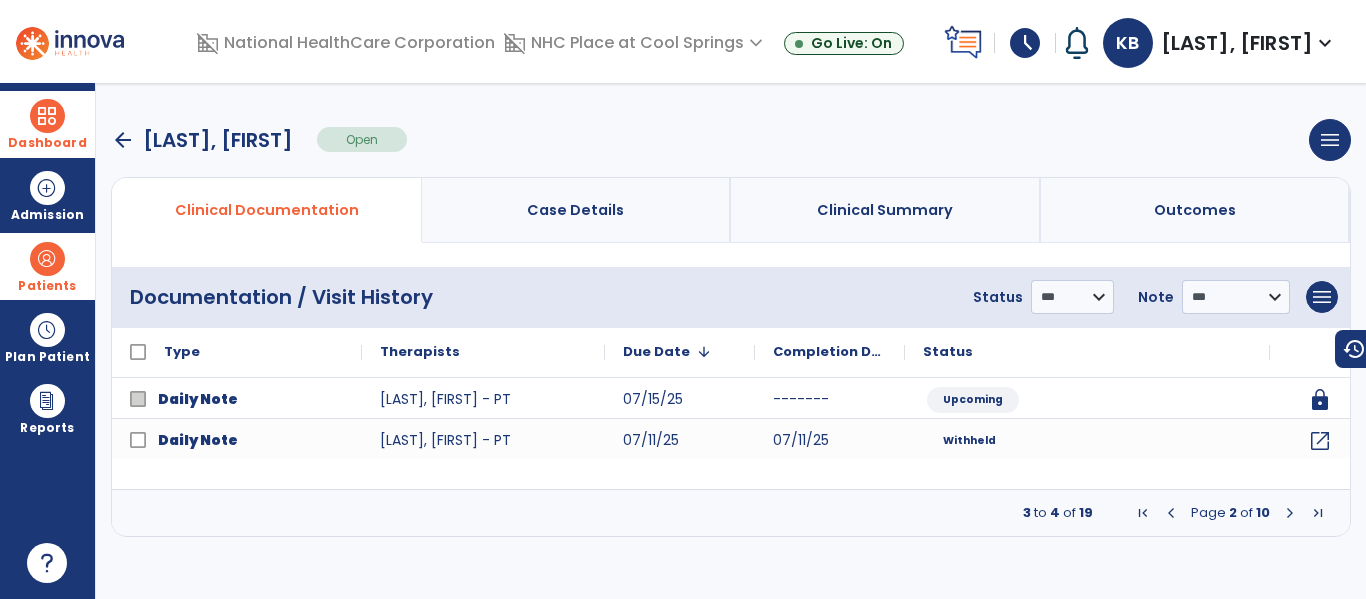 click at bounding box center (47, 116) 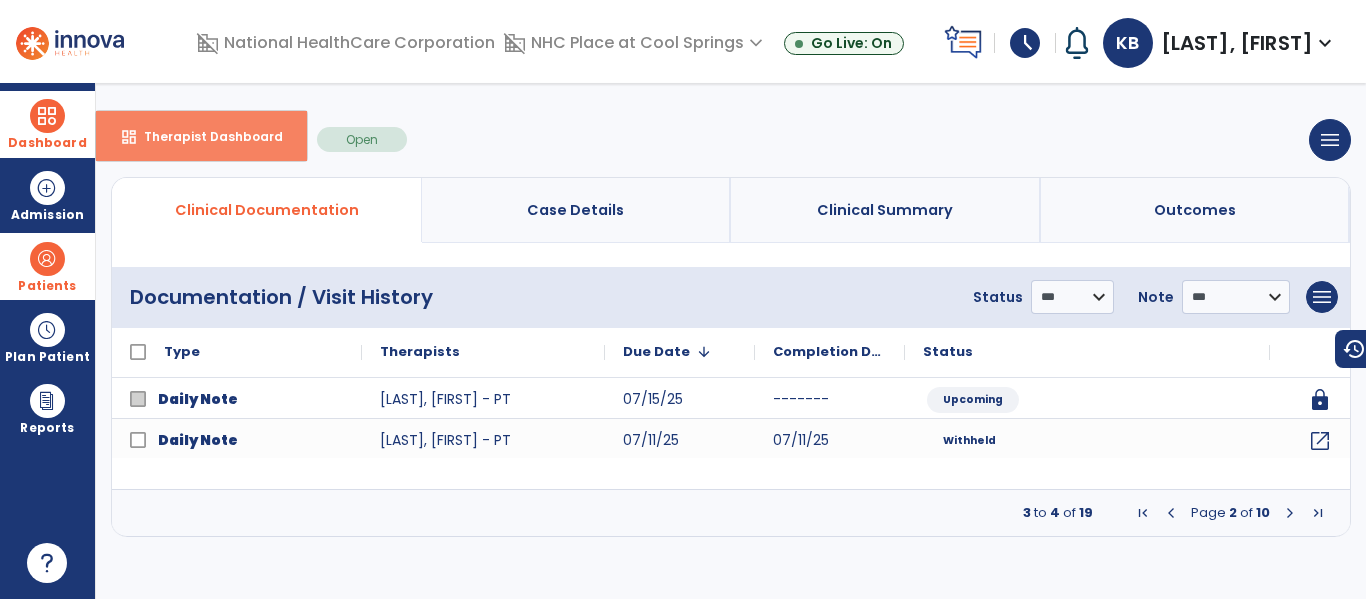 click on "Therapist Dashboard" at bounding box center [205, 136] 